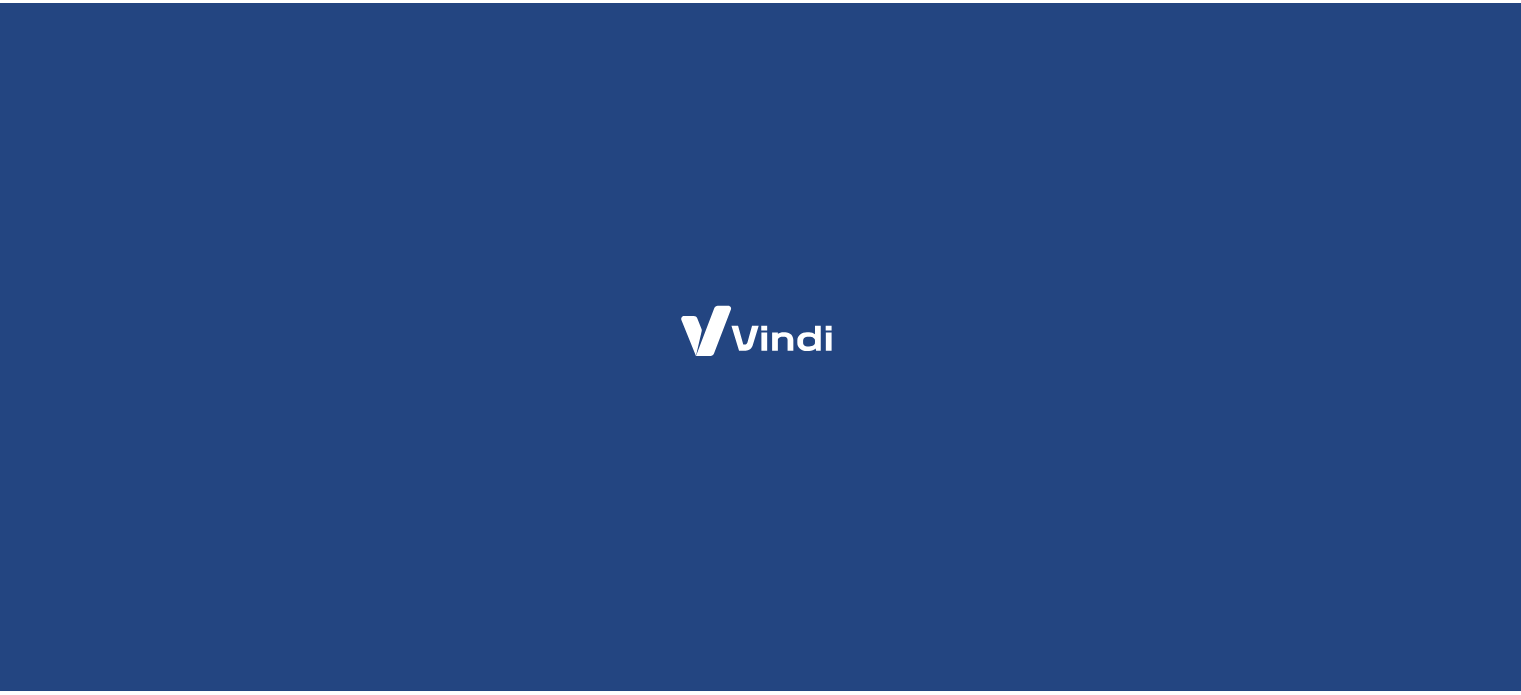 scroll, scrollTop: 0, scrollLeft: 0, axis: both 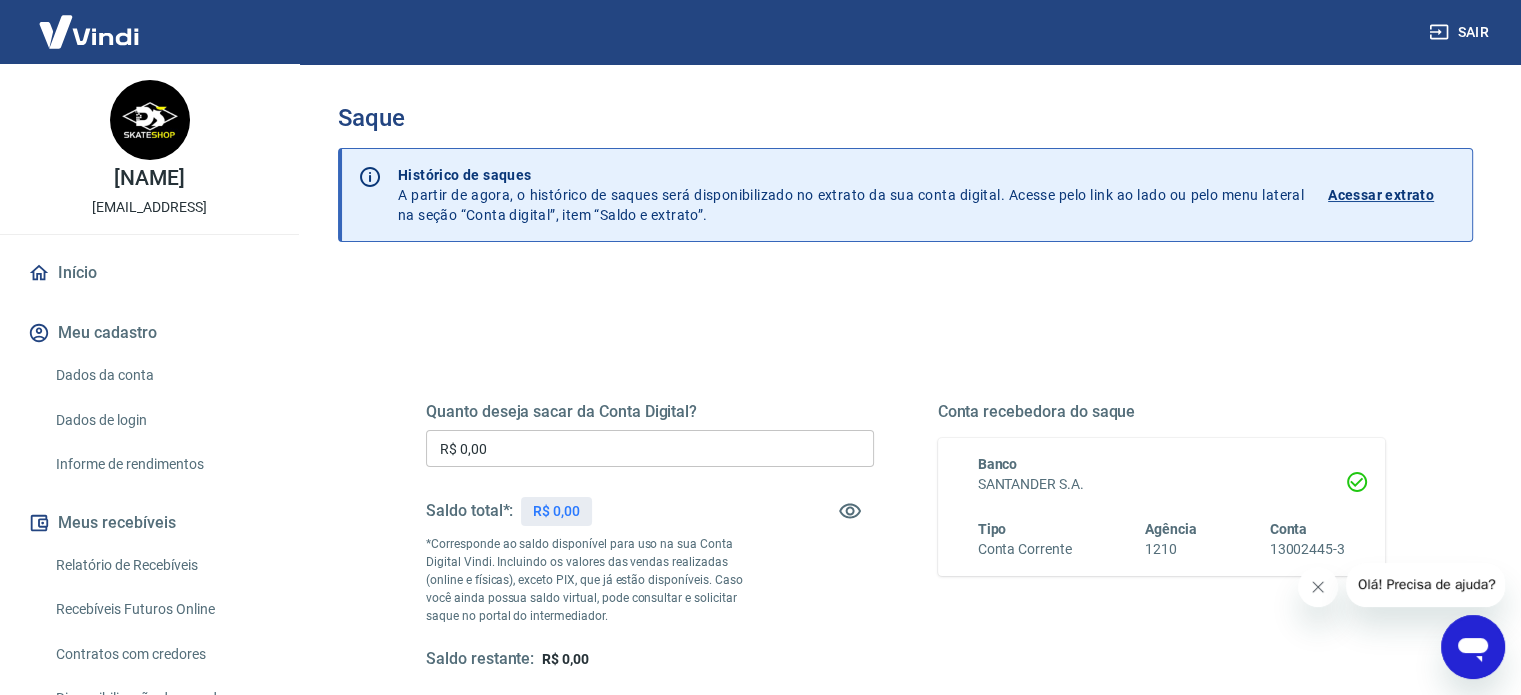 click at bounding box center (1473, 647) 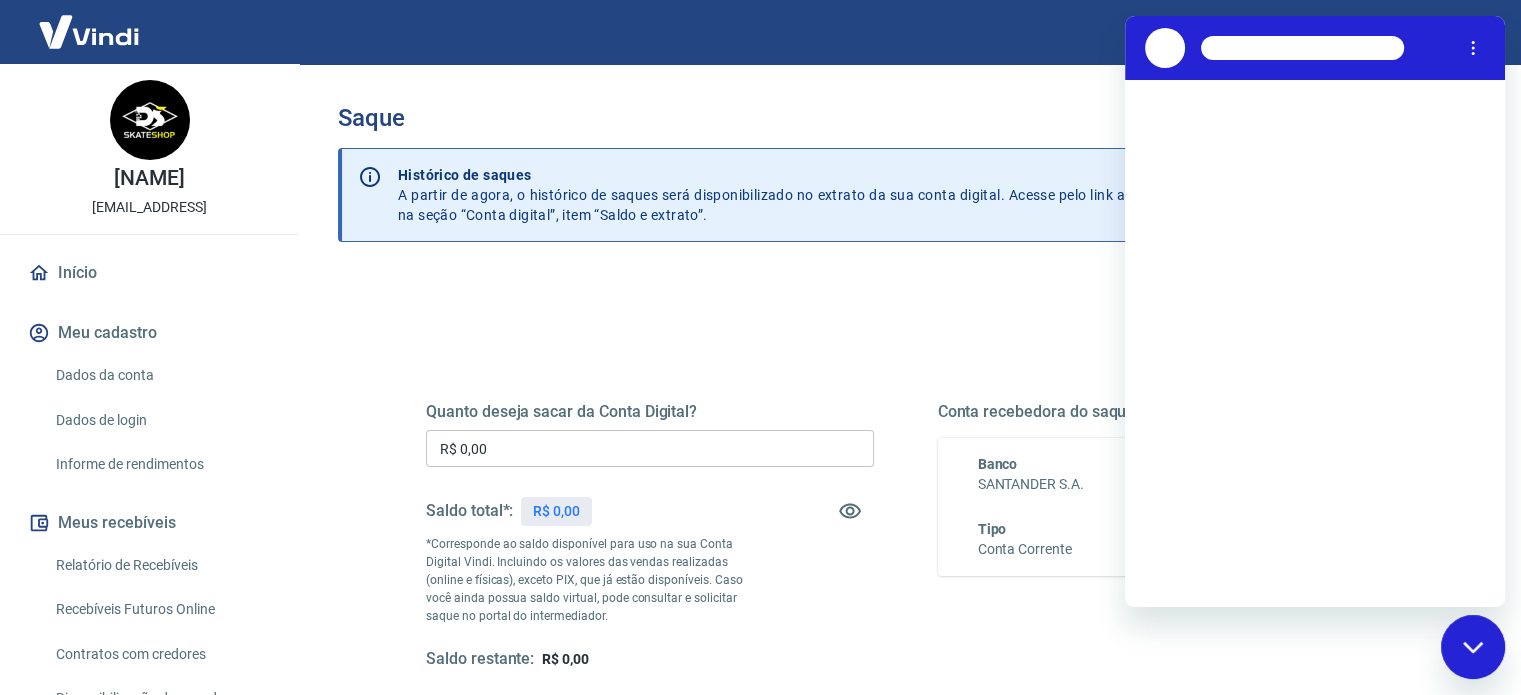 scroll, scrollTop: 0, scrollLeft: 0, axis: both 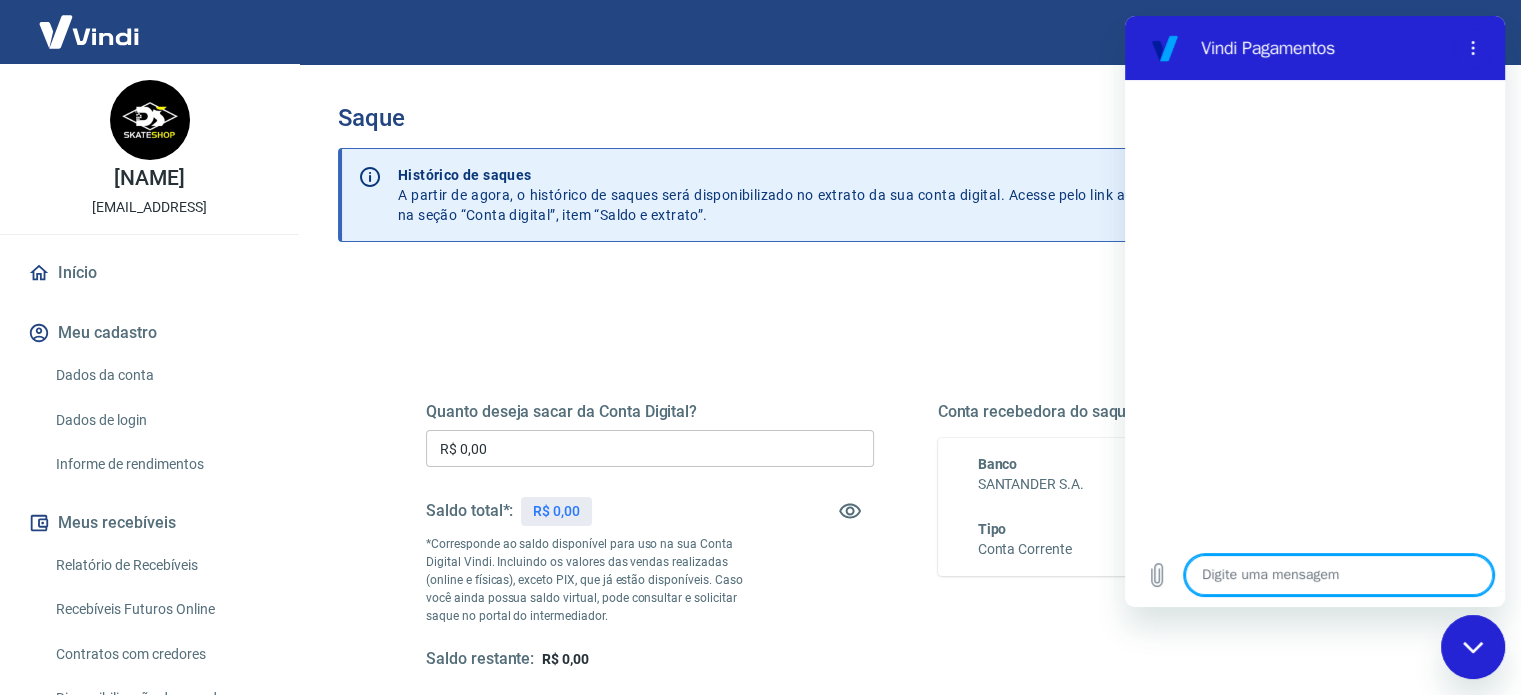 type on "b" 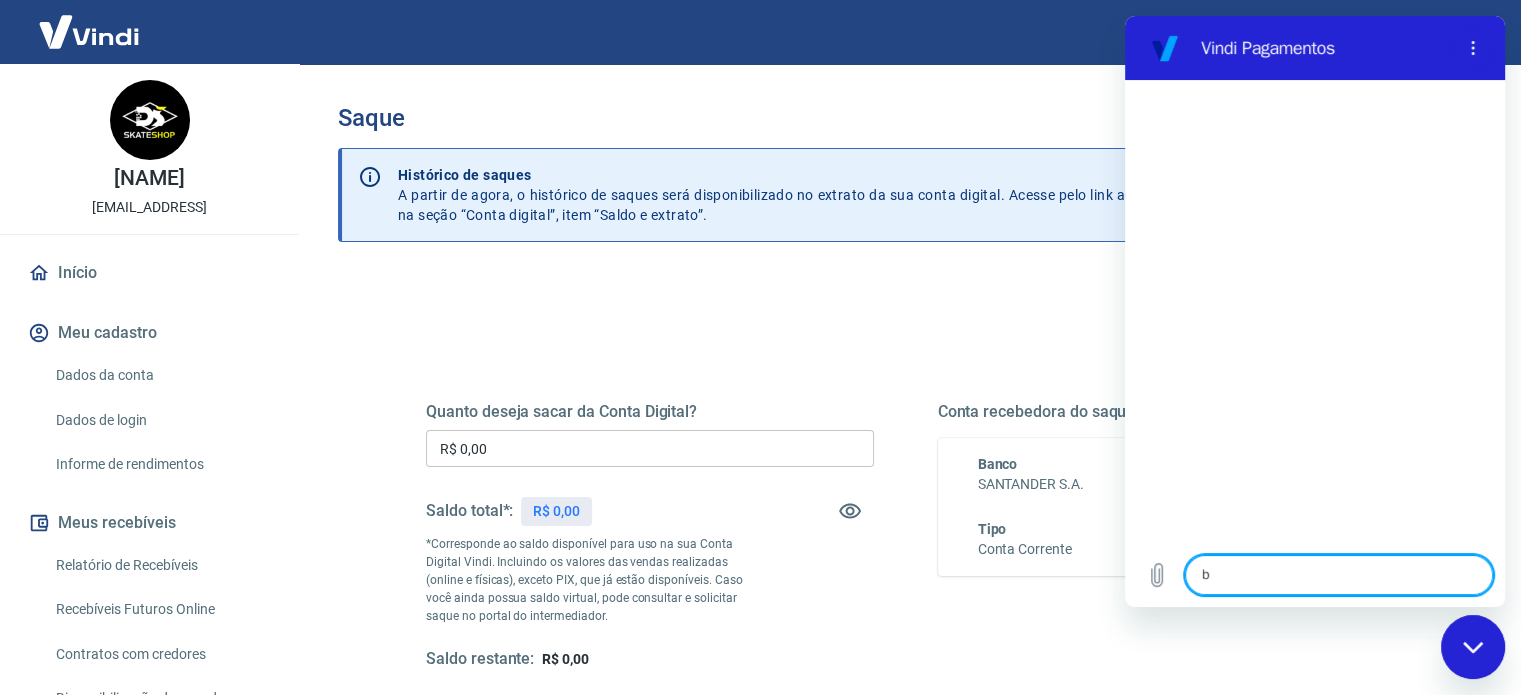 type on "bo" 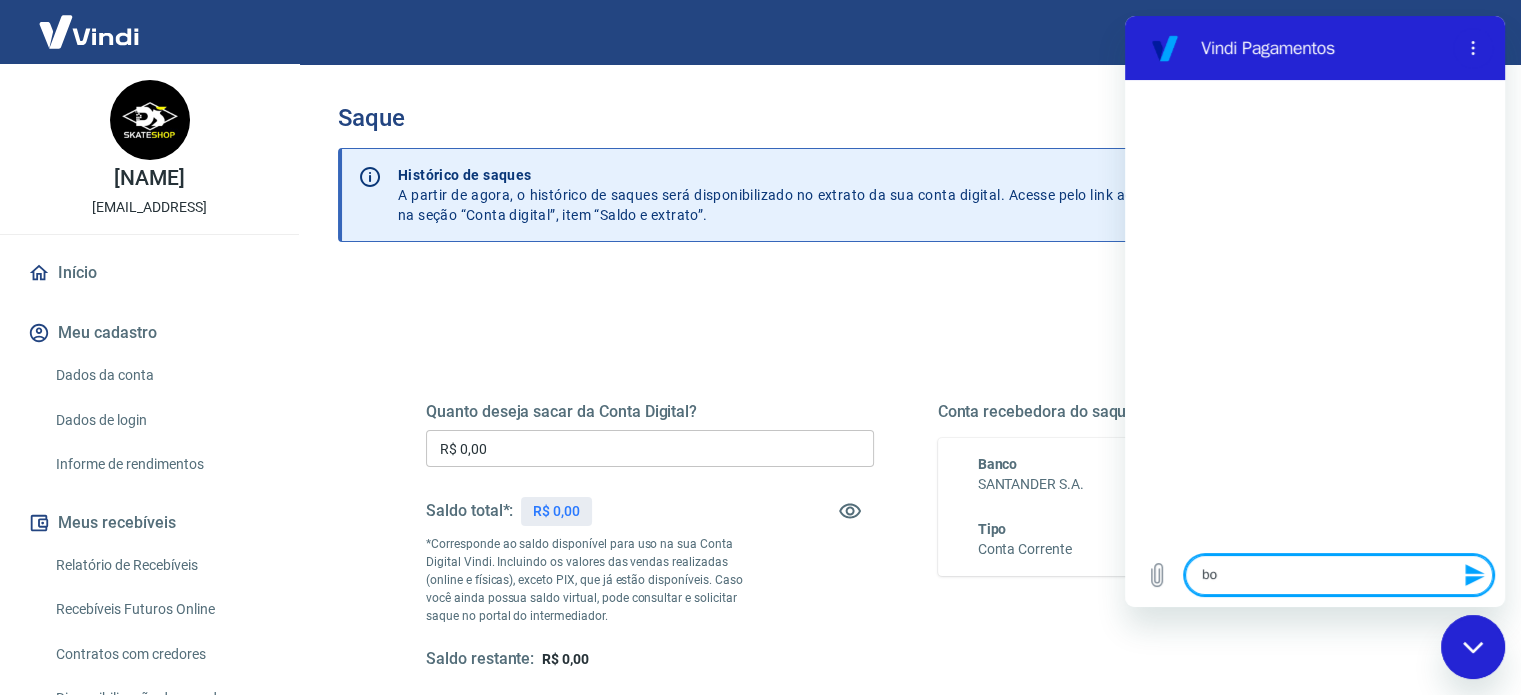 type on "bom" 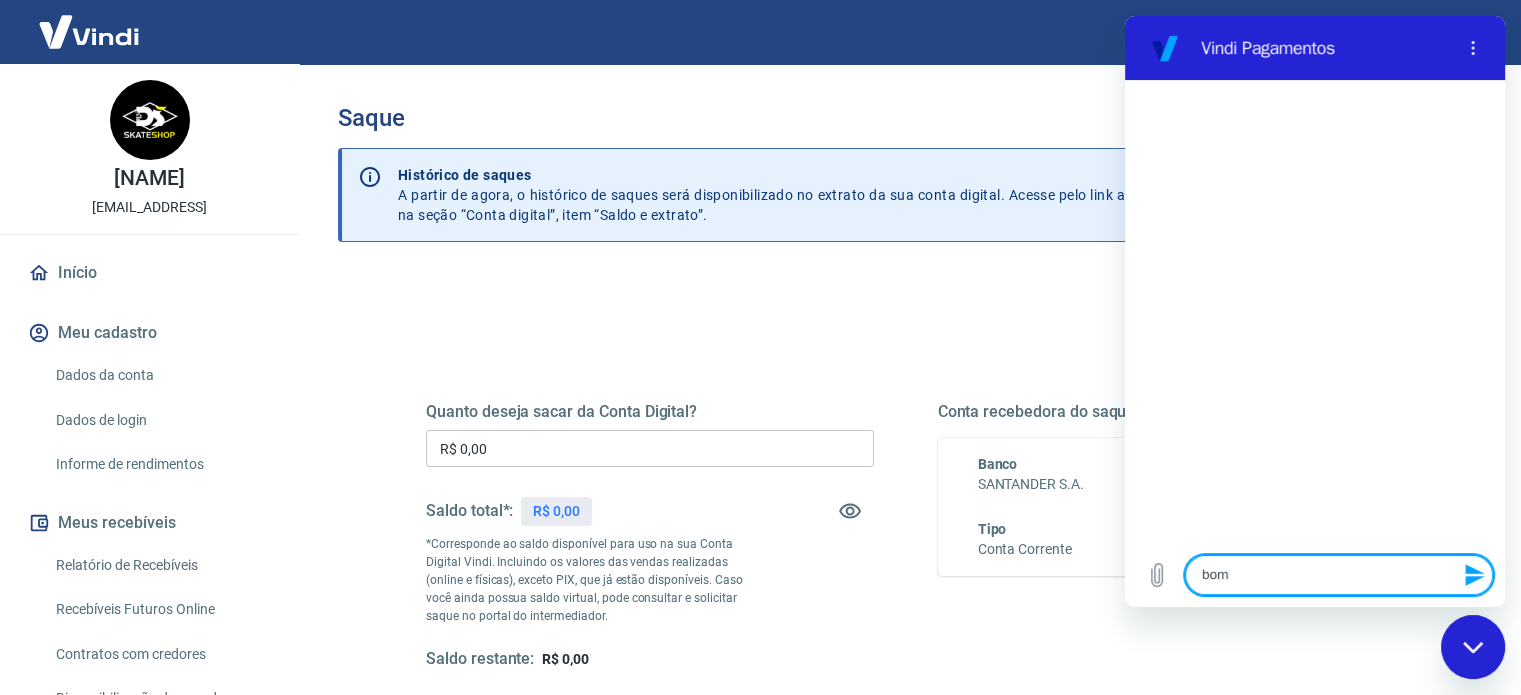 type on "bom" 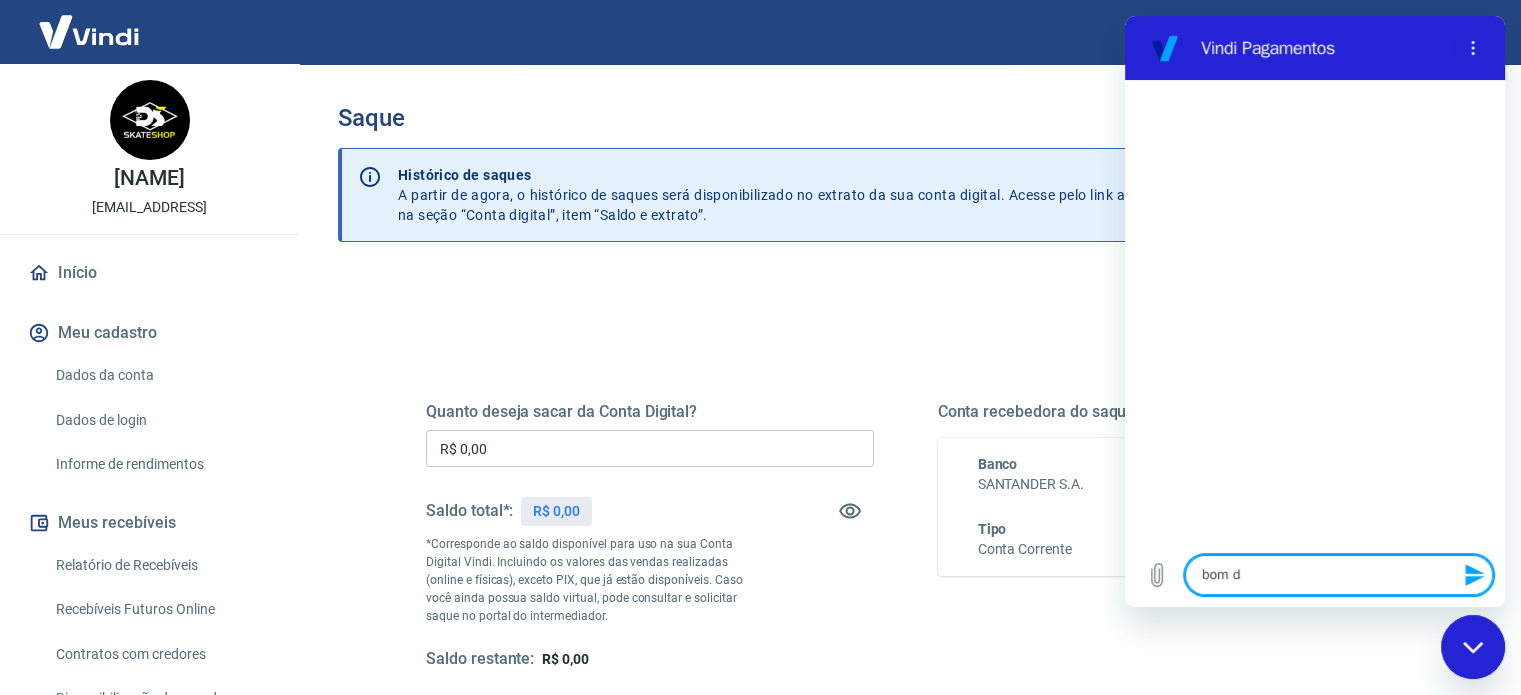 type on "bom di" 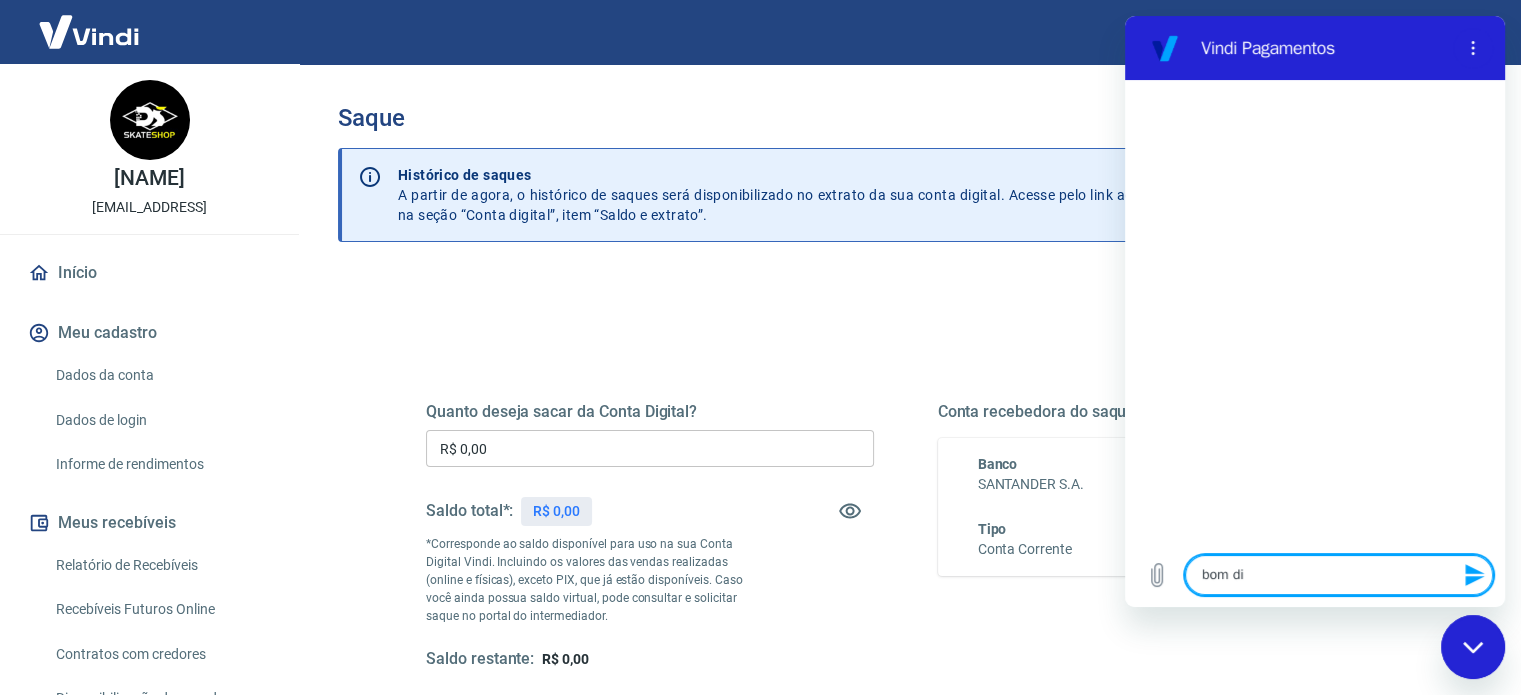 type on "x" 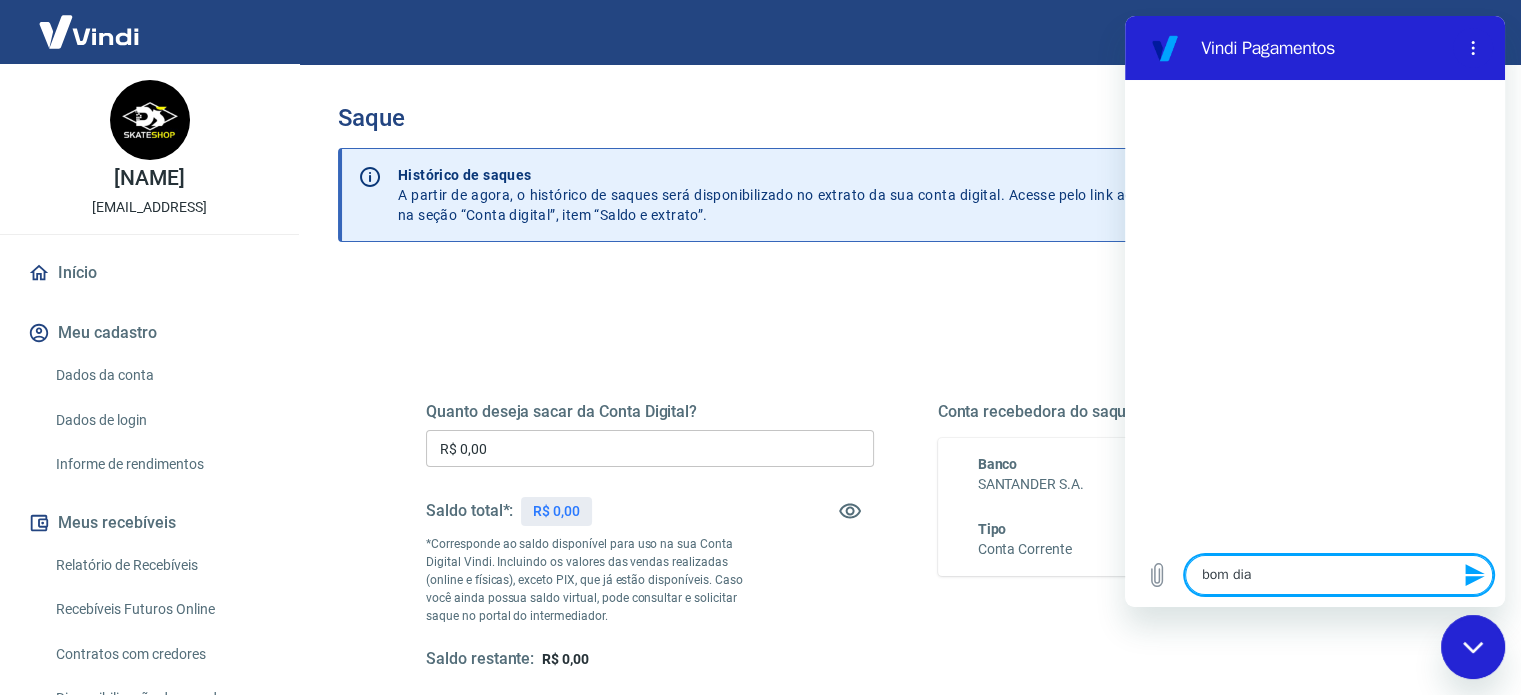 type 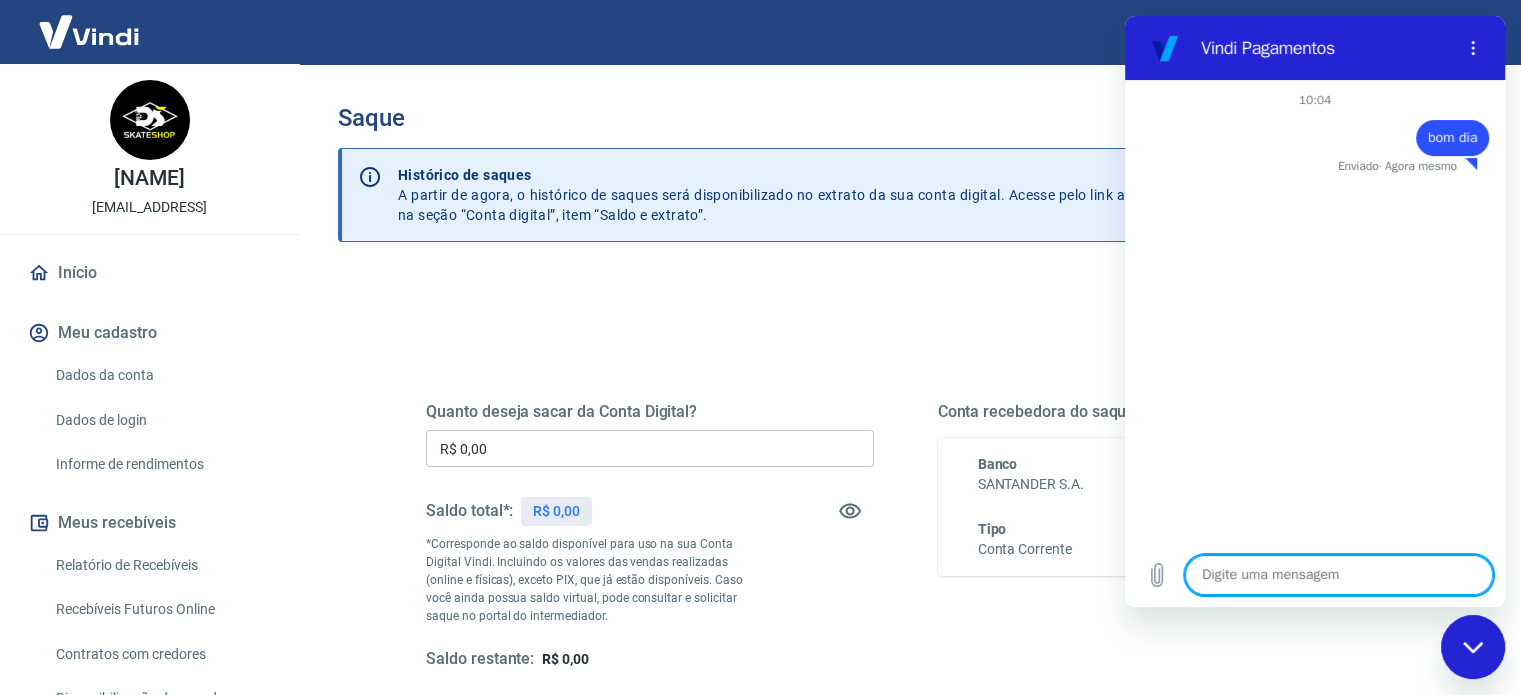 type on "x" 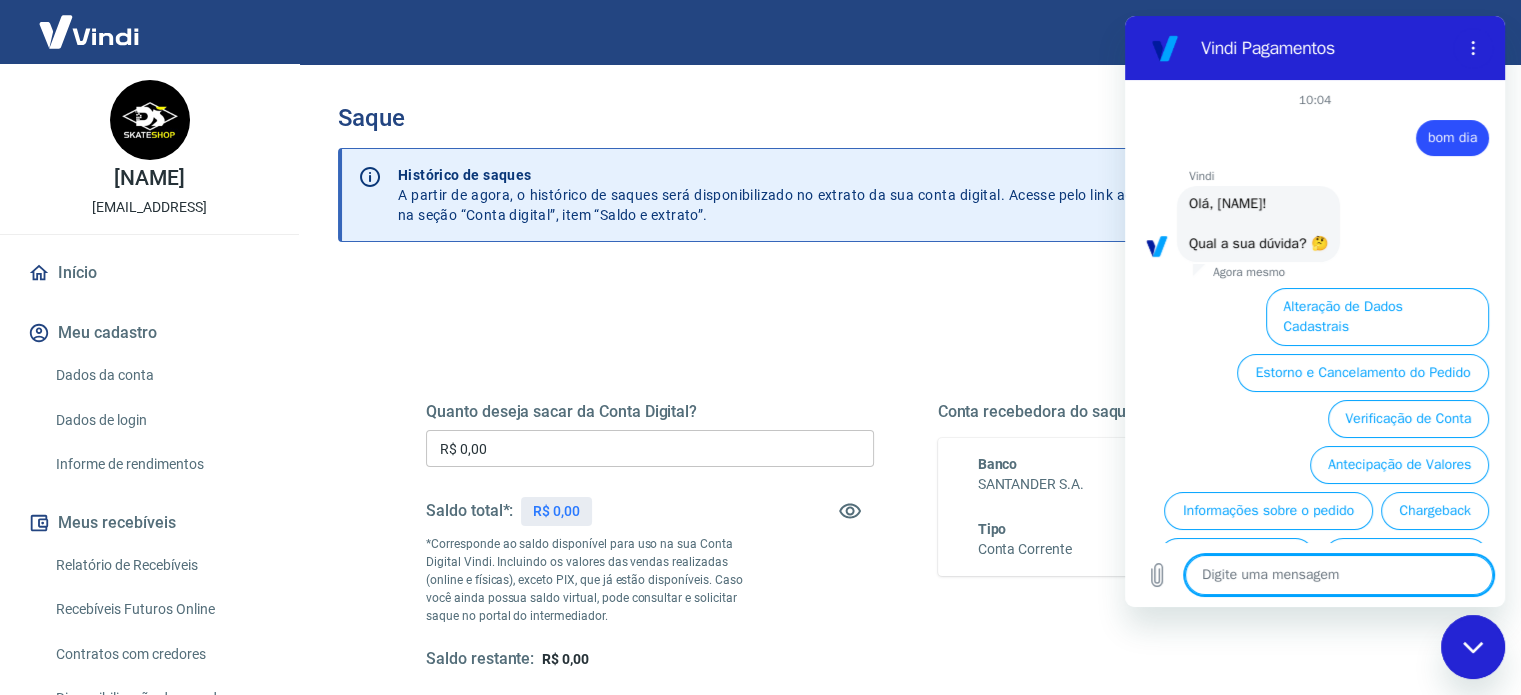 scroll, scrollTop: 126, scrollLeft: 0, axis: vertical 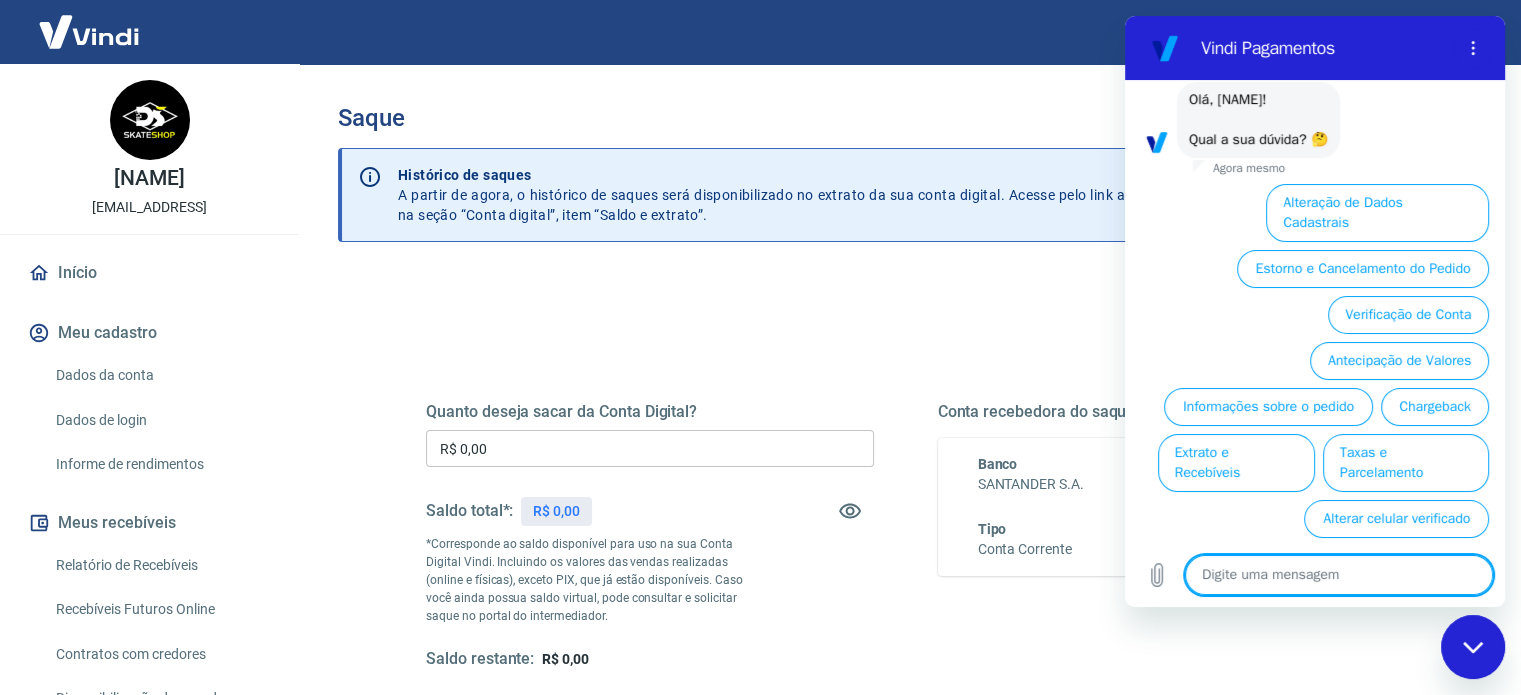 click at bounding box center [1339, 575] 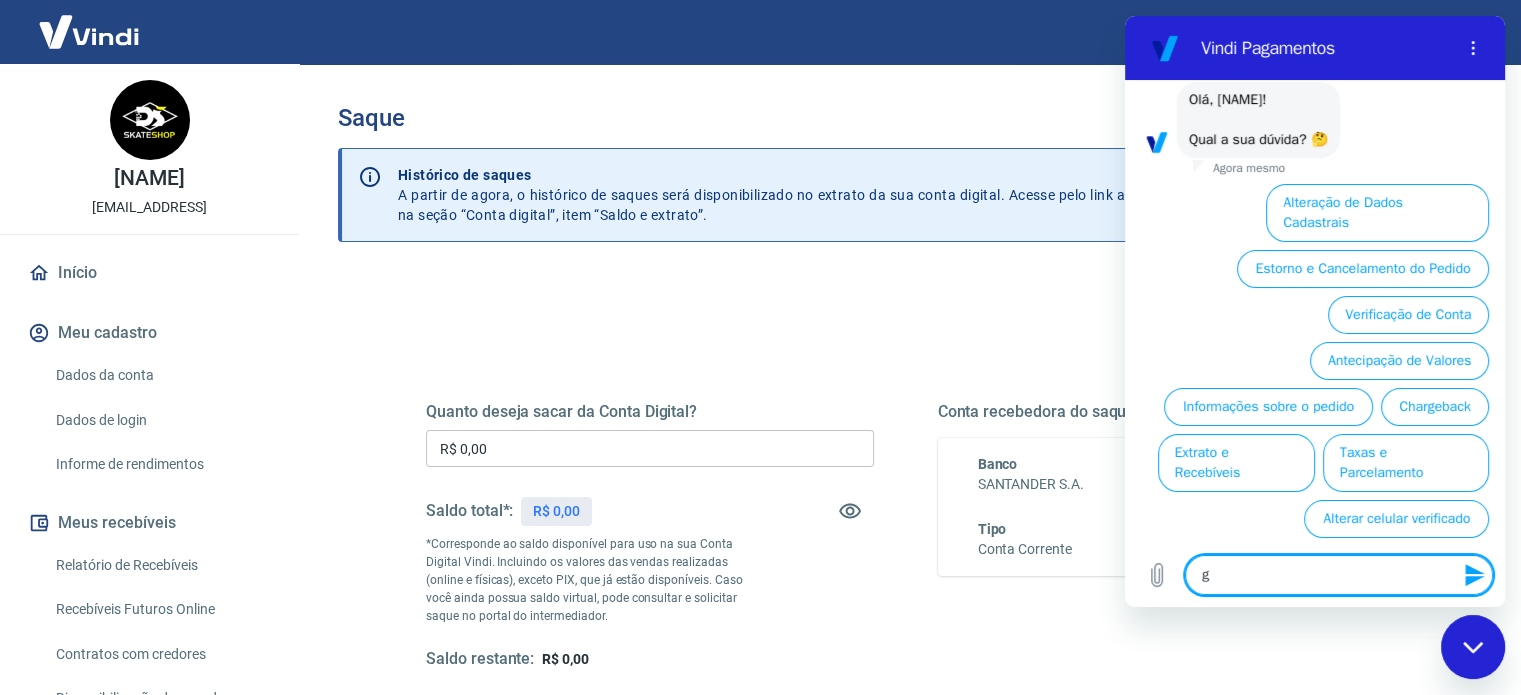 type on "go" 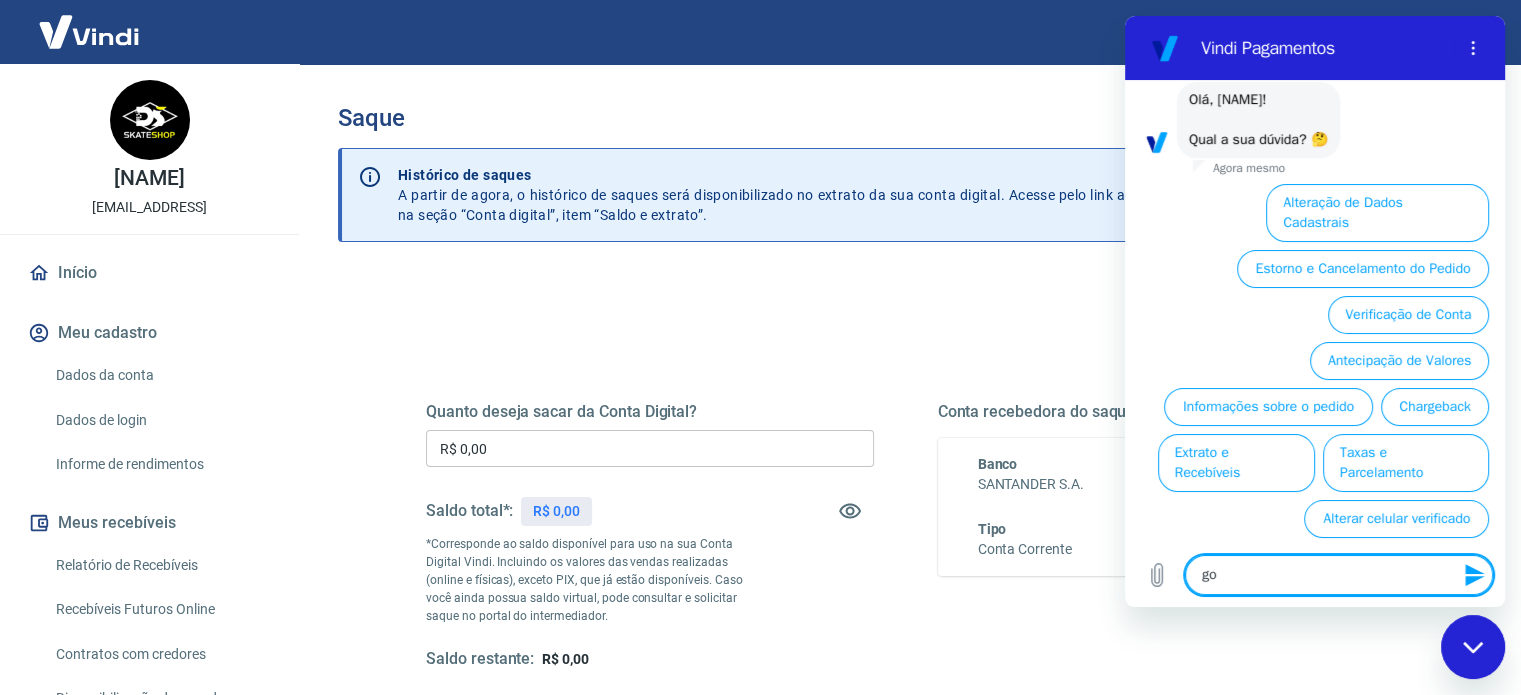 type on "x" 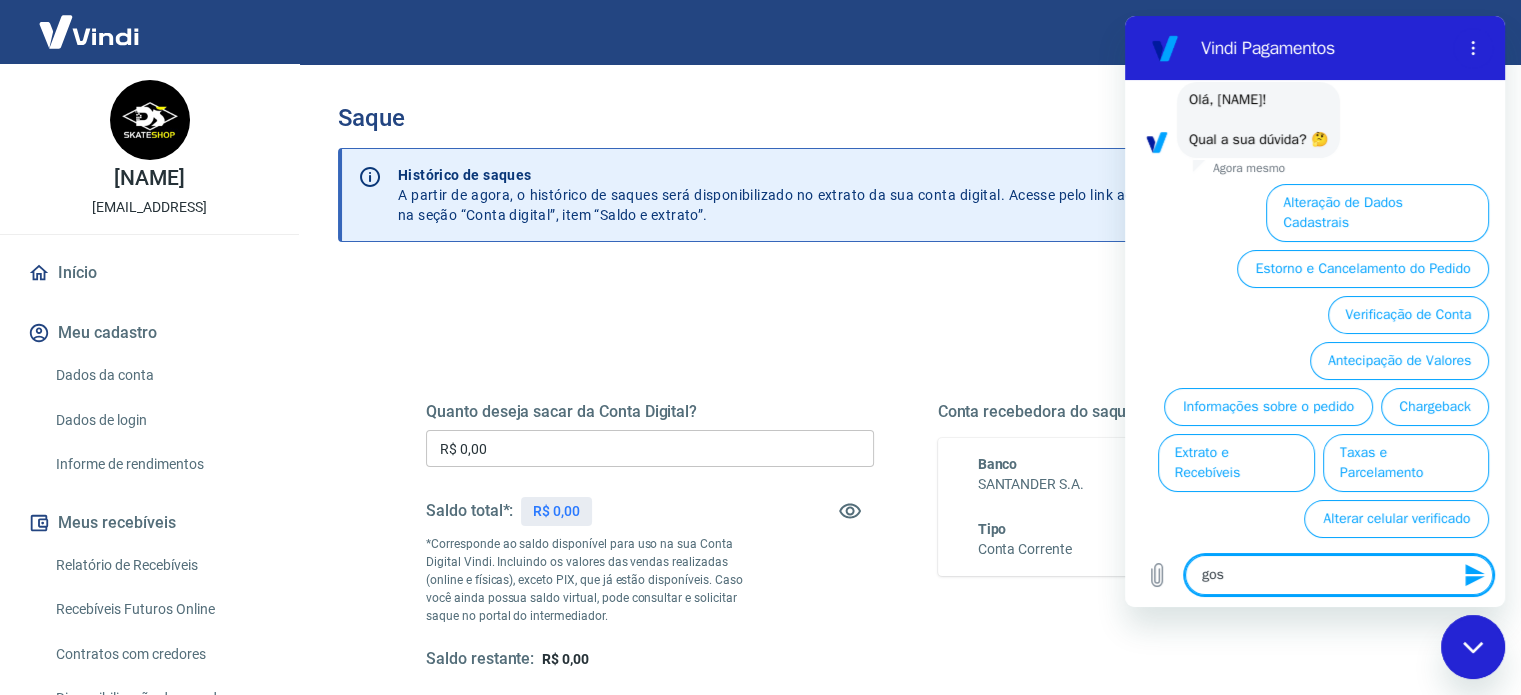 type on "x" 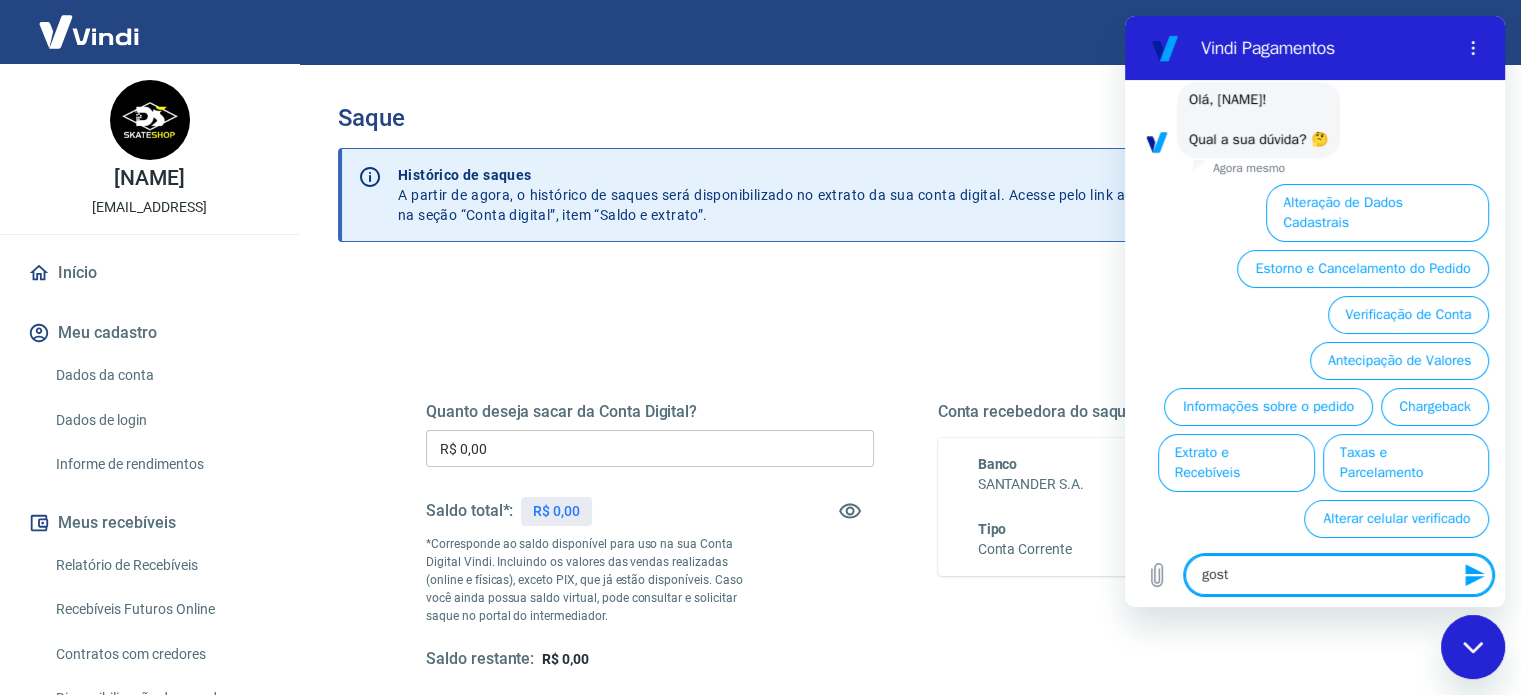 type on "gosta" 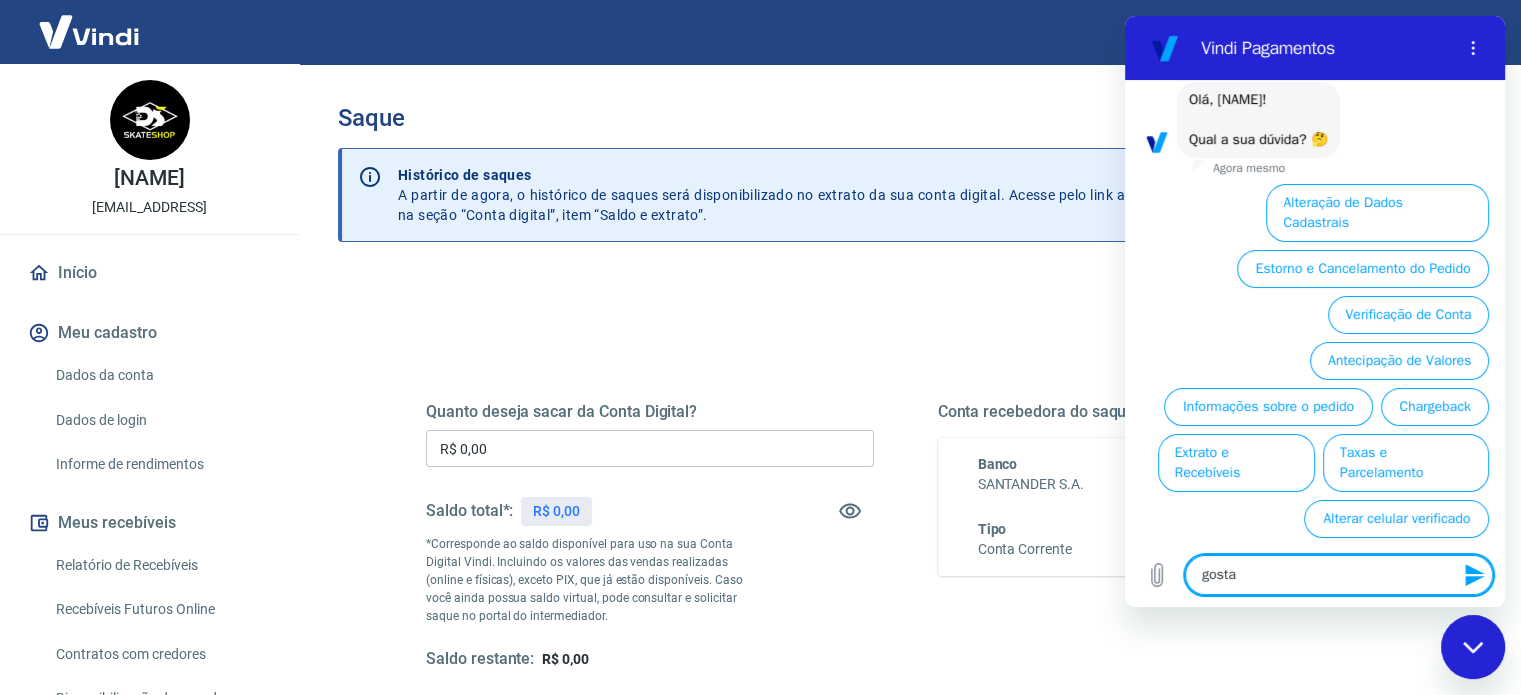 type on "gostar" 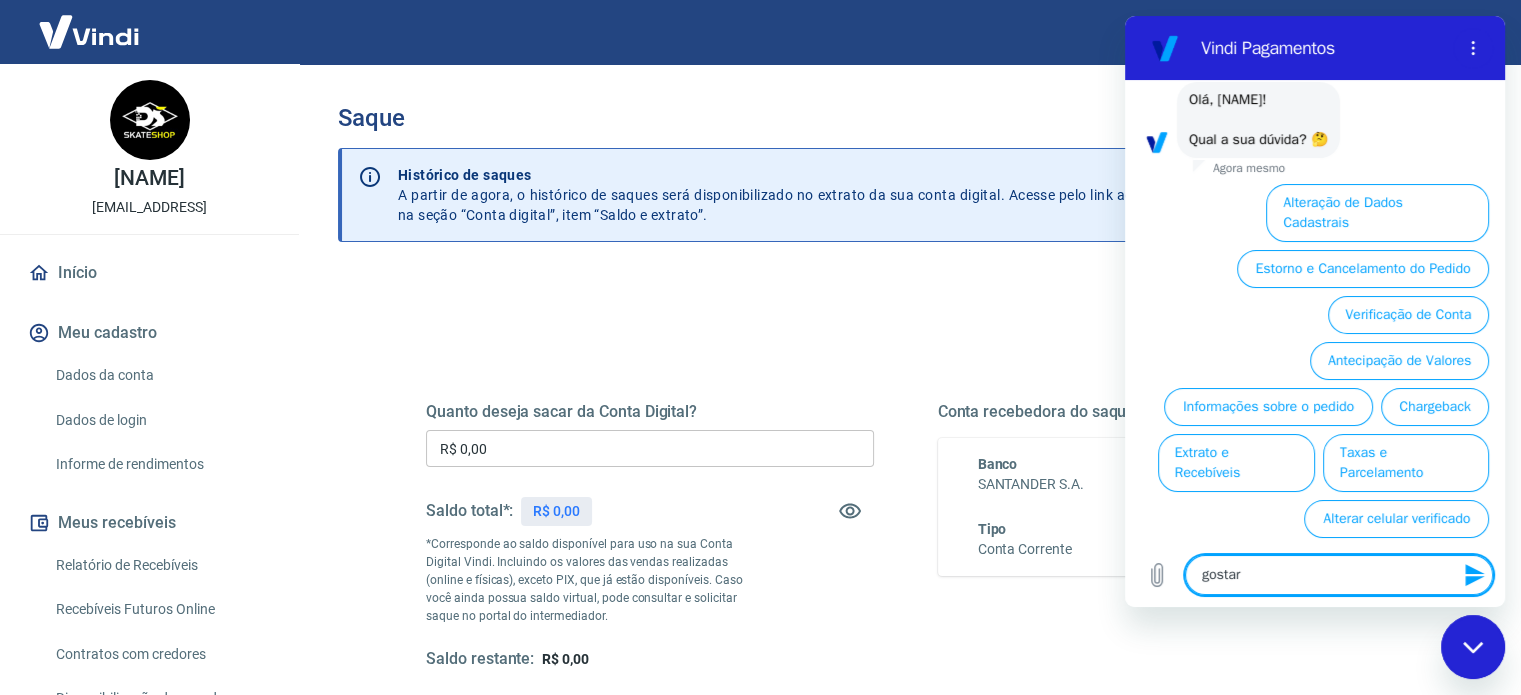 type on "gostari" 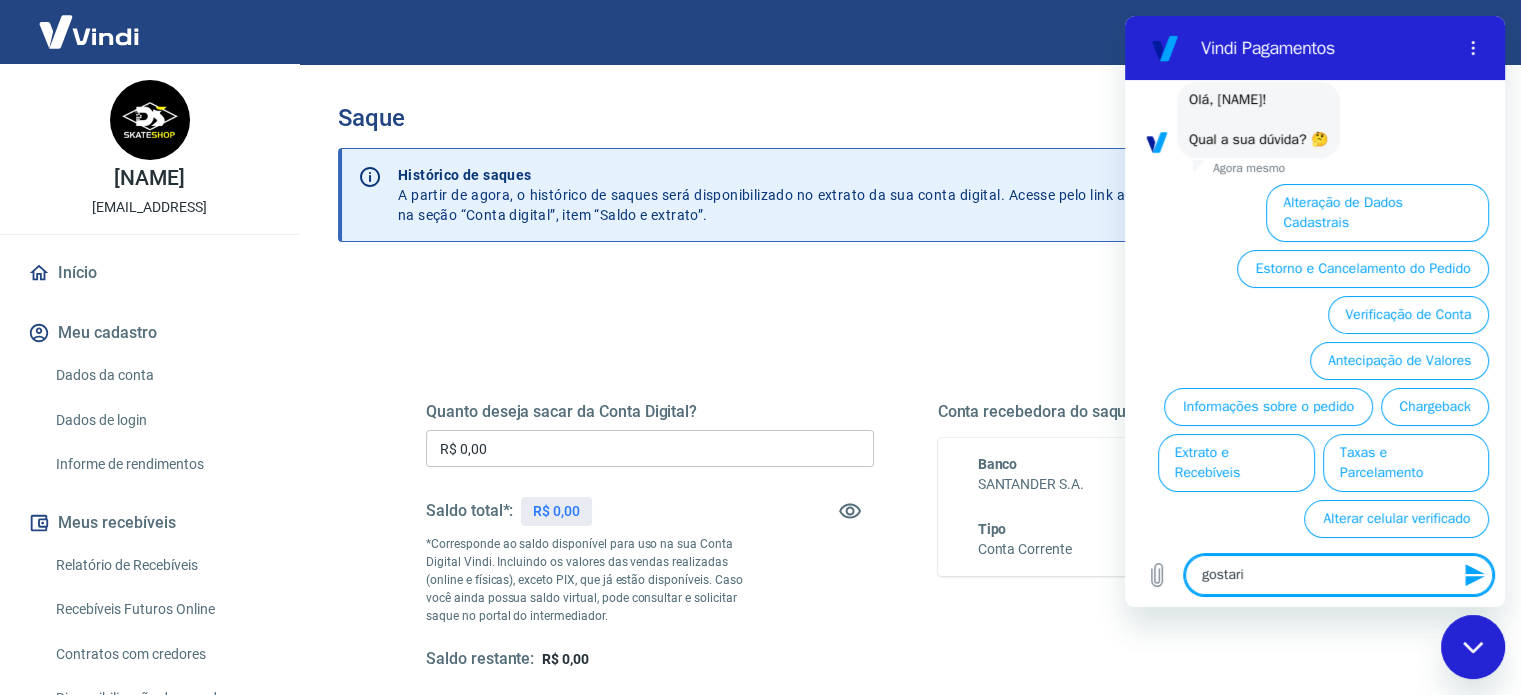 type on "gostaria" 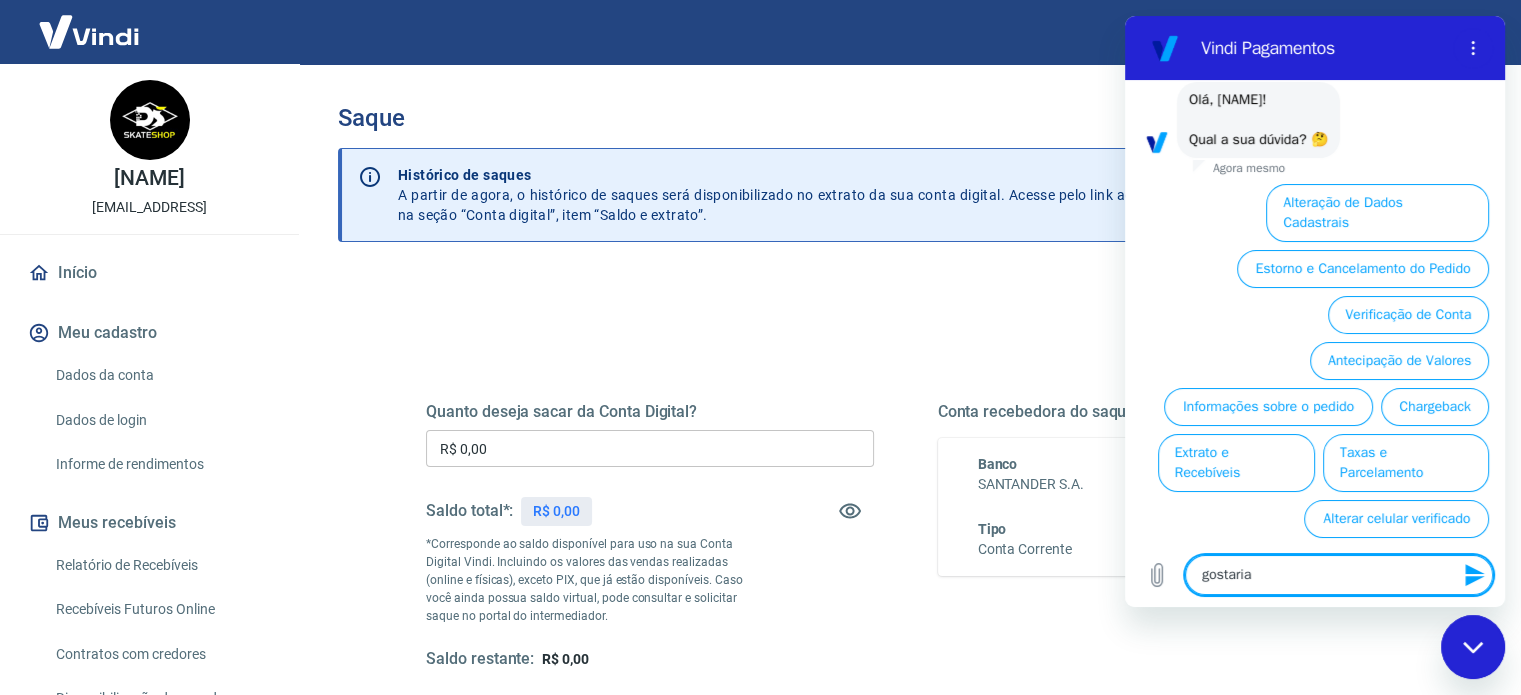 type on "x" 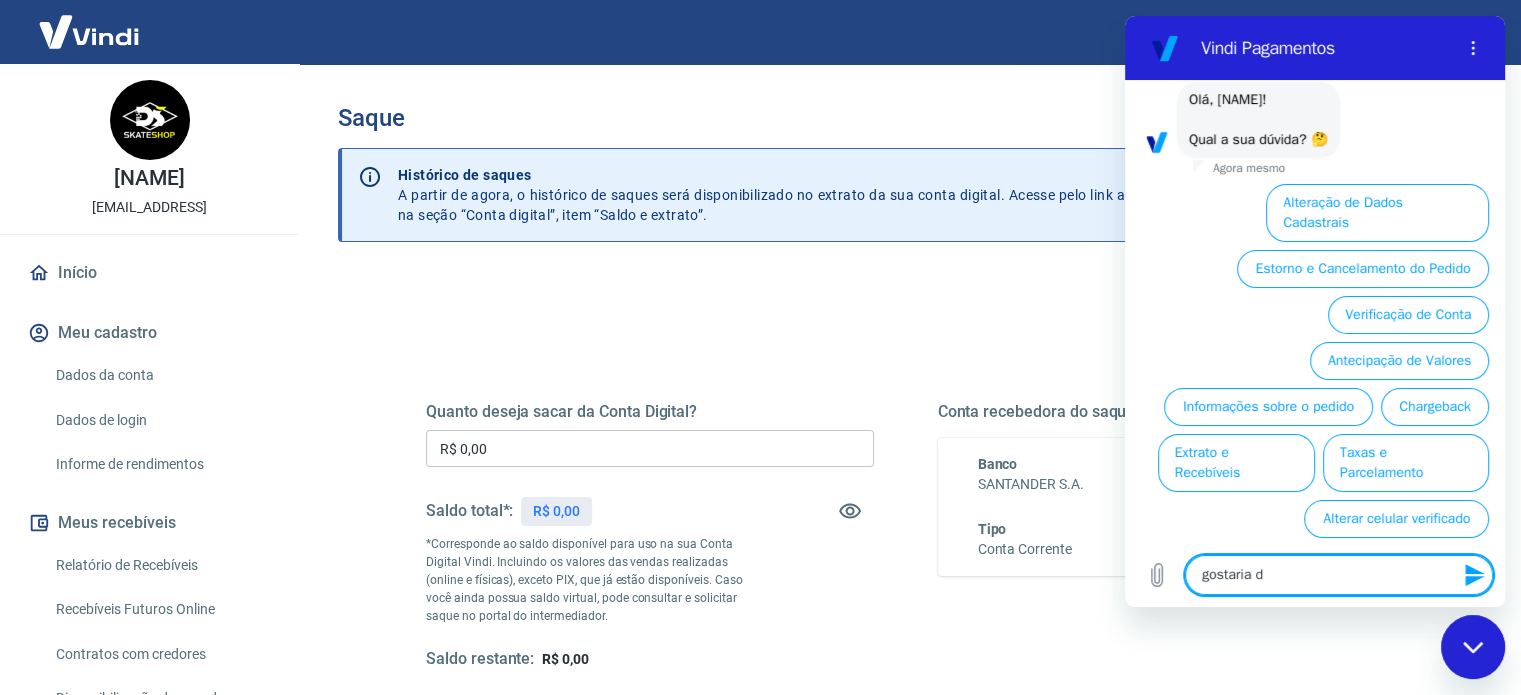 type on "gostaria de" 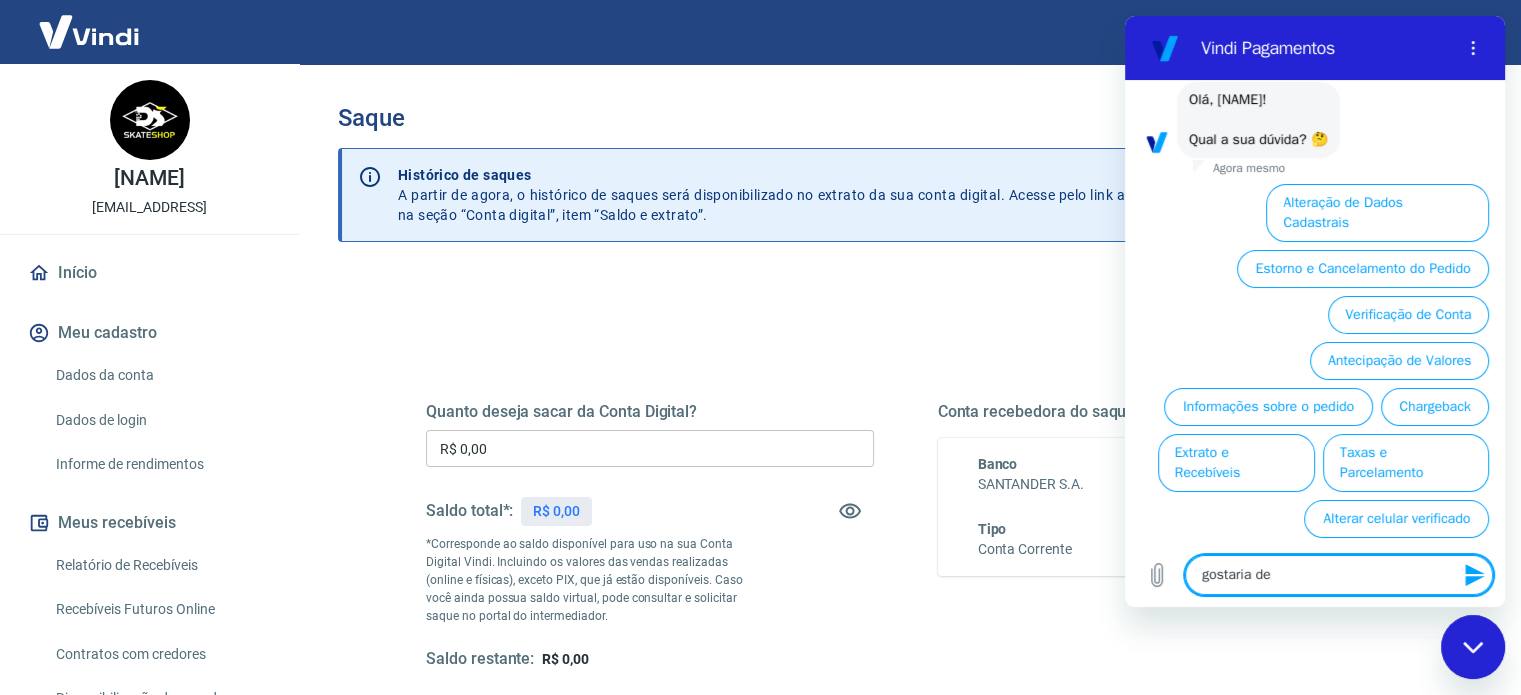 type on "gostaria de" 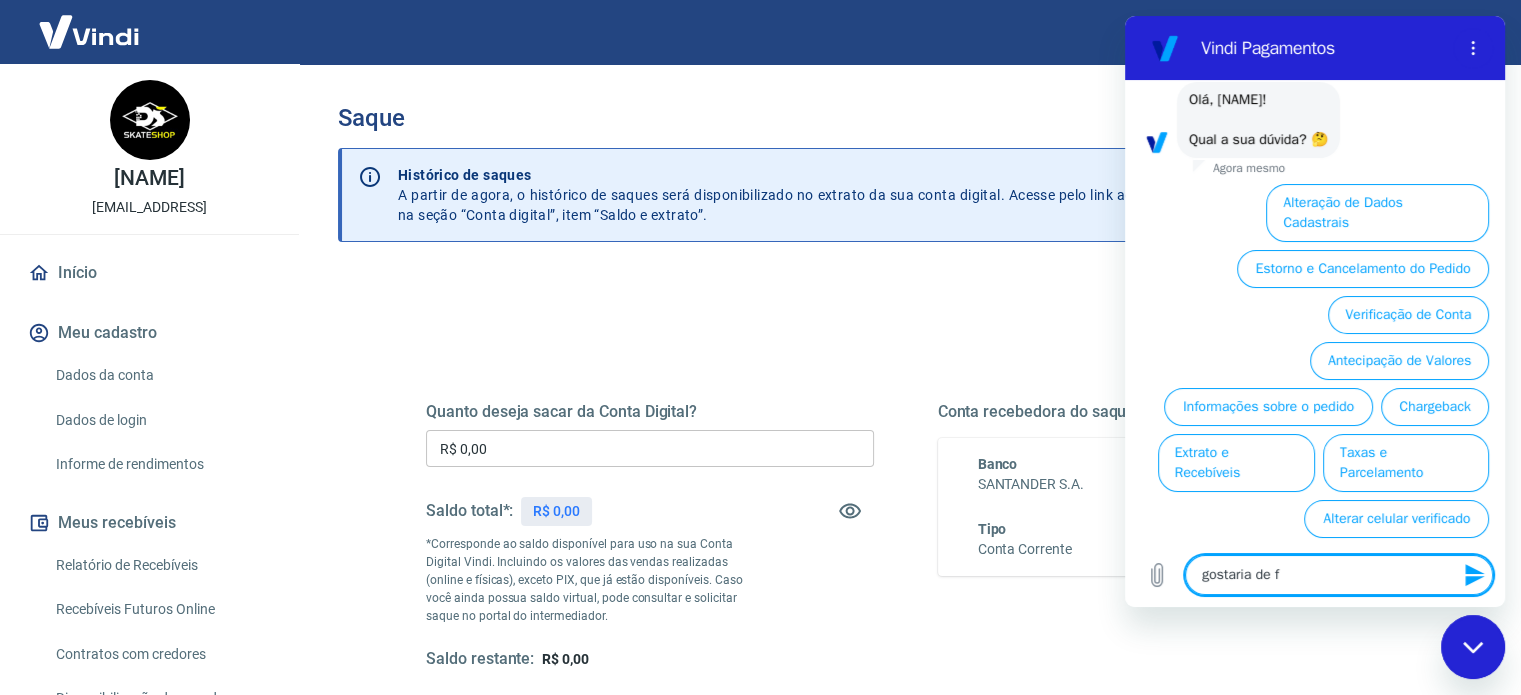type on "gostaria de fa" 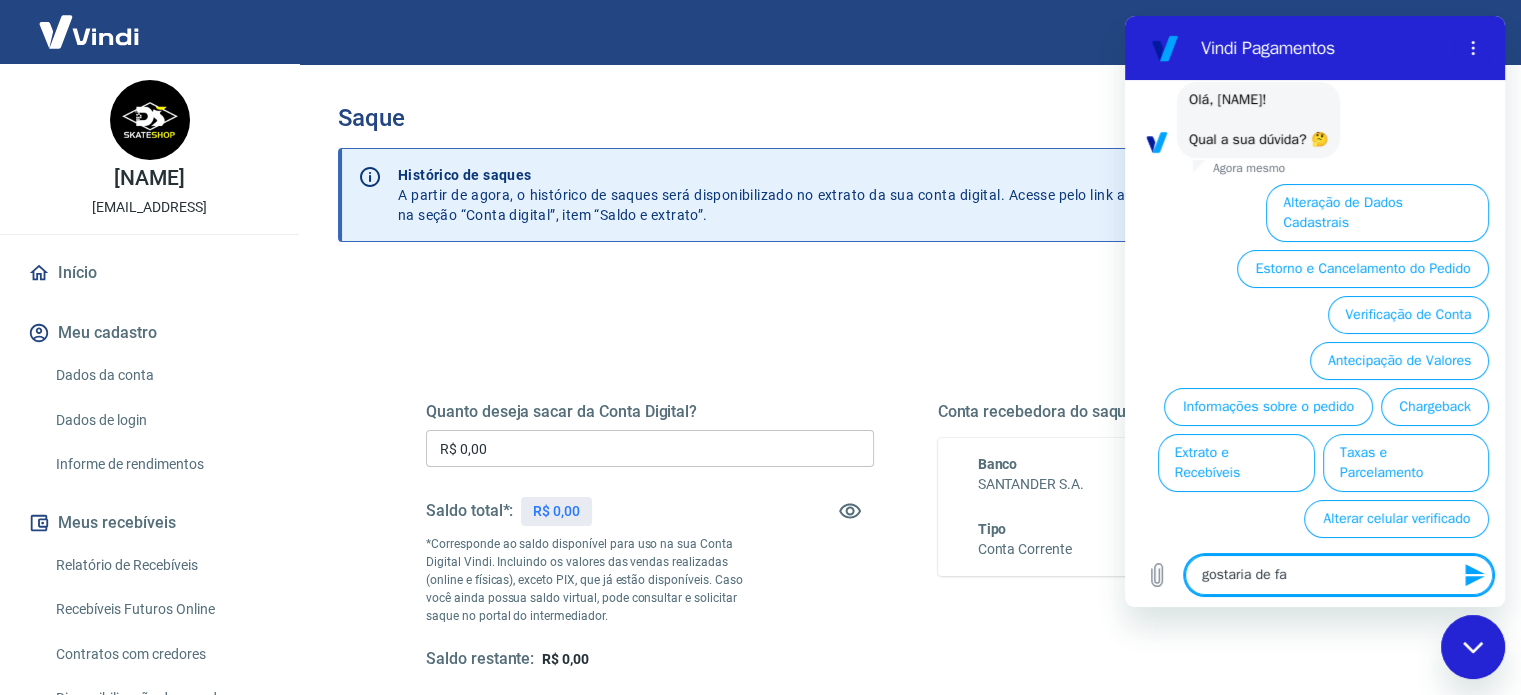 type on "gostaria de fal" 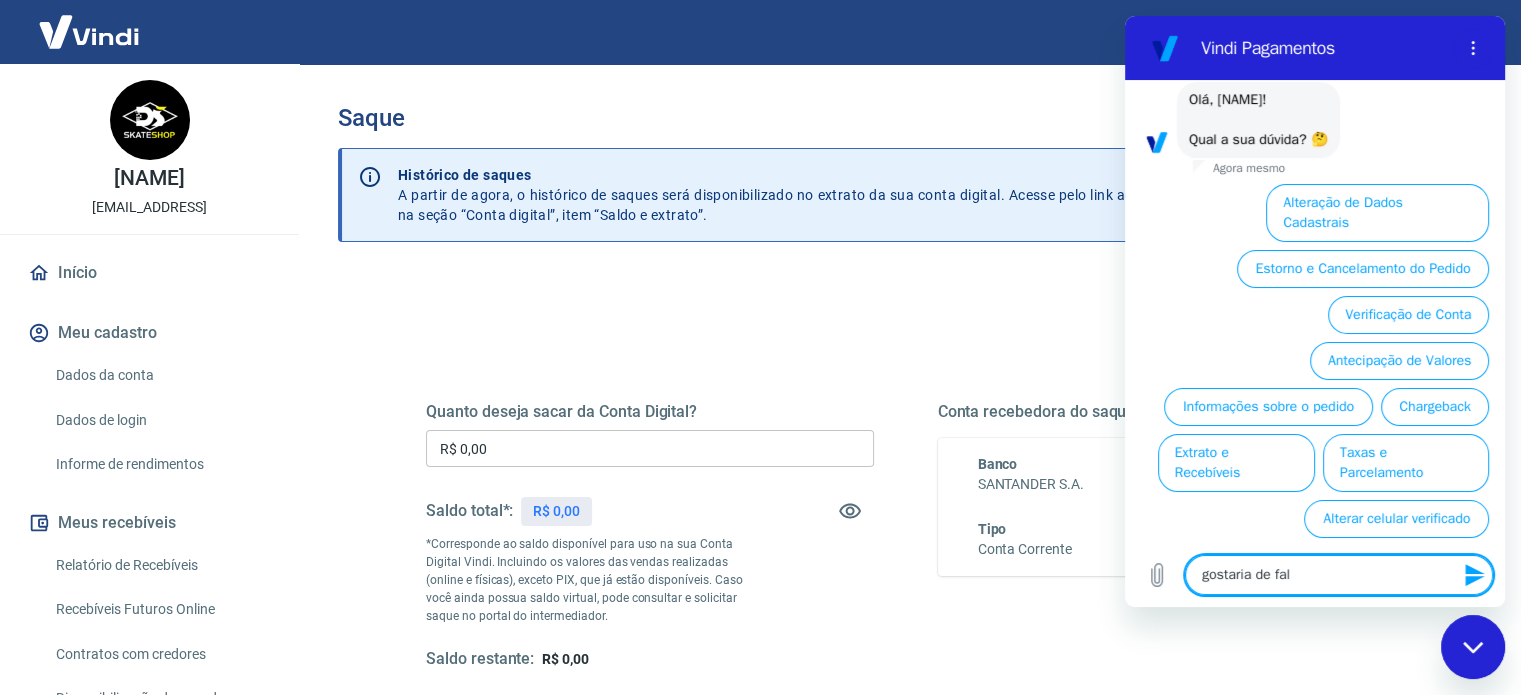 type on "x" 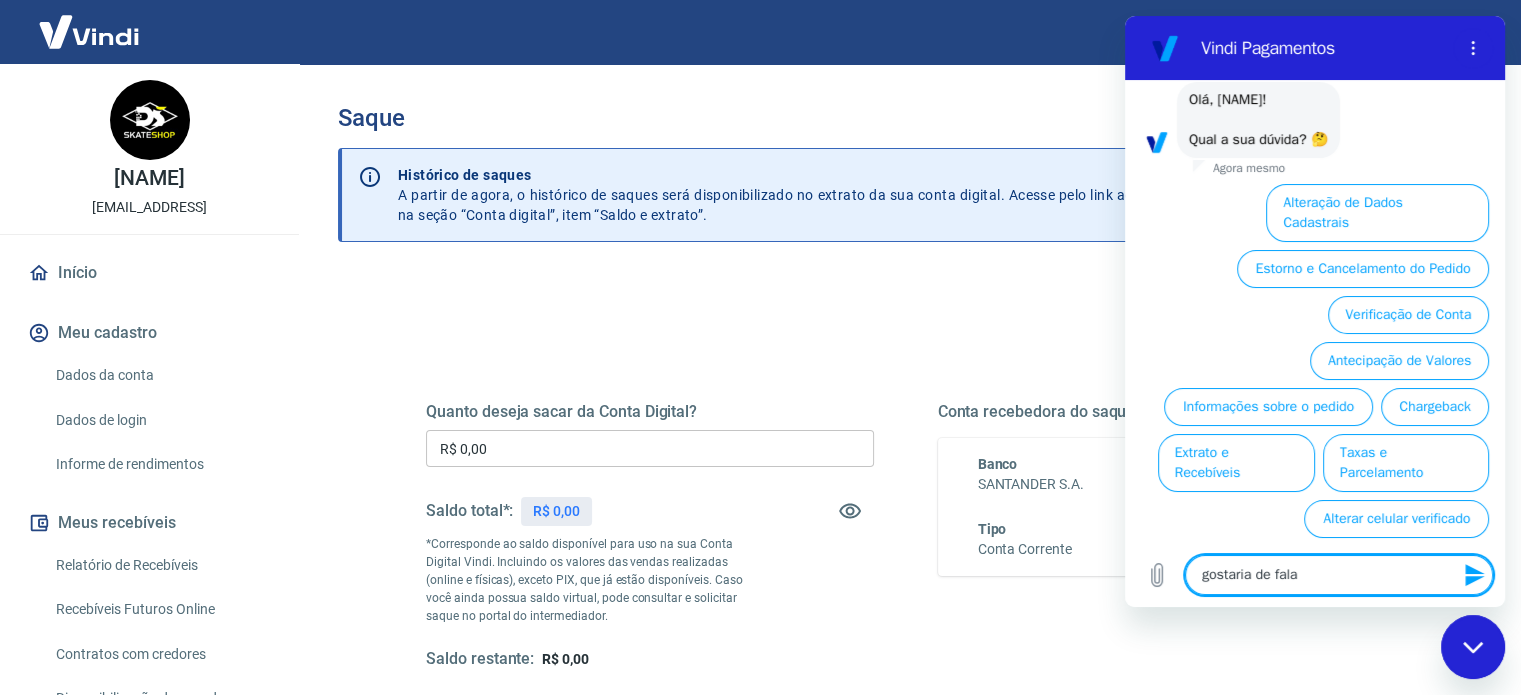 type on "gostaria de falar" 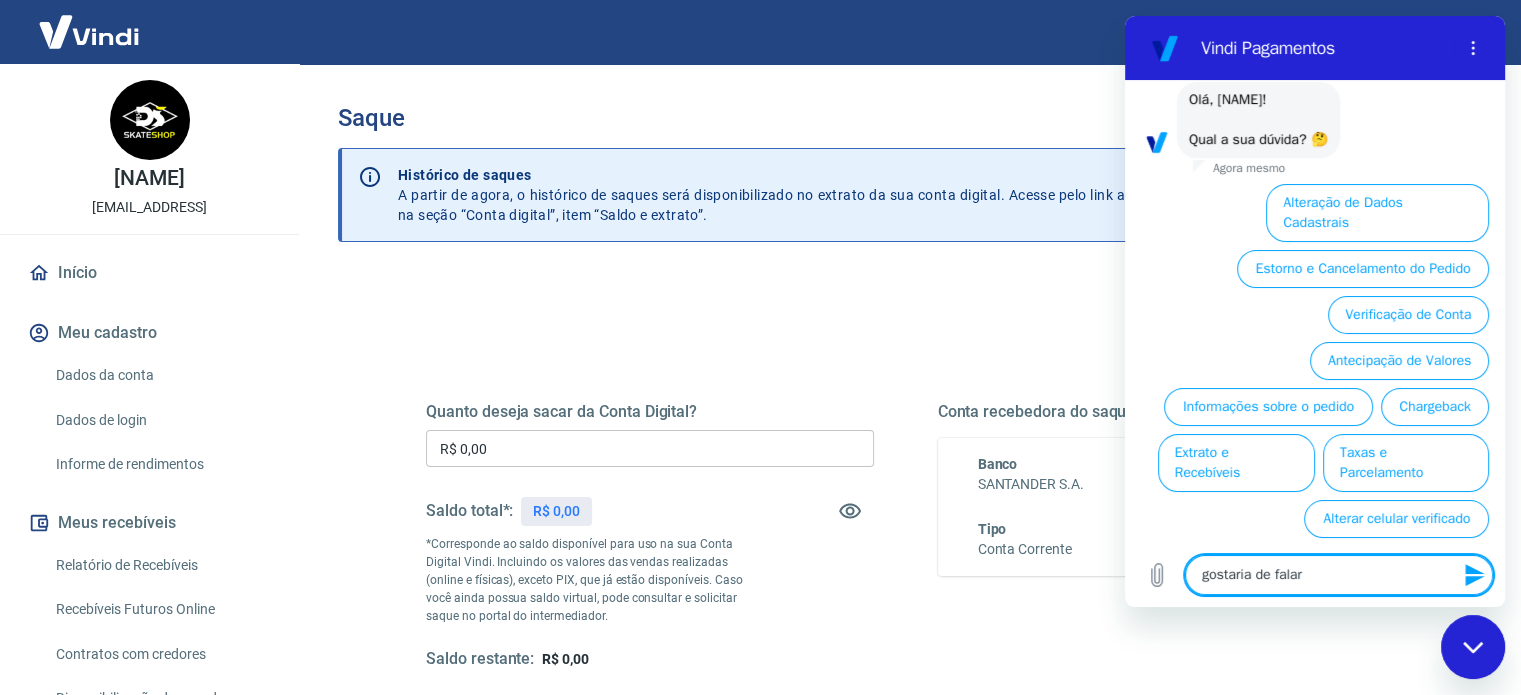 type on "gostaria de falar" 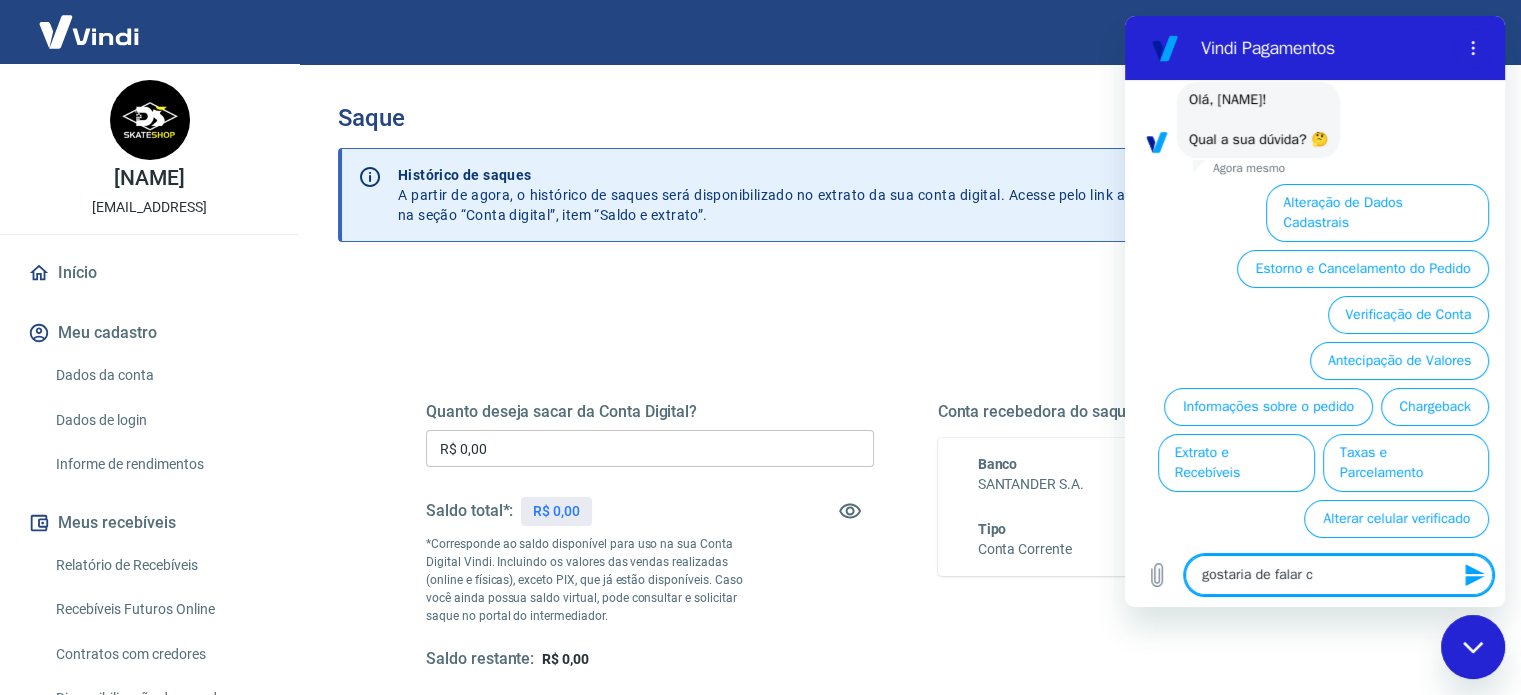 type on "x" 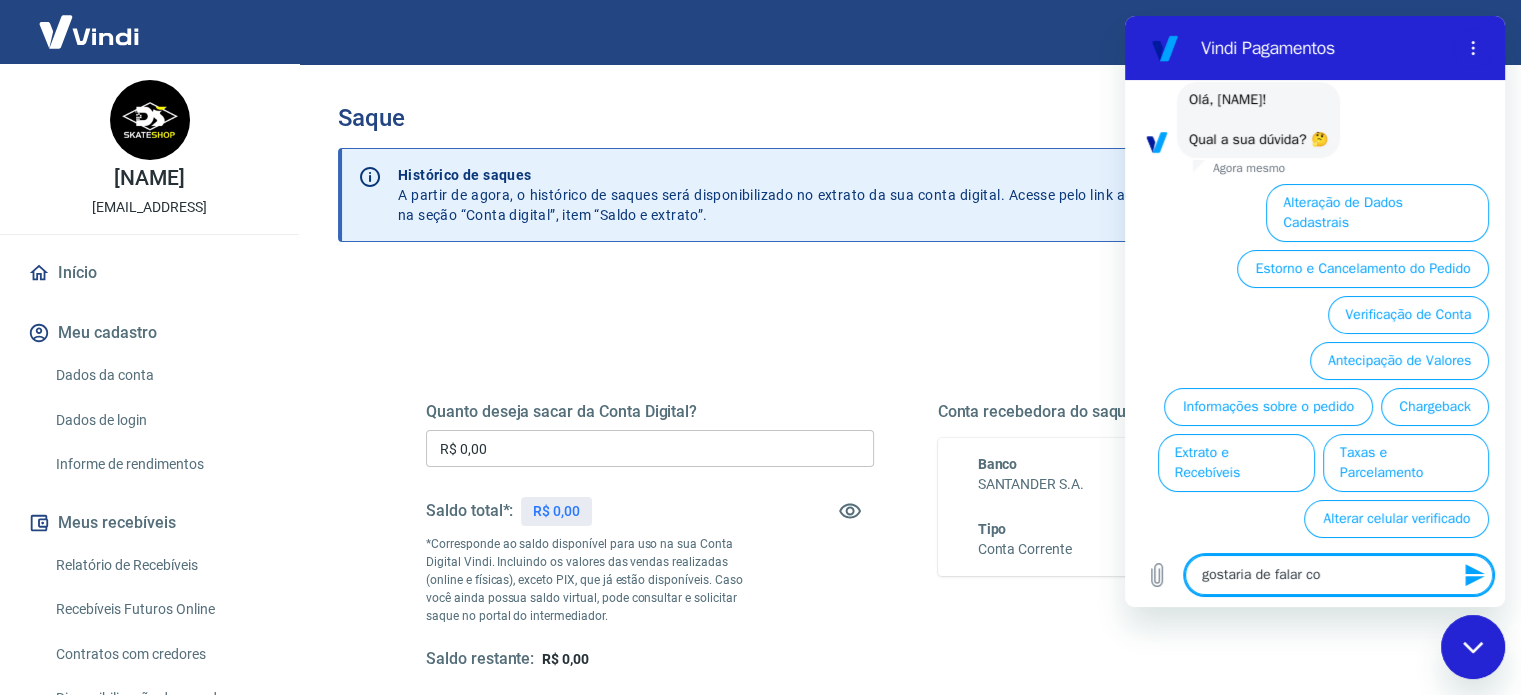type on "gostaria de falar com" 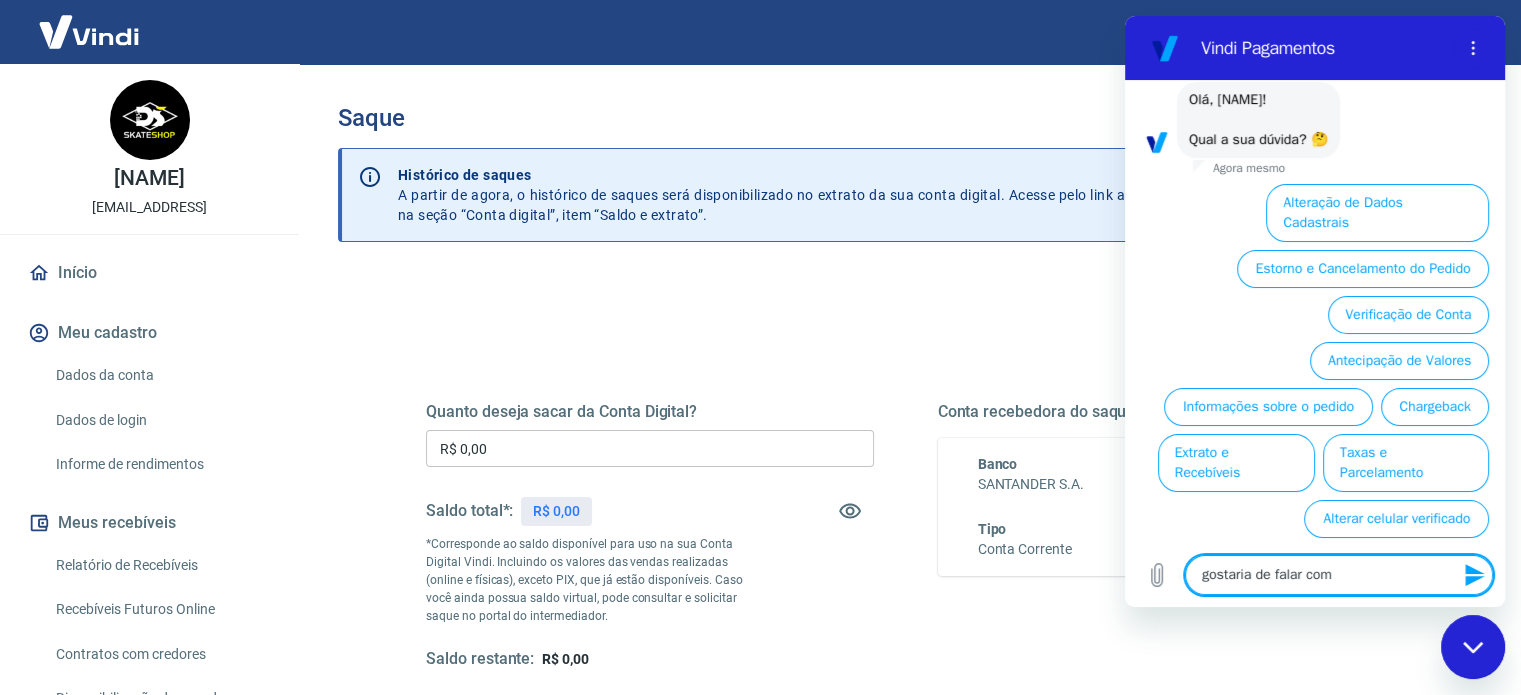 type on "gostaria de falar com" 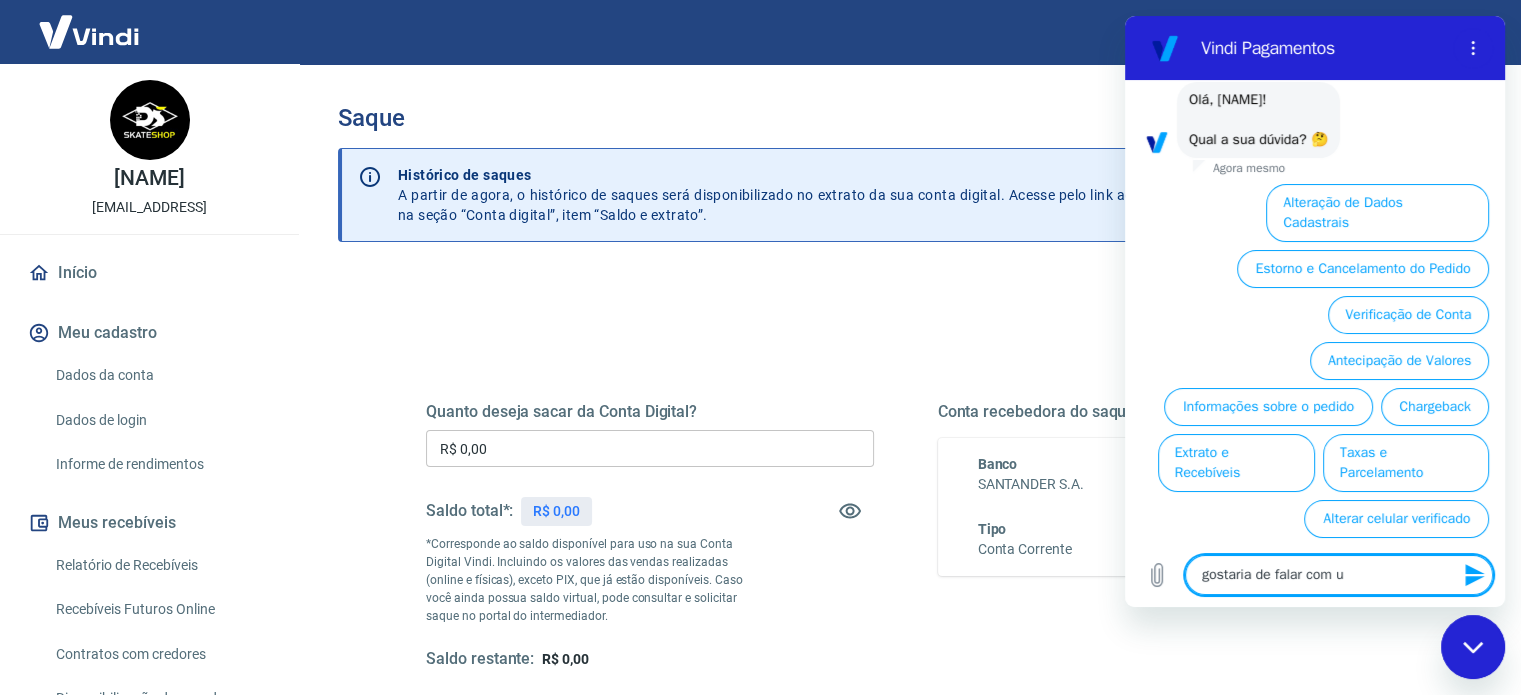 type on "gostaria de falar com um" 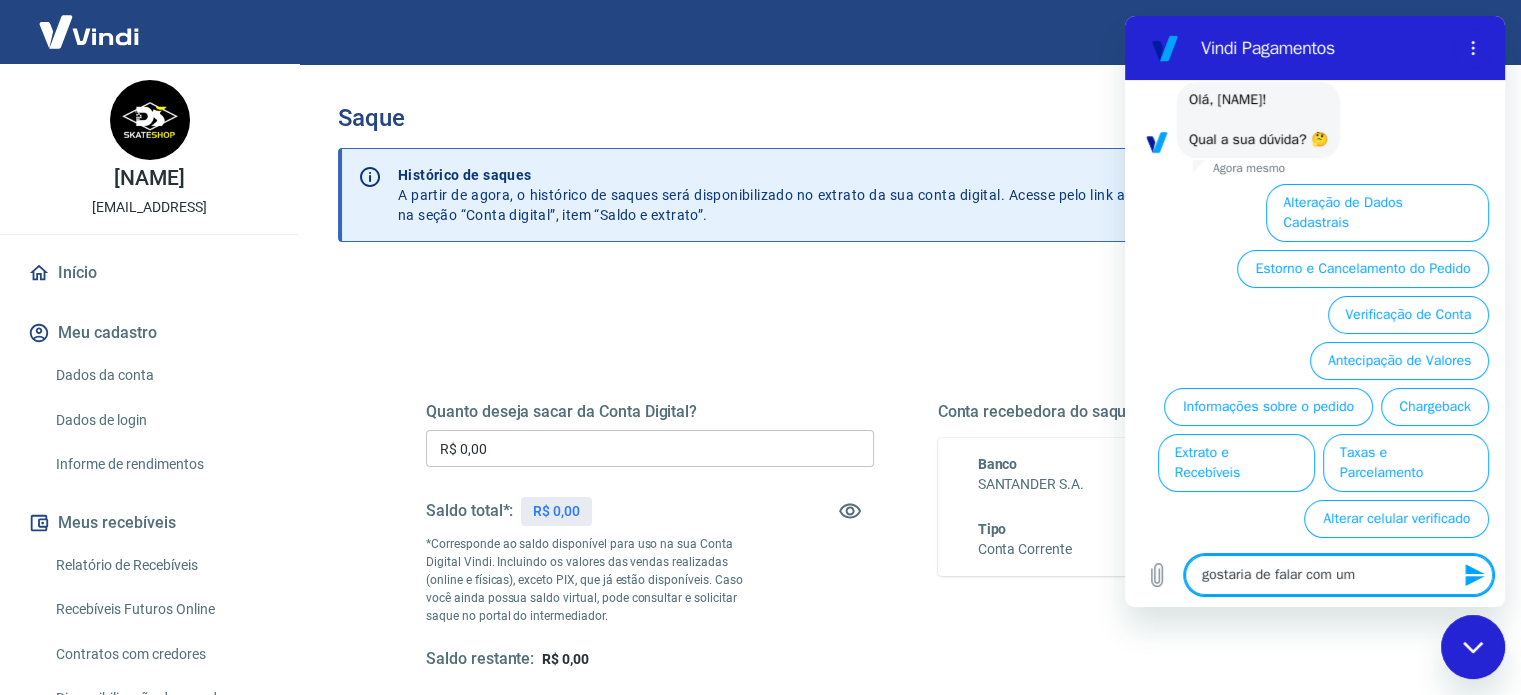 type on "gostaria de falar com um" 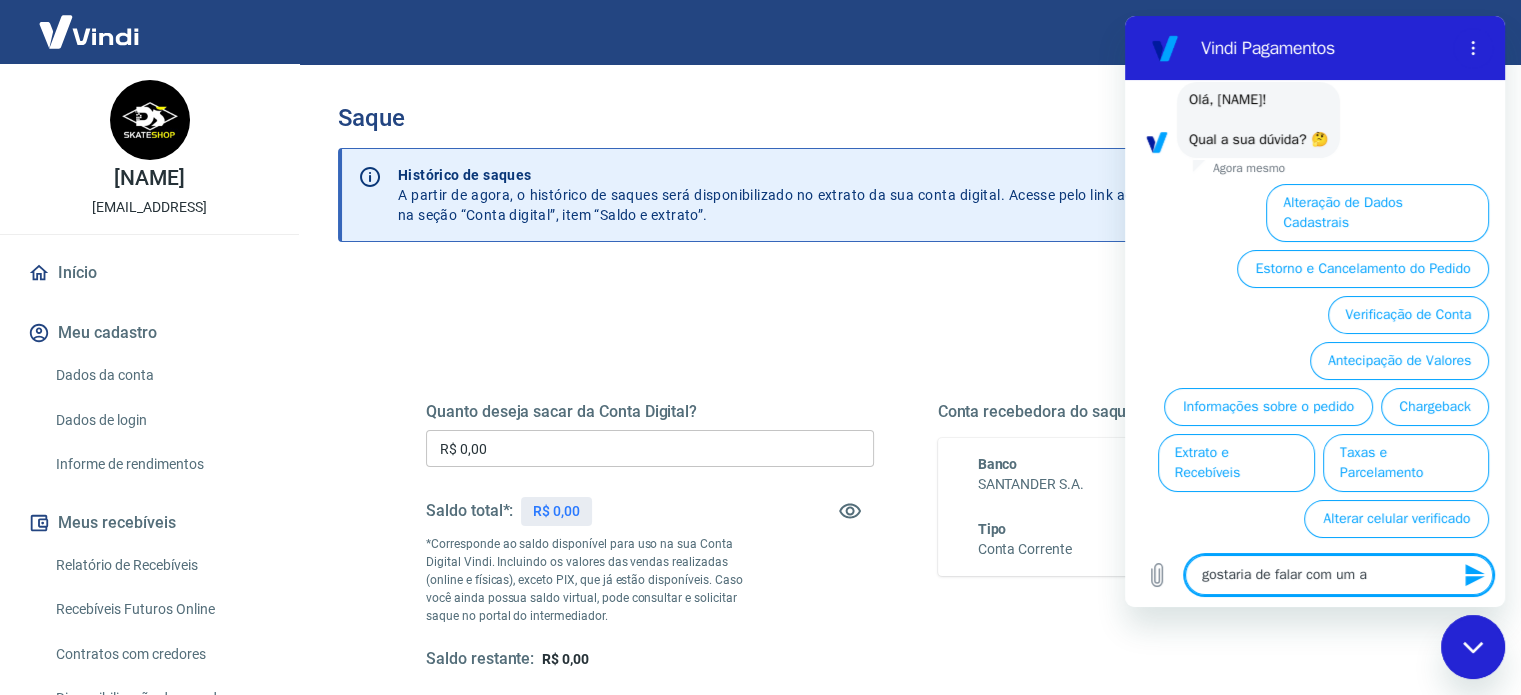 type on "x" 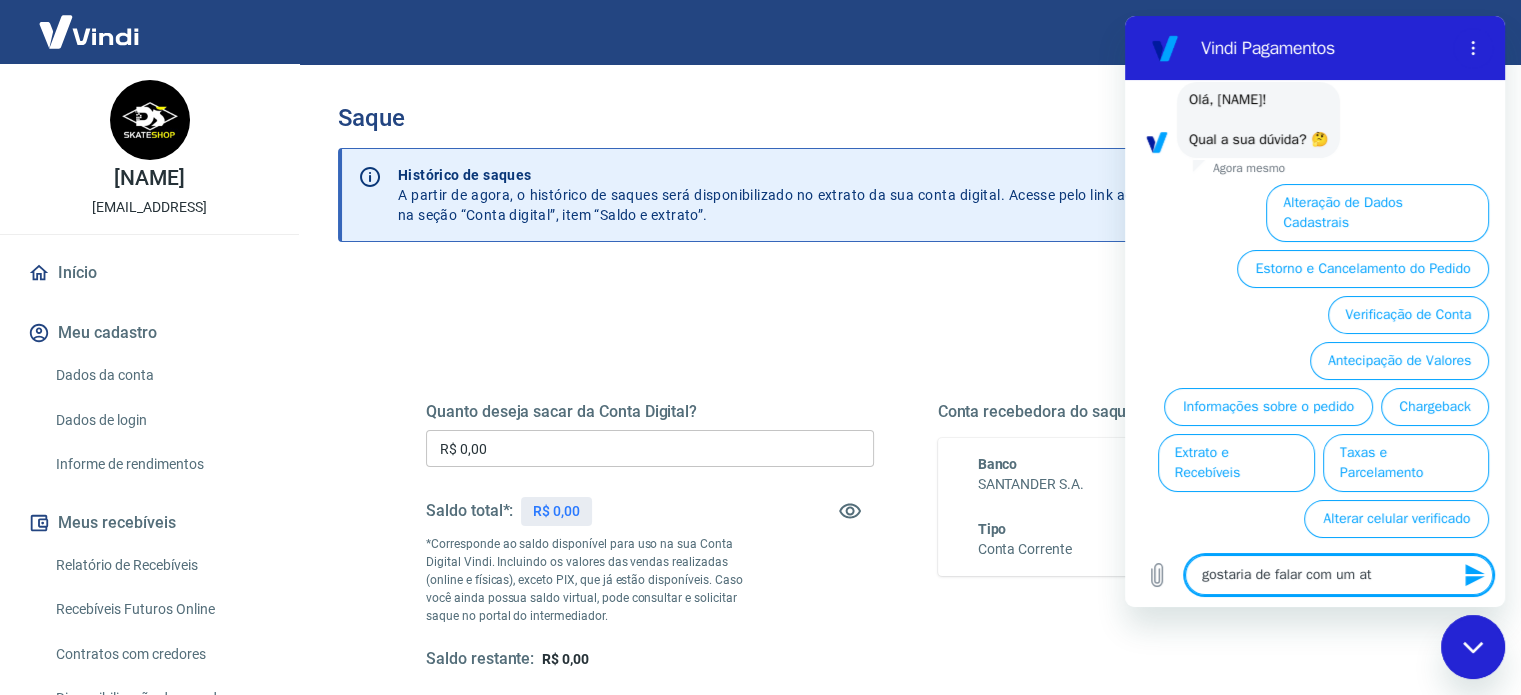 type on "gostaria de falar com um ate" 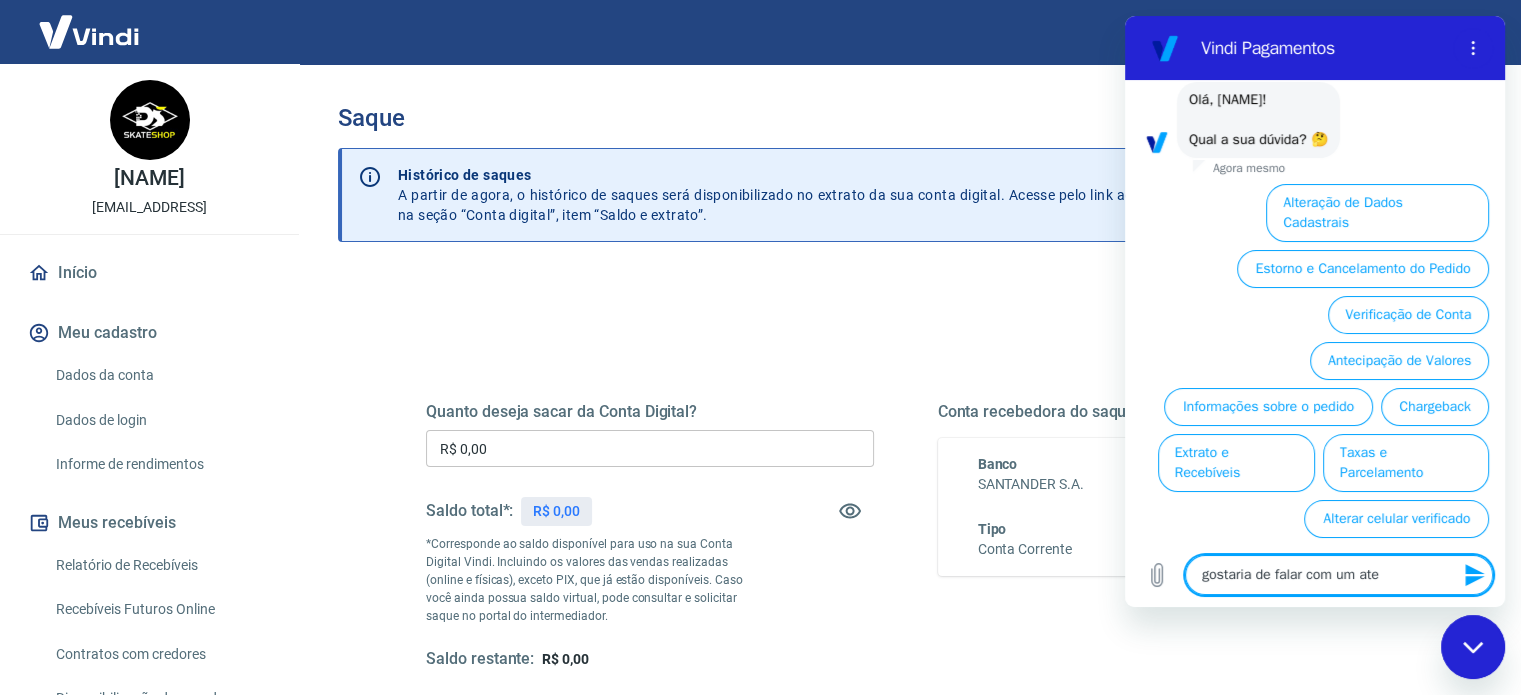 type on "gostaria de falar com um aten" 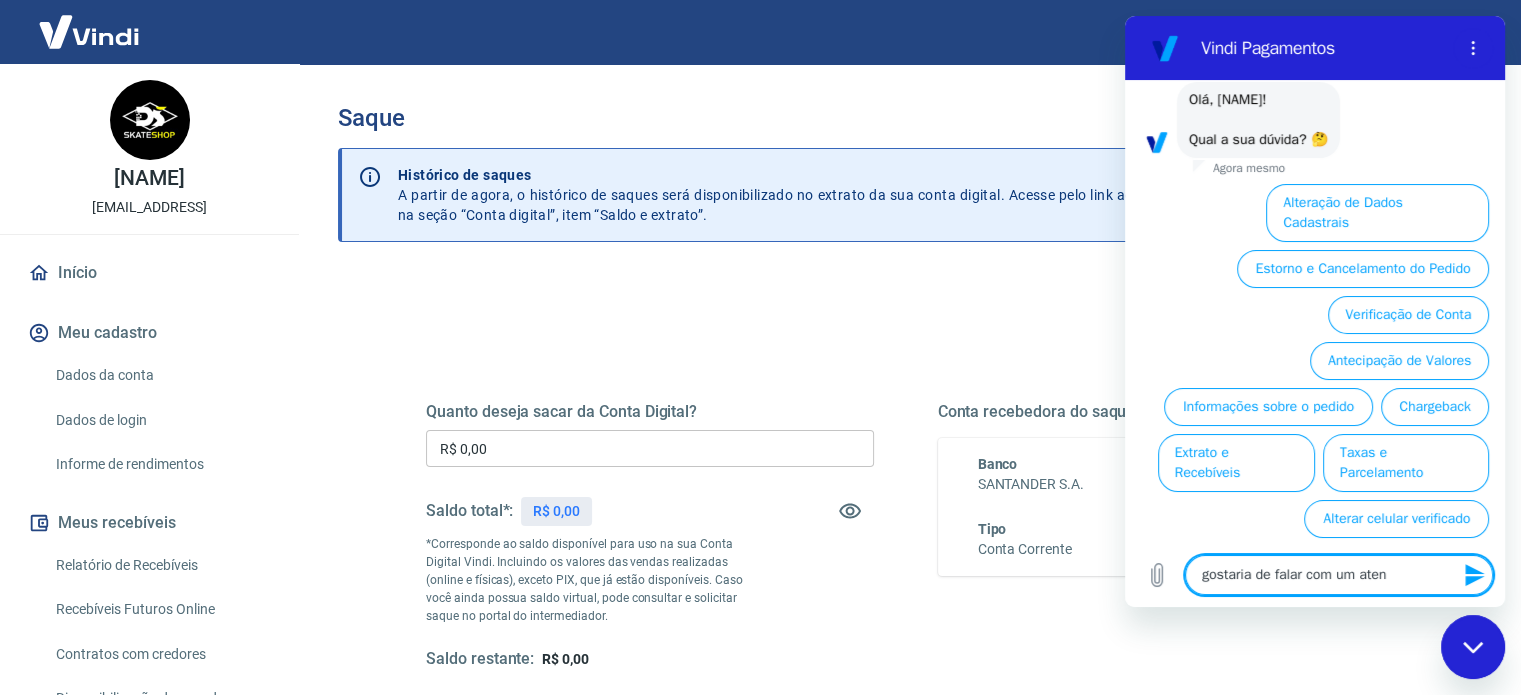 type on "gostaria de falar com um atend" 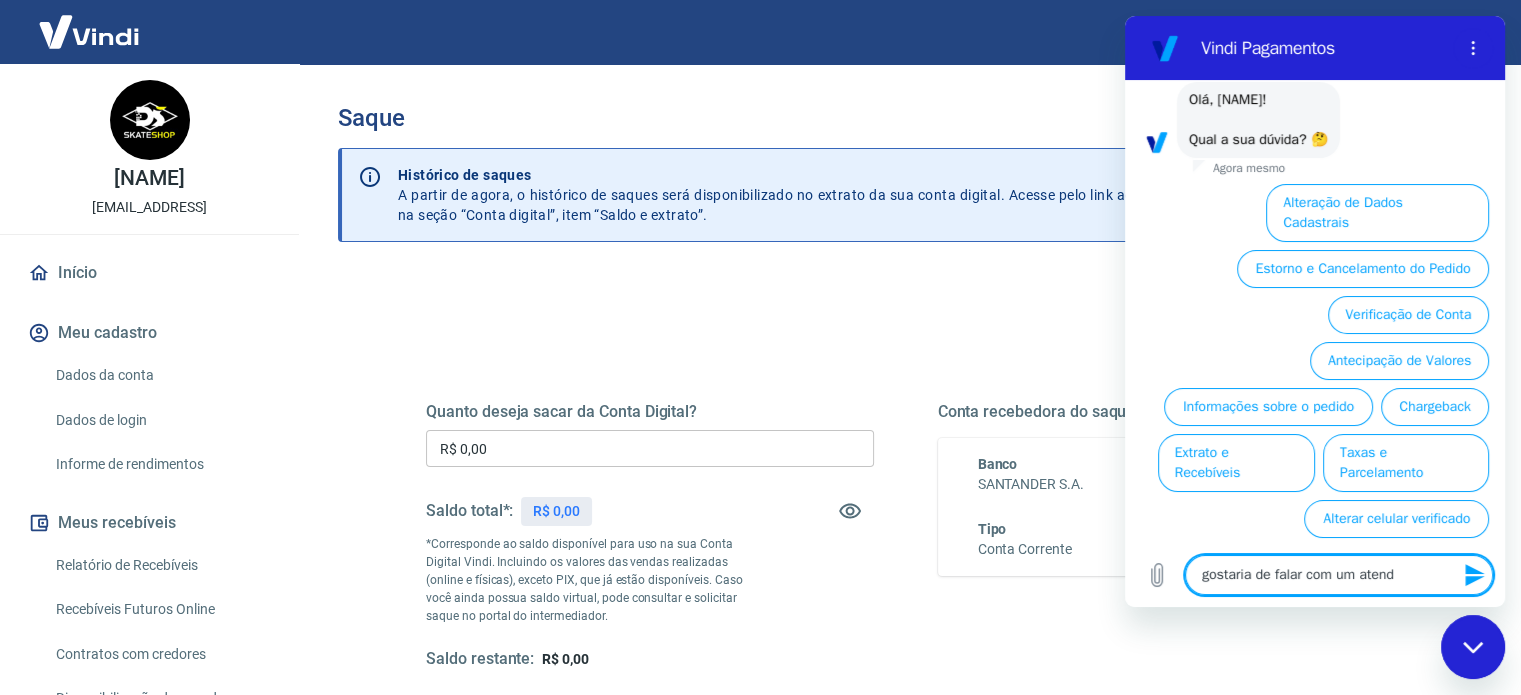 type on "gostaria de falar com um atende" 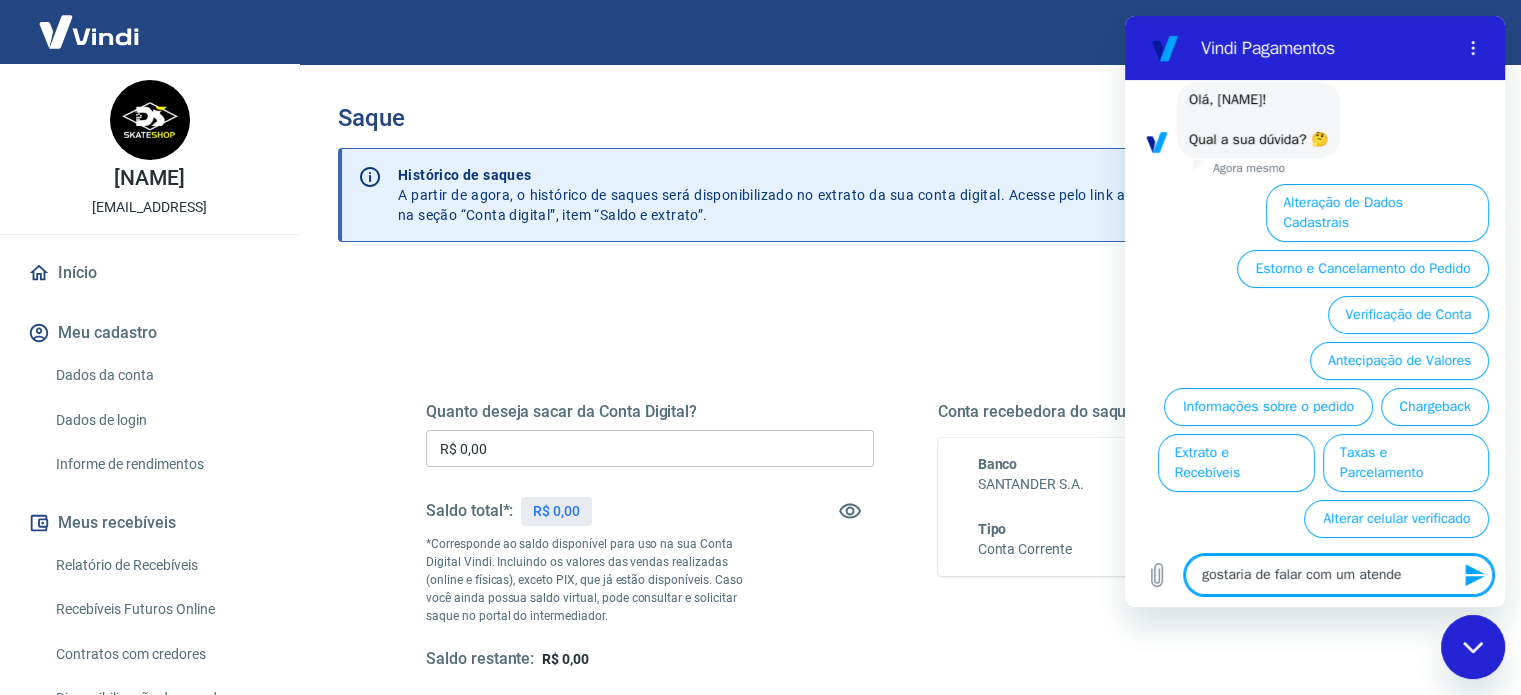 type on "gostaria de falar com um atenden" 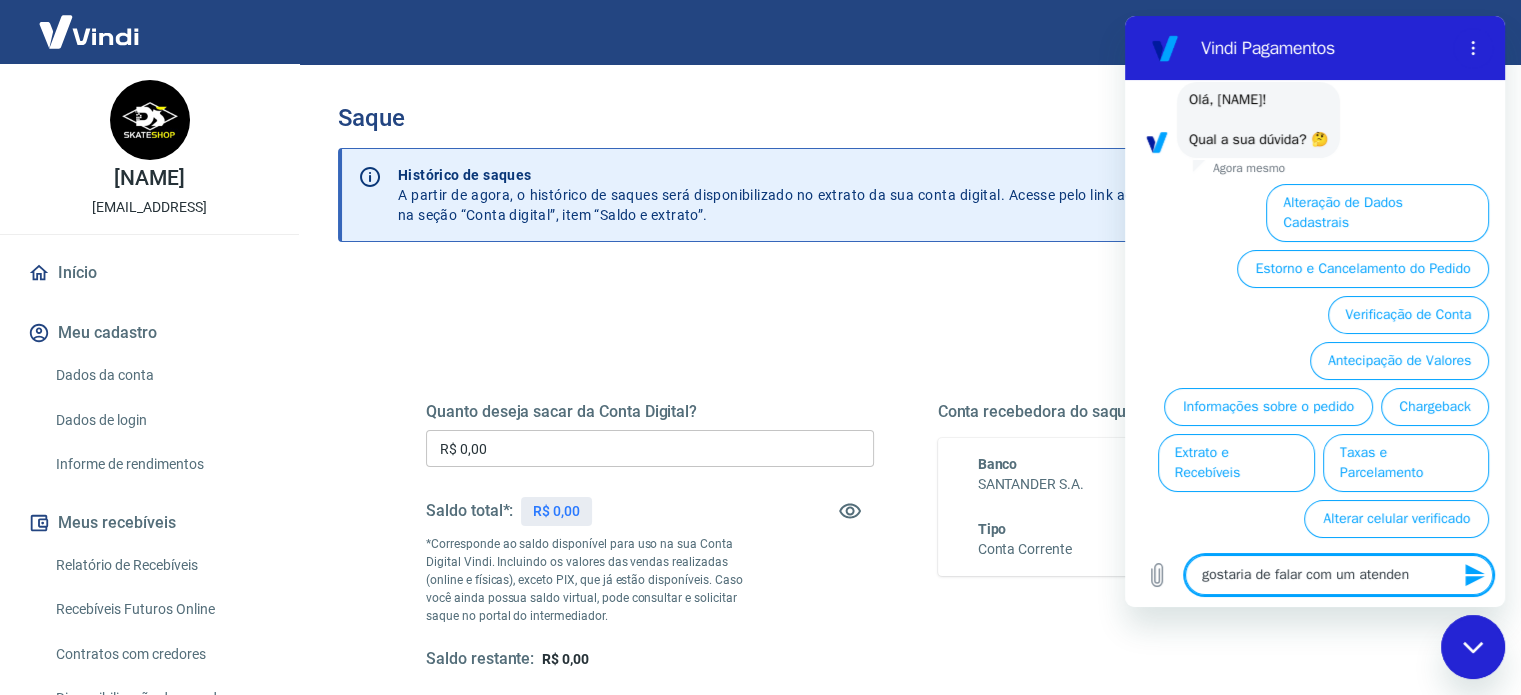 type on "gostaria de falar com um atendent" 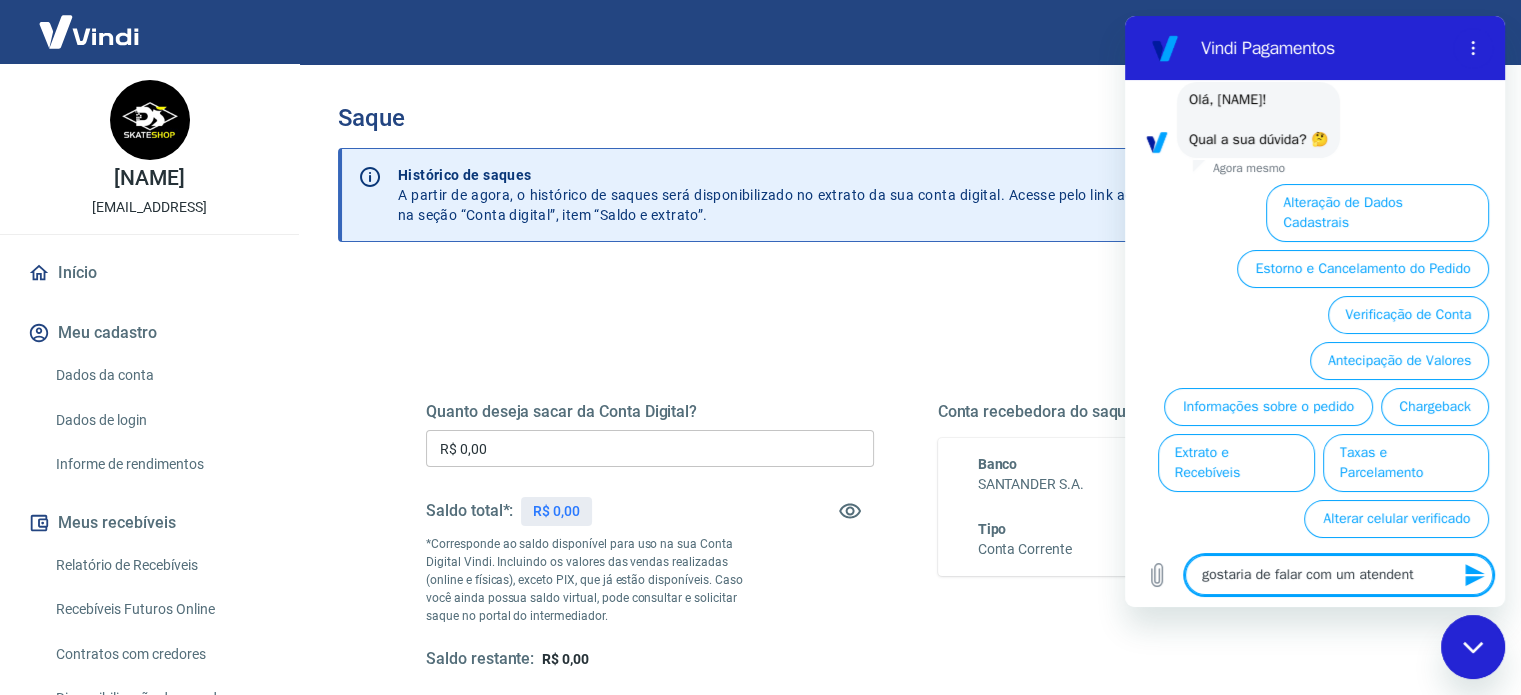 type on "gostaria de falar com um atendente" 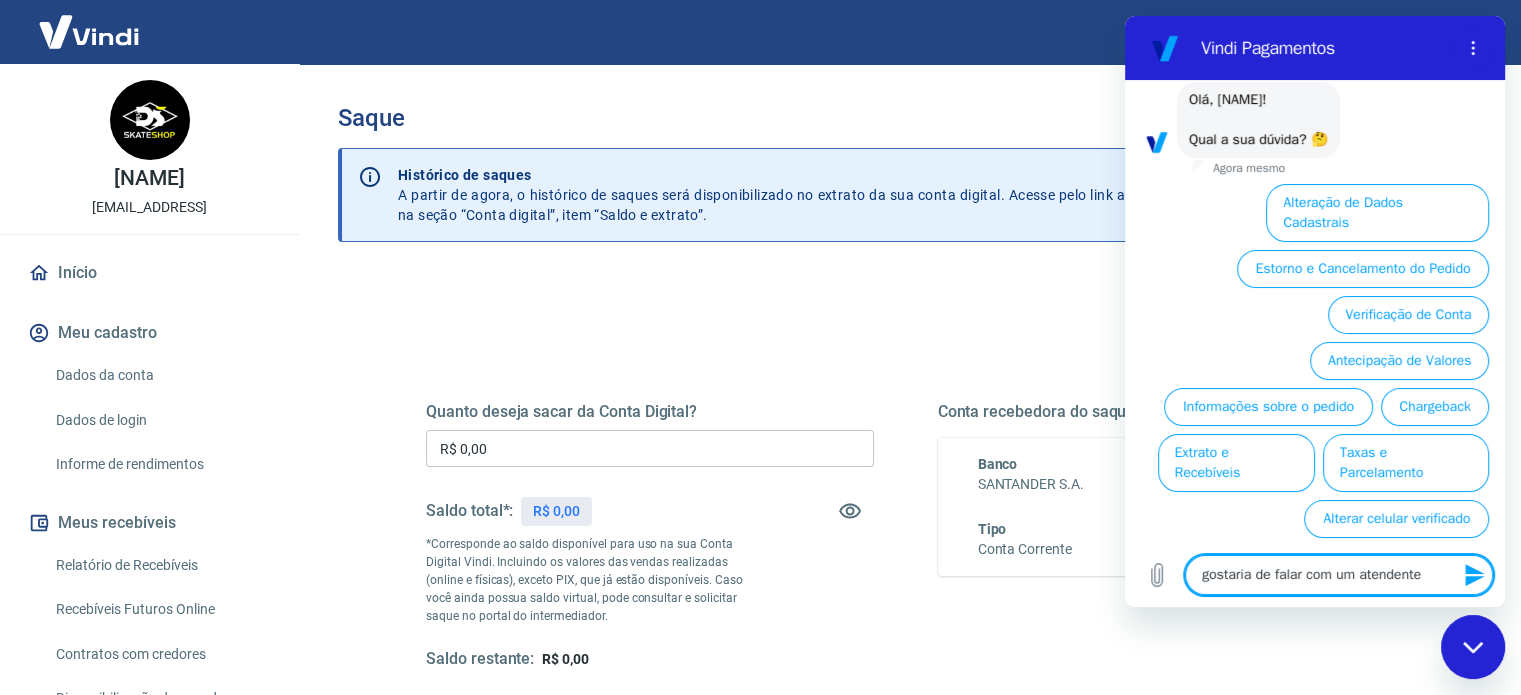 type 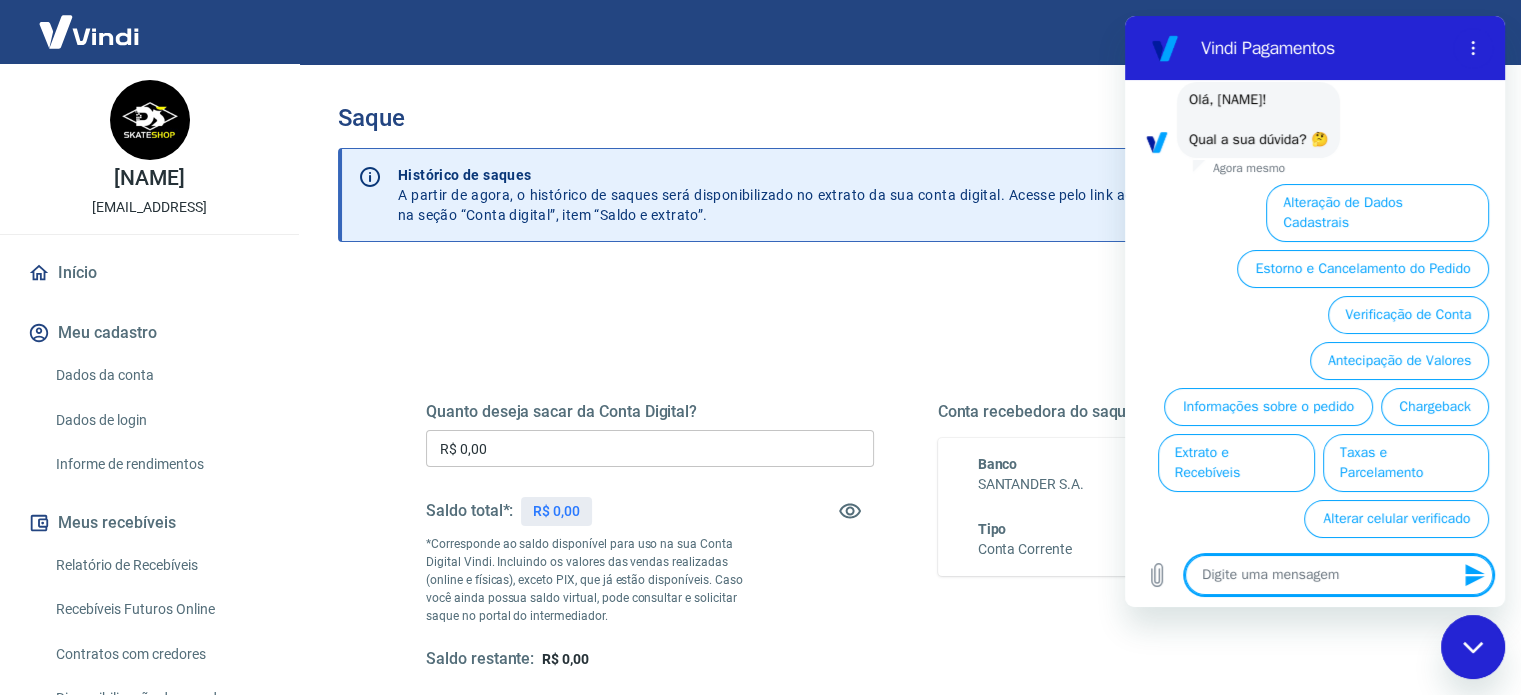 scroll, scrollTop: 0, scrollLeft: 0, axis: both 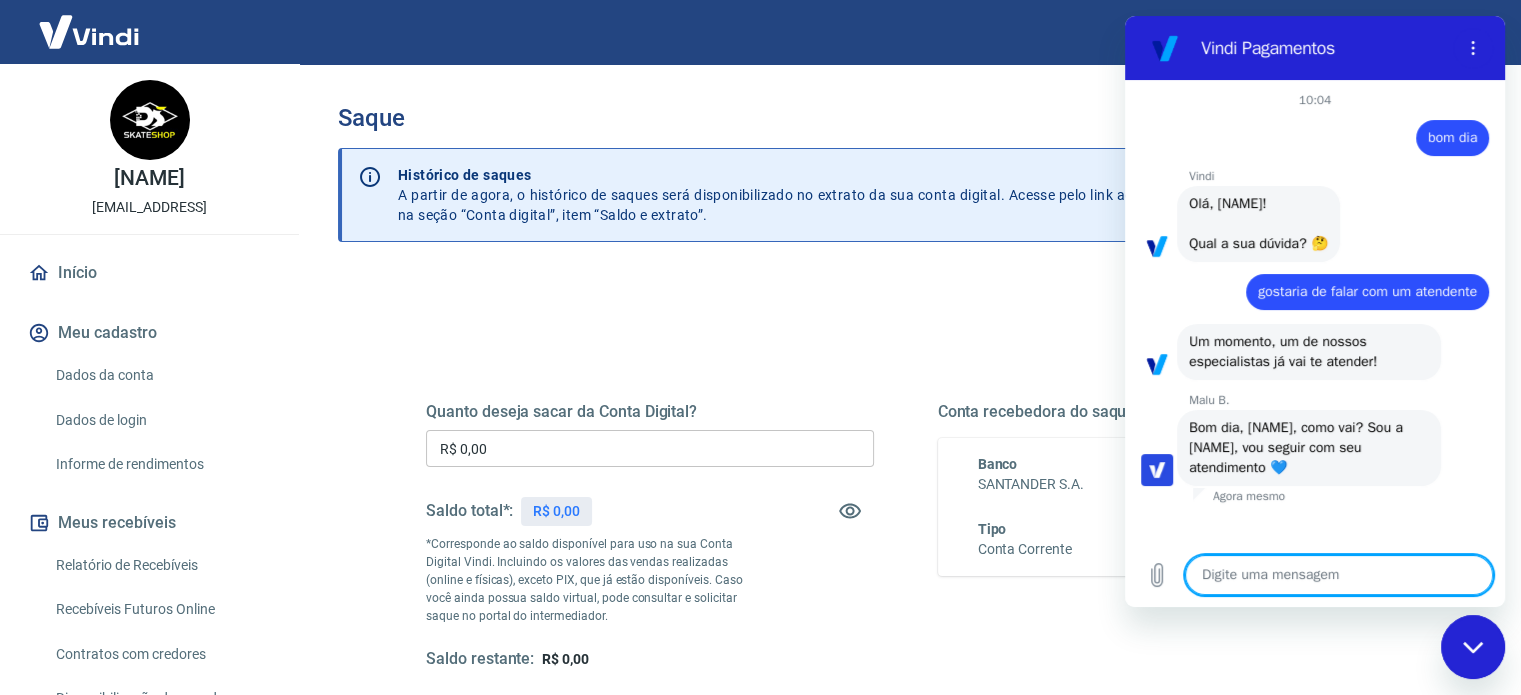 type on "x" 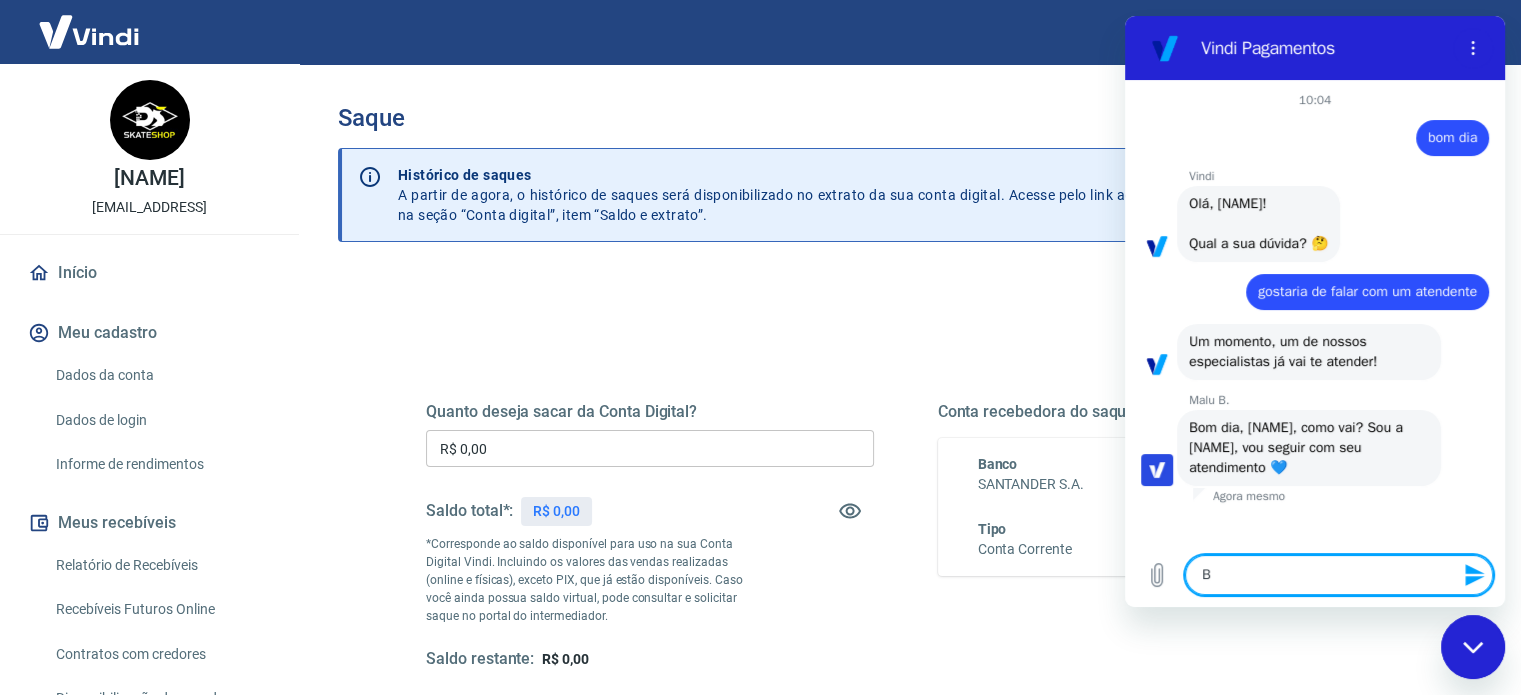 type on "Bo" 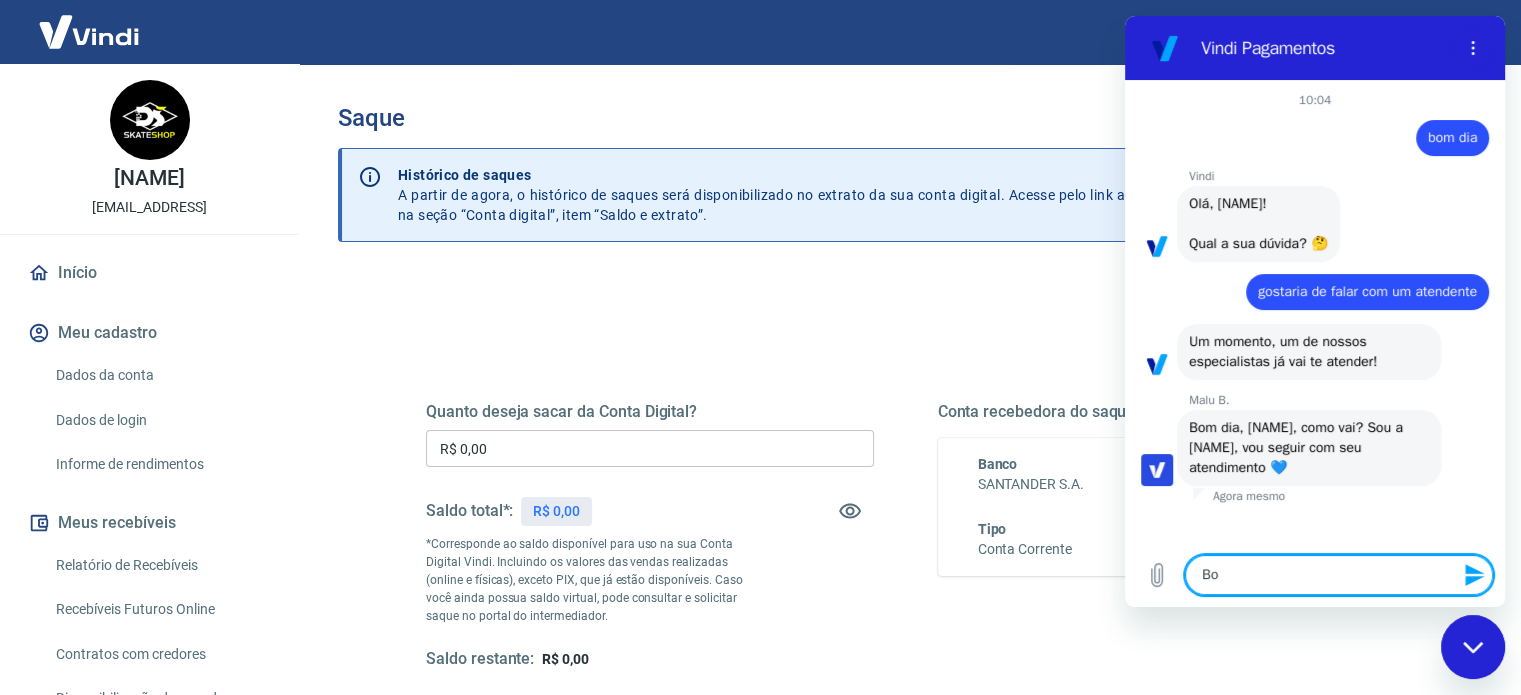 type on "Bom" 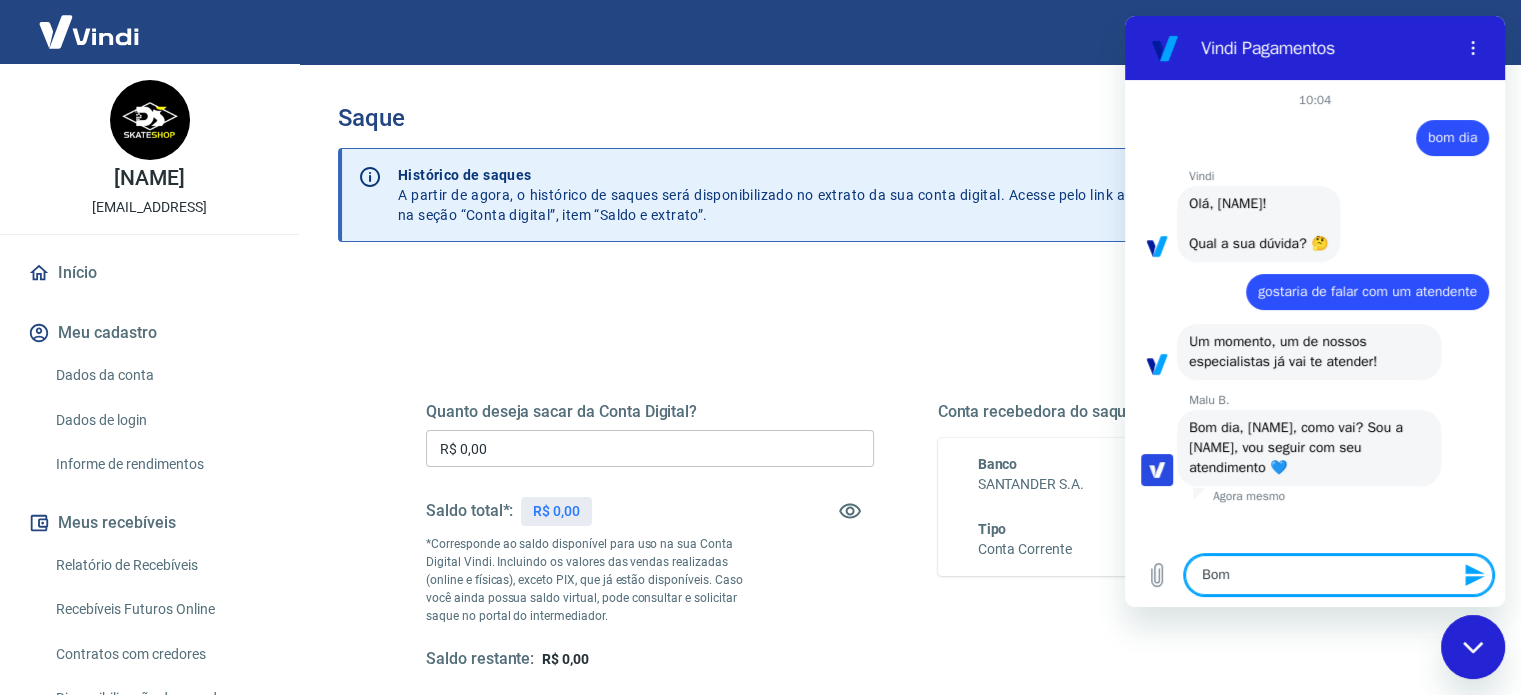 type on "Bom" 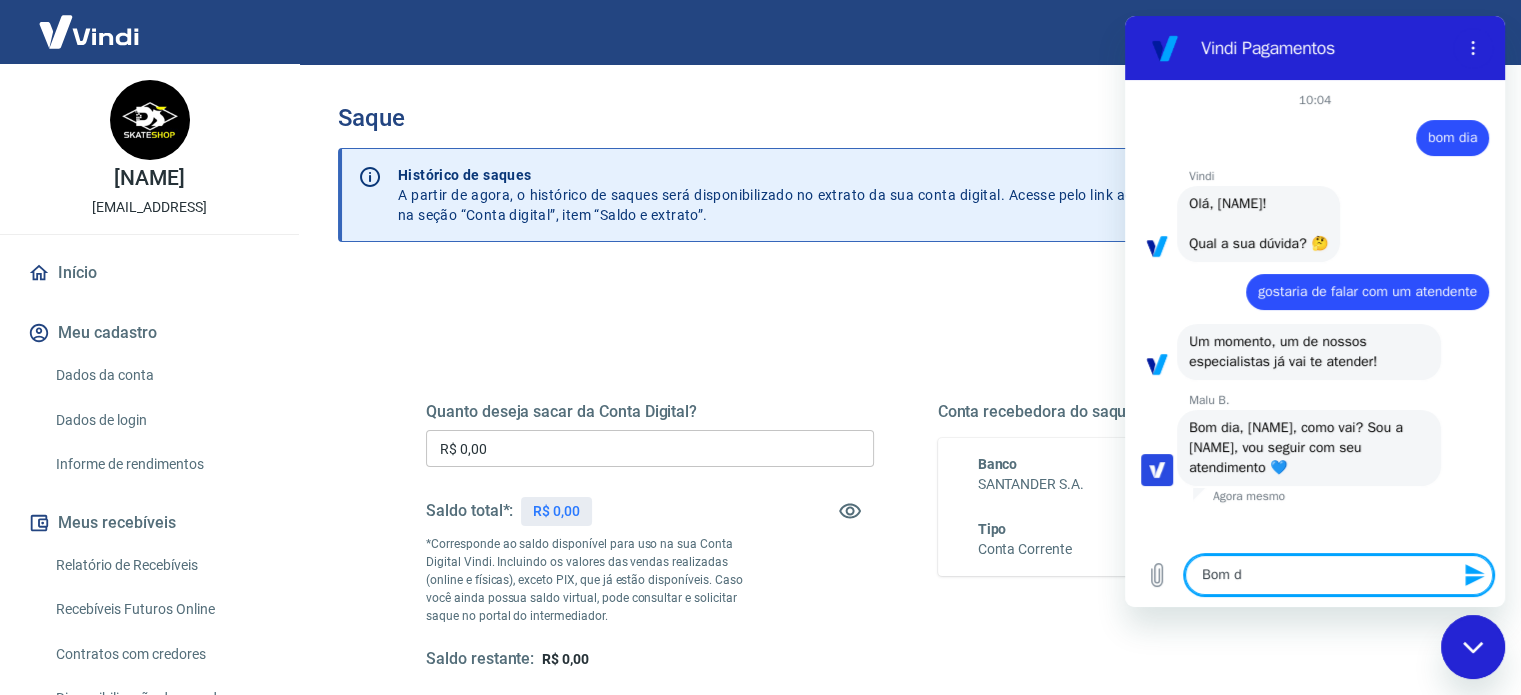 type on "x" 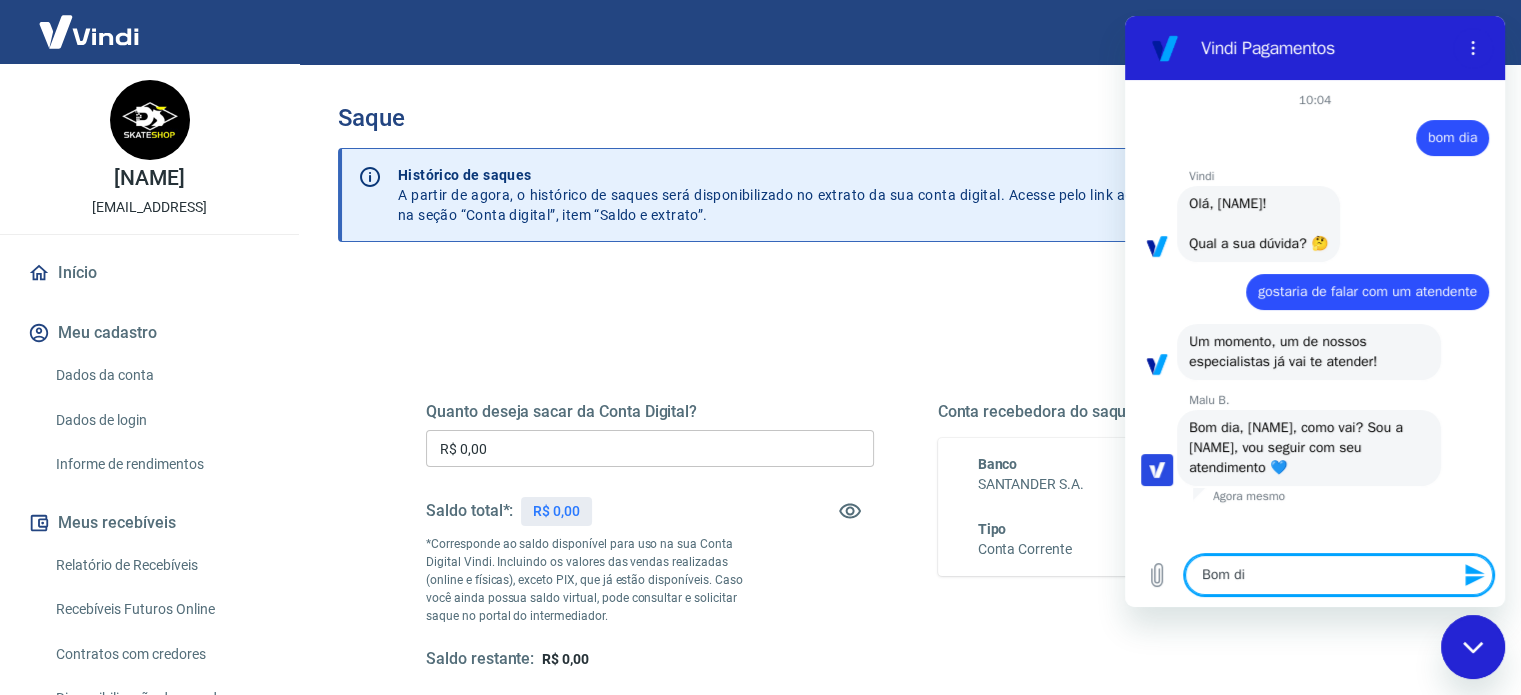 type on "x" 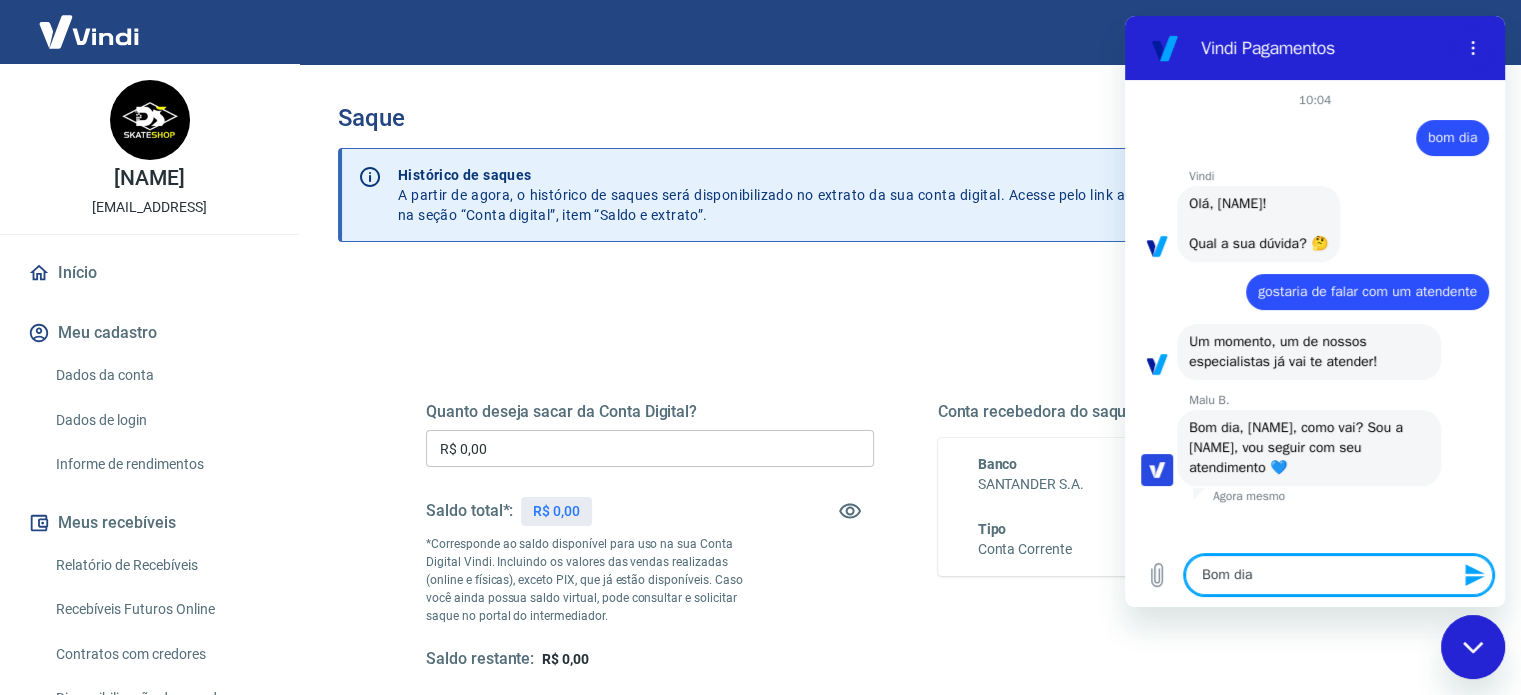 type on "Bom dia," 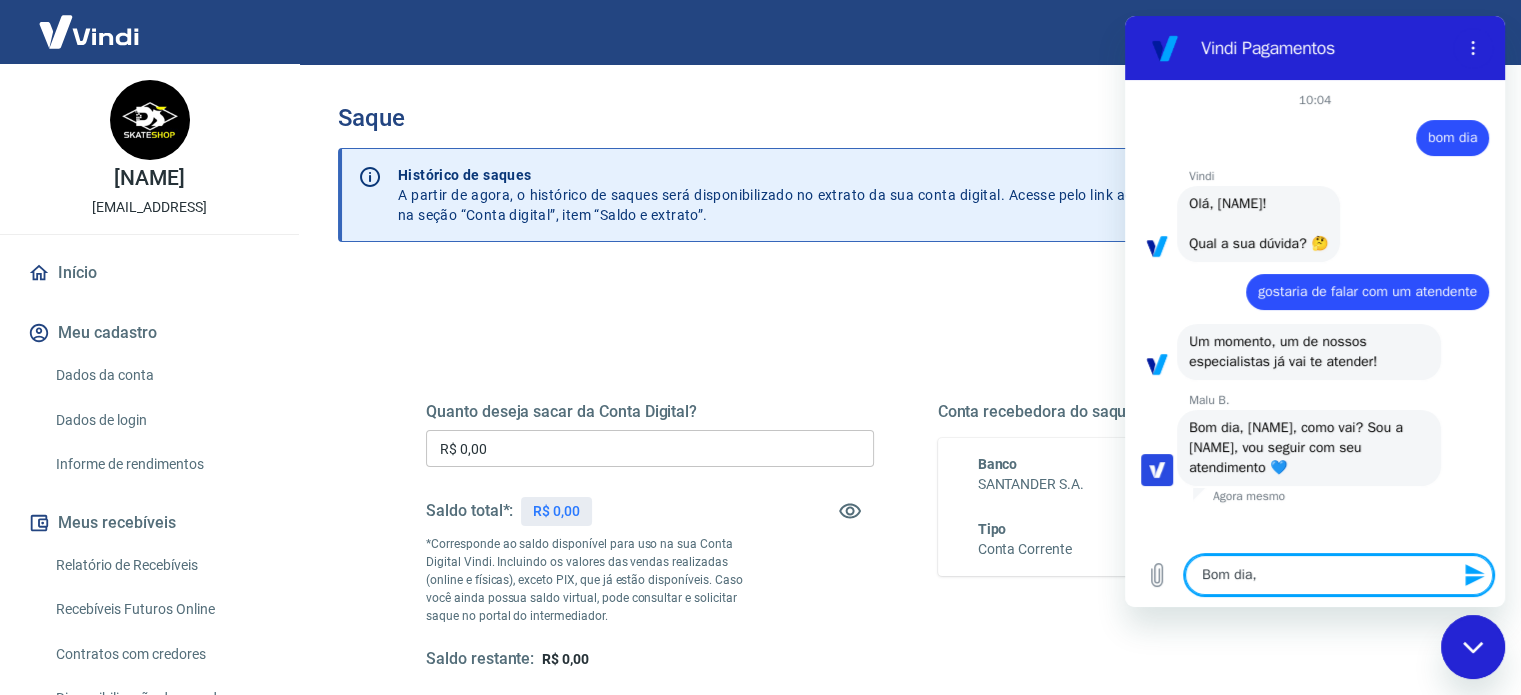 type on "Bom dia," 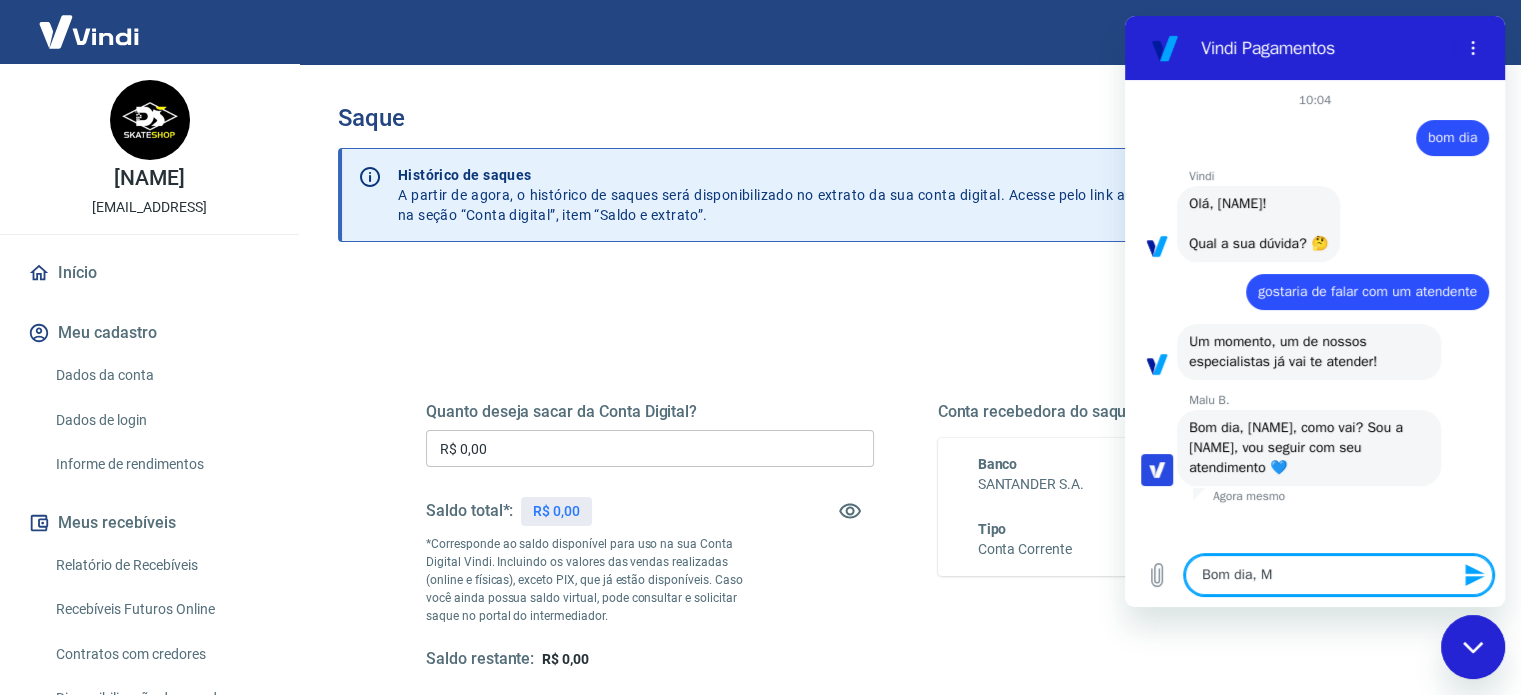 type on "Bom dia, Ma" 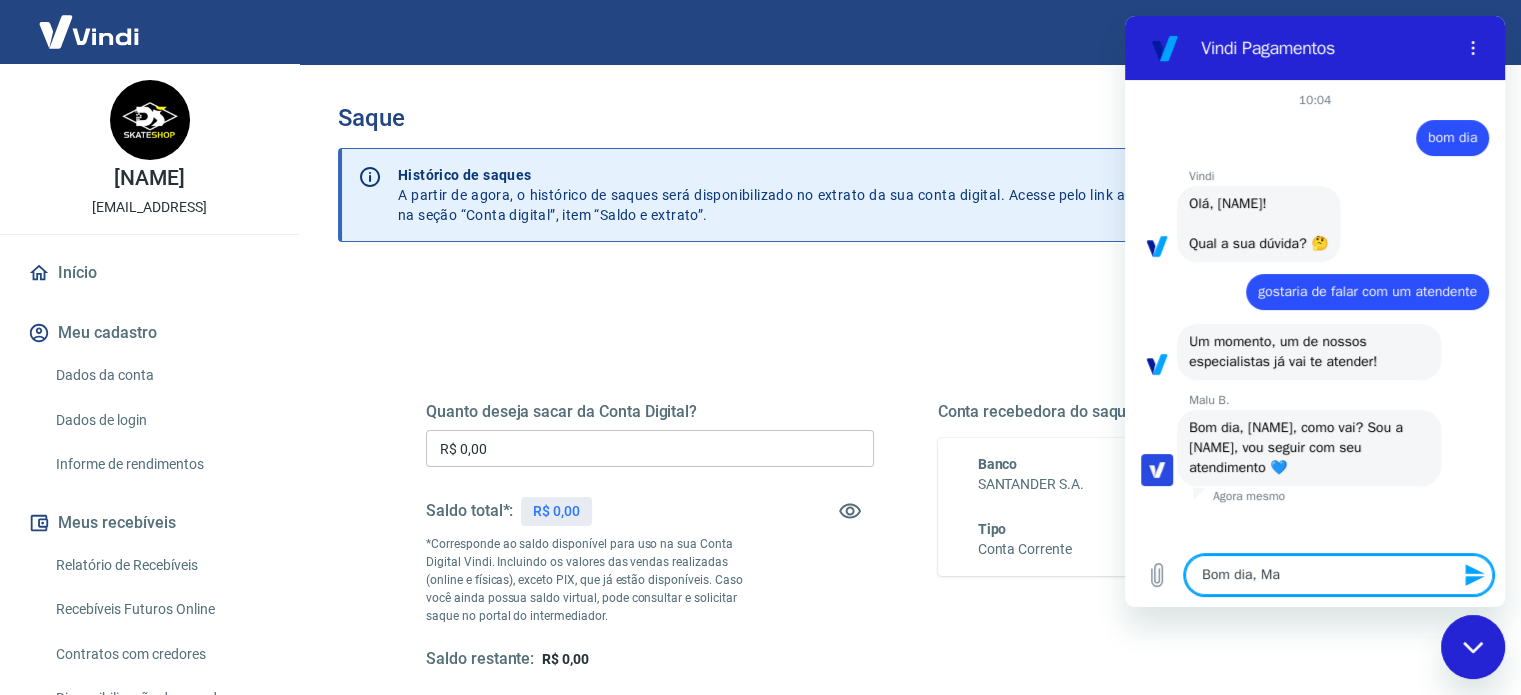type on "Bom dia, [NAME]" 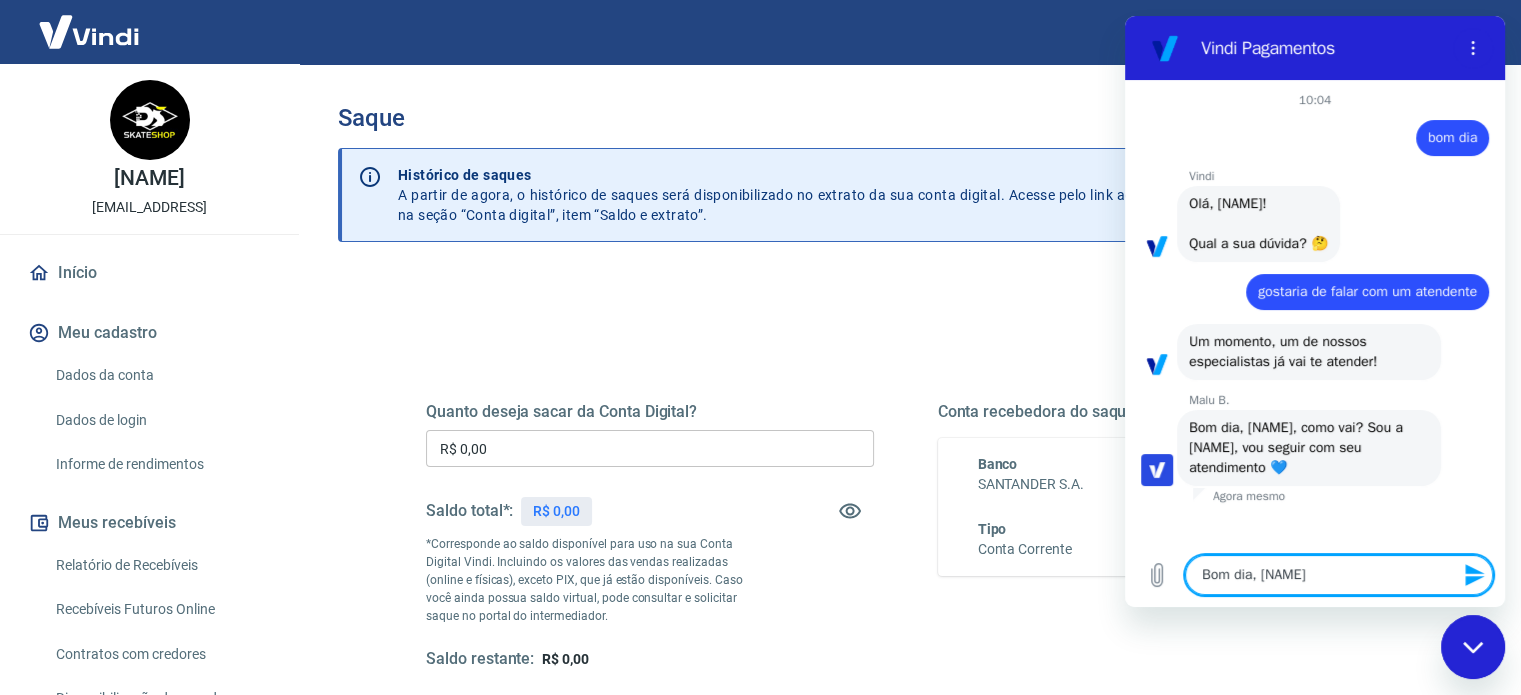 type on "Bom dia, [NAME]" 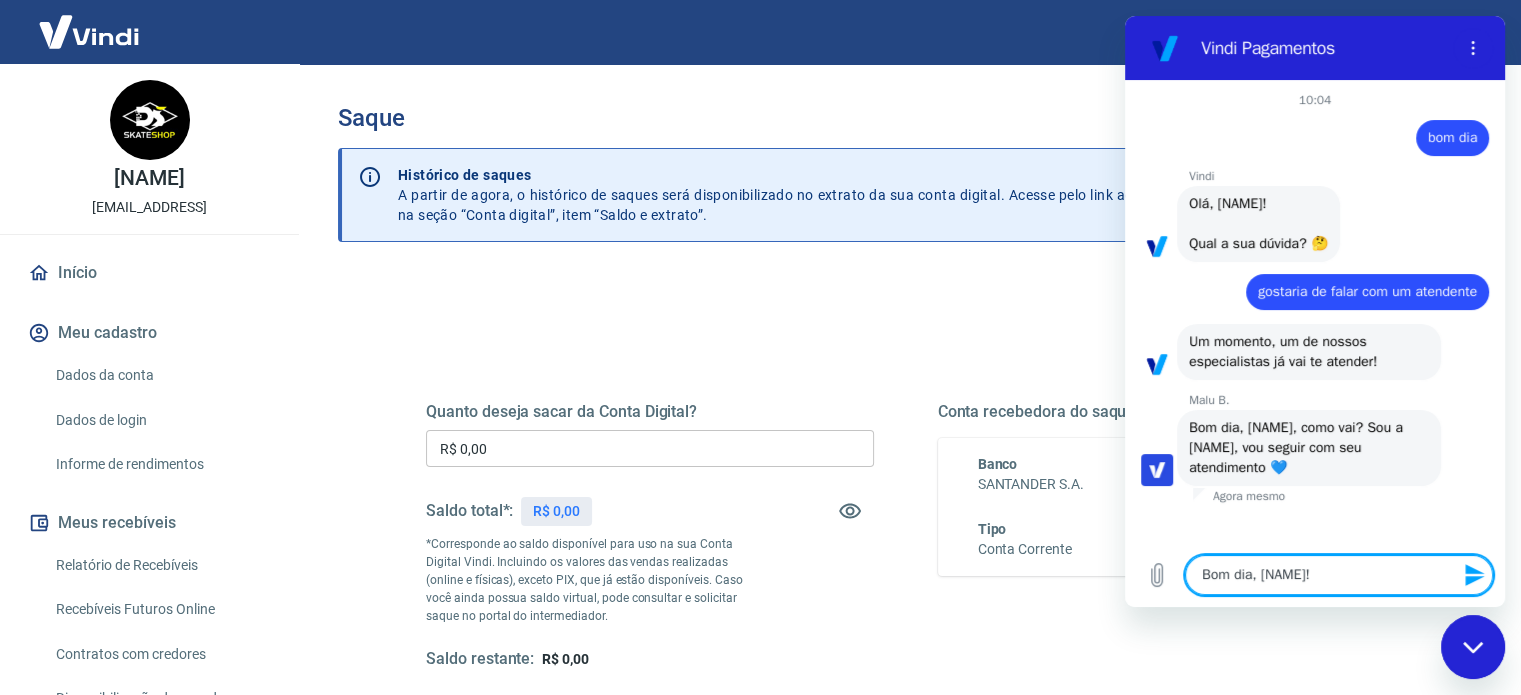type on "Bom dia, [NAME]!" 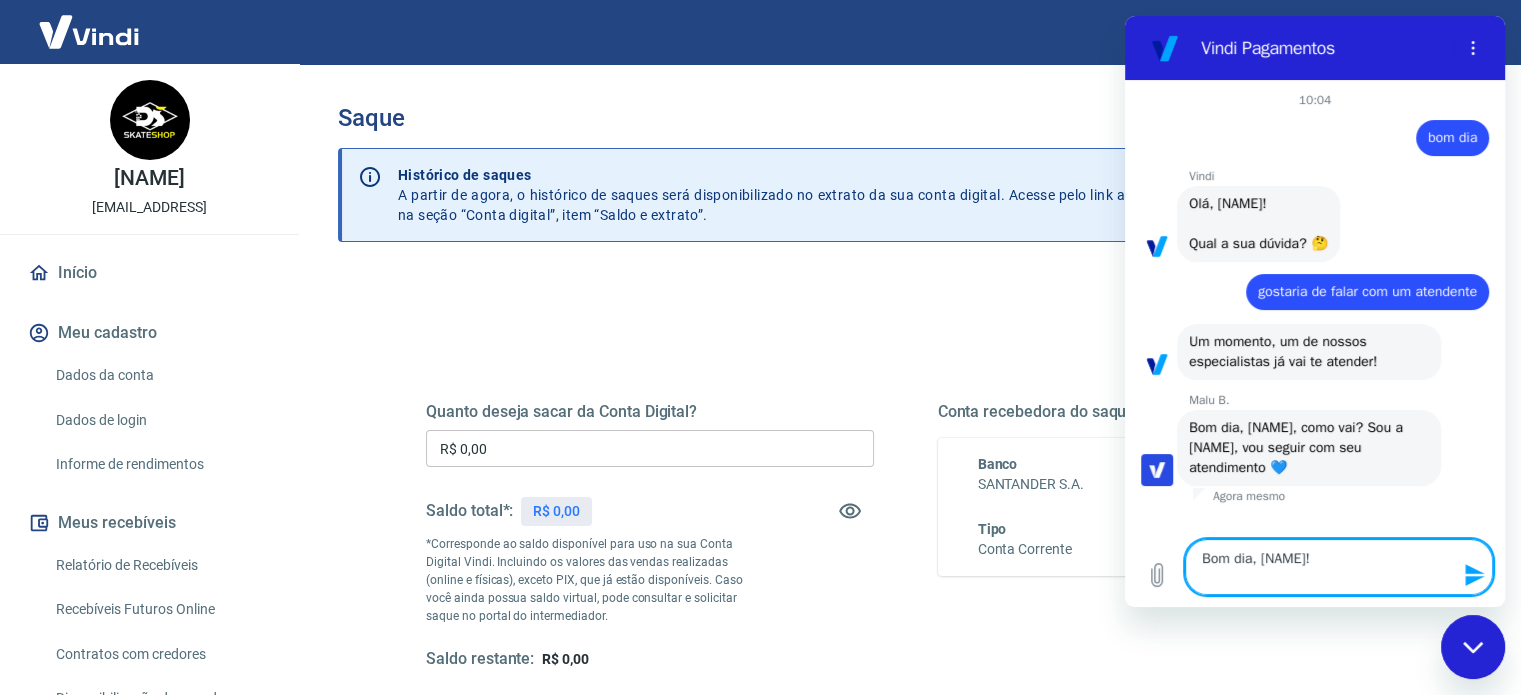 type on "Bom dia, [NAME]!
T" 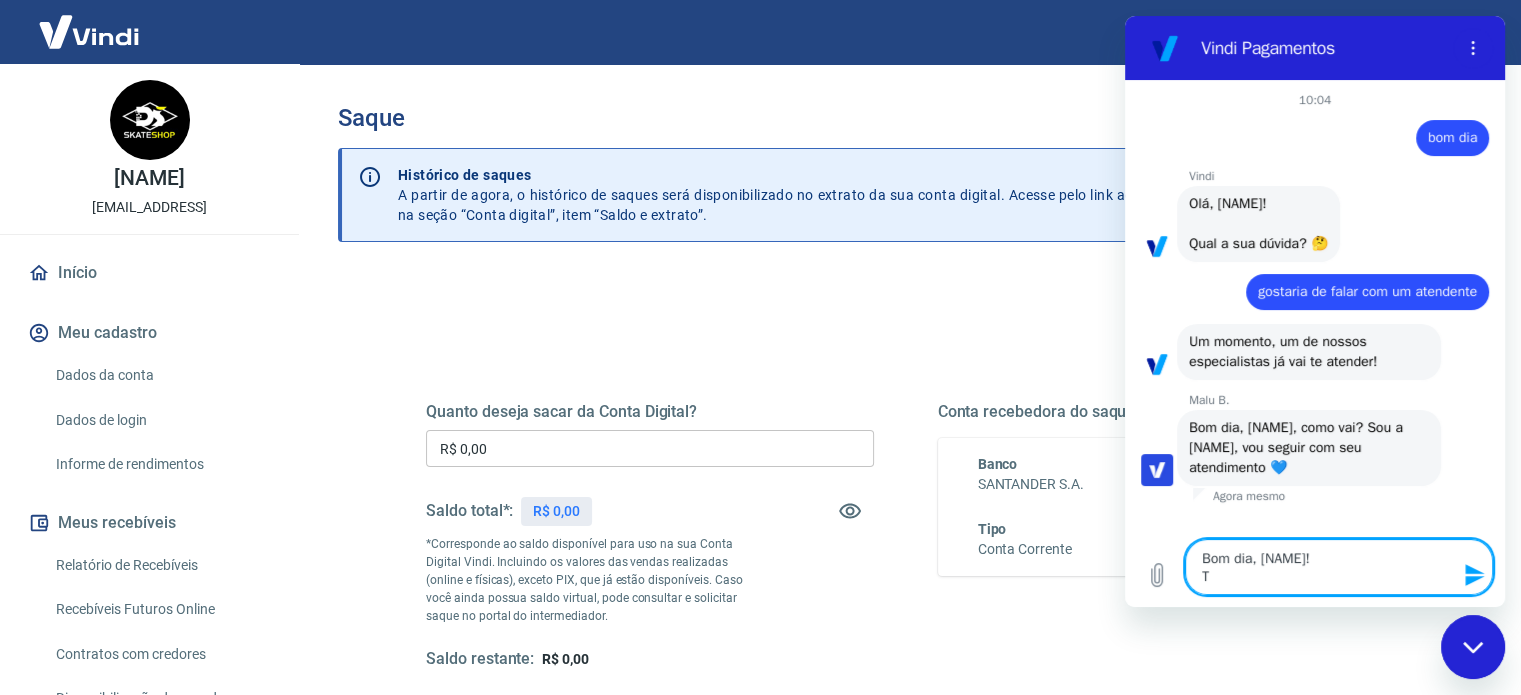 type on "Bom dia, [NAME]!
Tu" 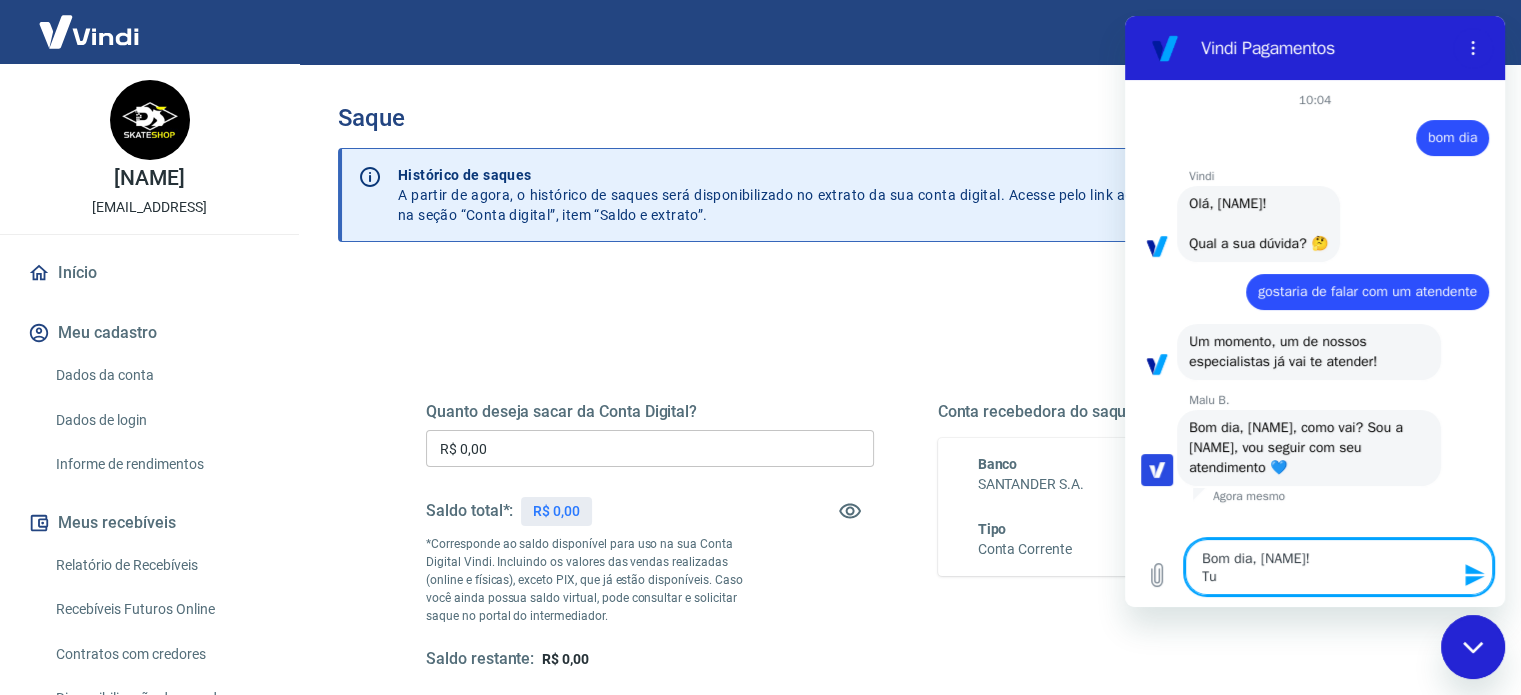 type on "Bom dia, [NAME]!
Tud" 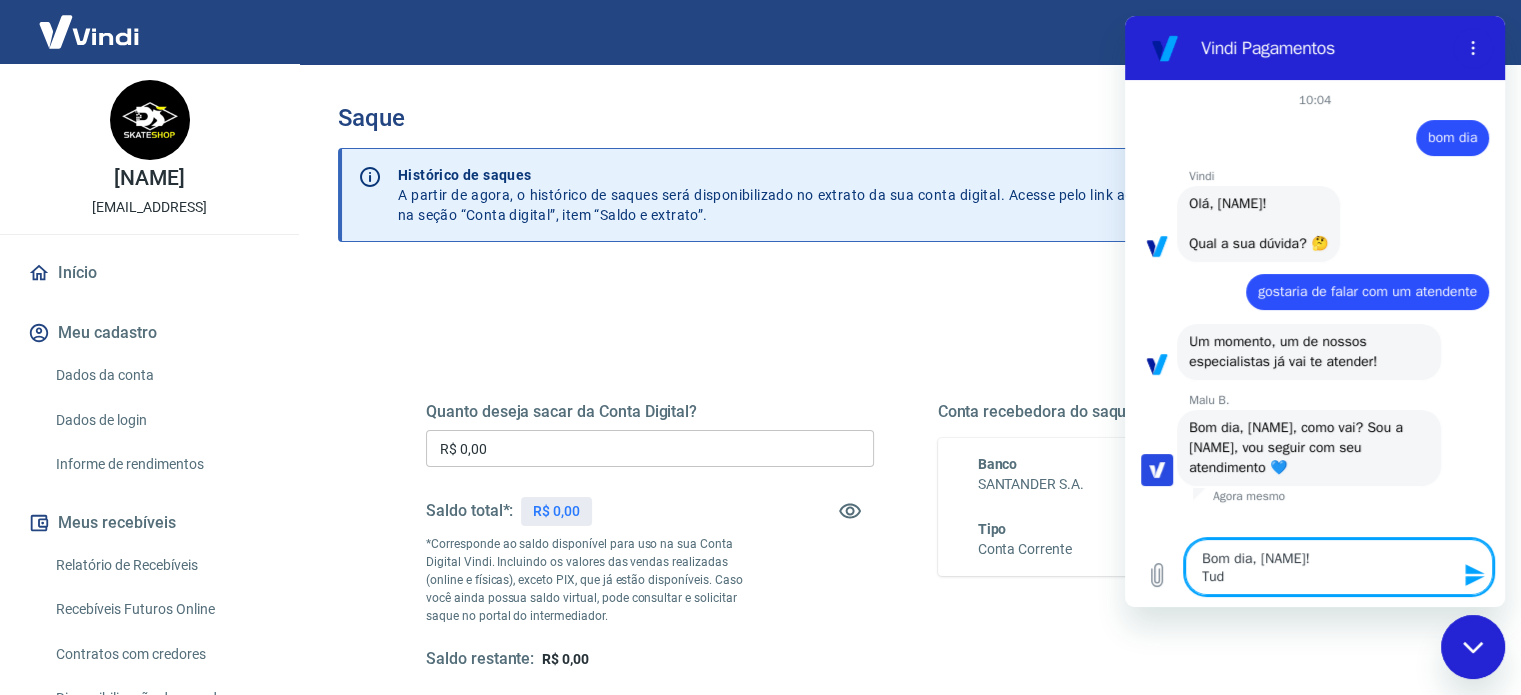 type on "Bom dia, [NAME]!
Tudo" 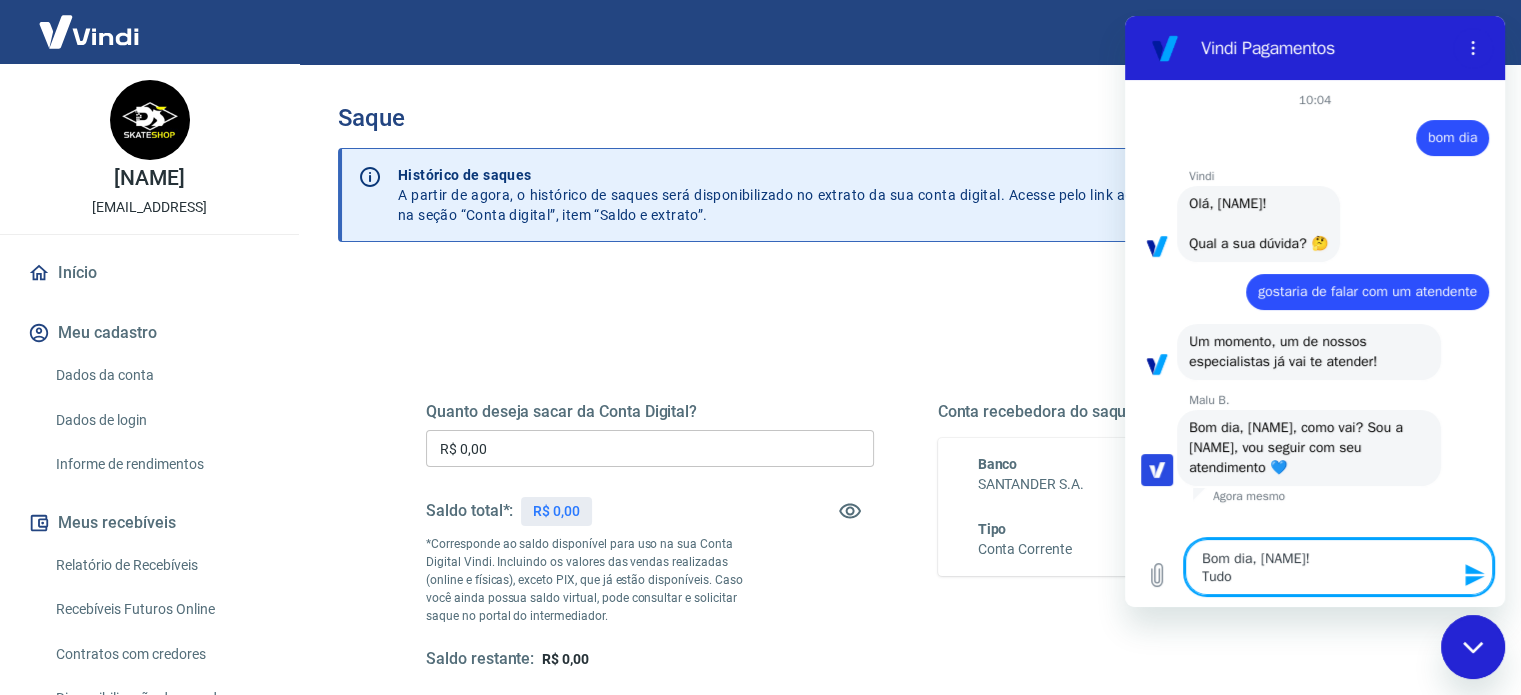 type on "Bom dia, [NAME]!
Tudo" 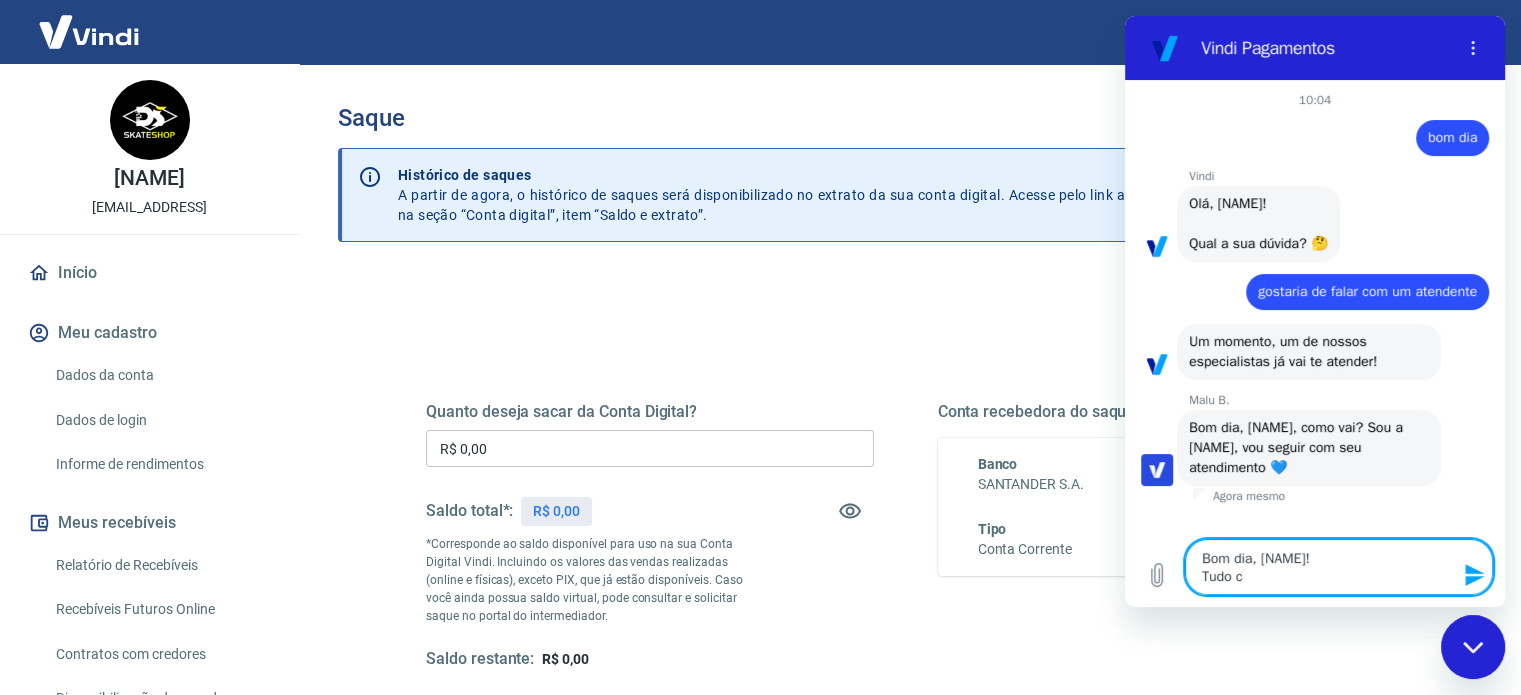 type on "Bom dia, [NAME]!
Tudo ce" 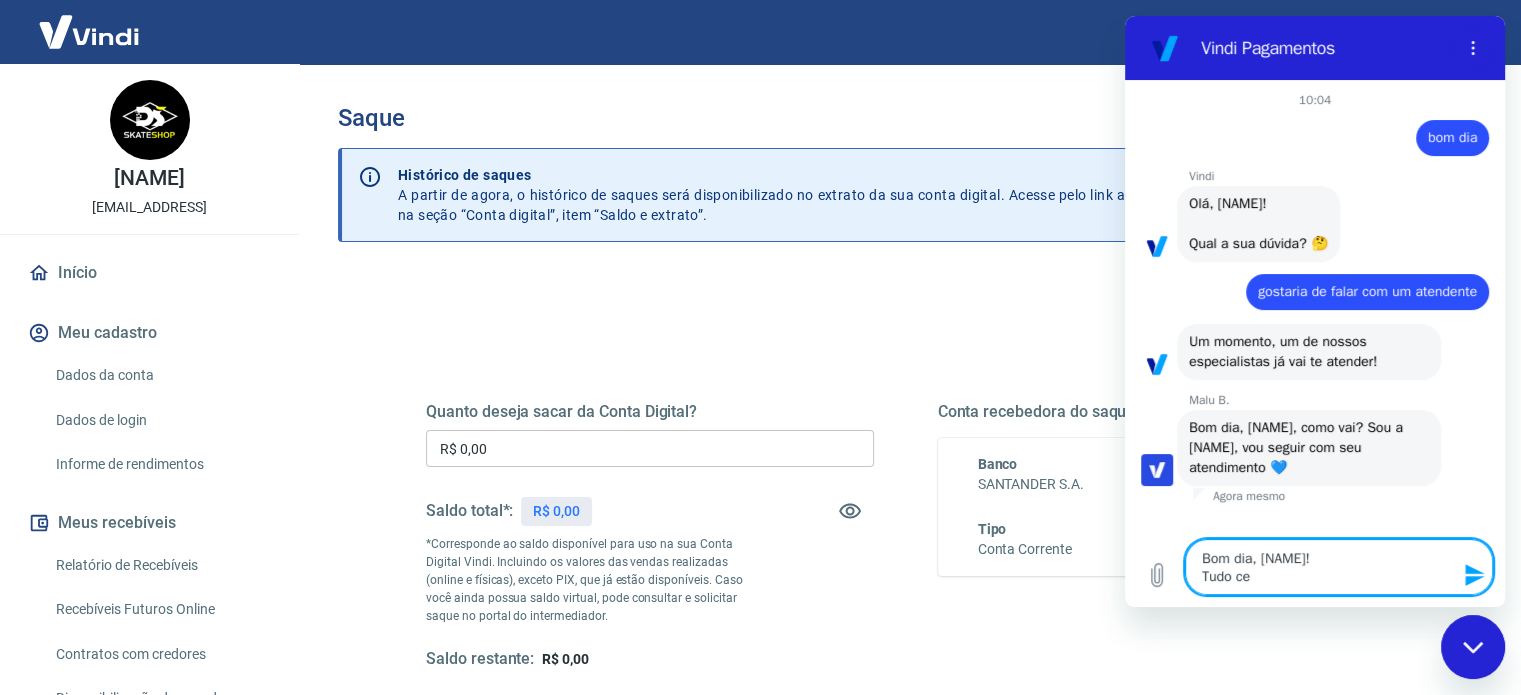 type on "Bom dia, [NAME]!
Tudo cer" 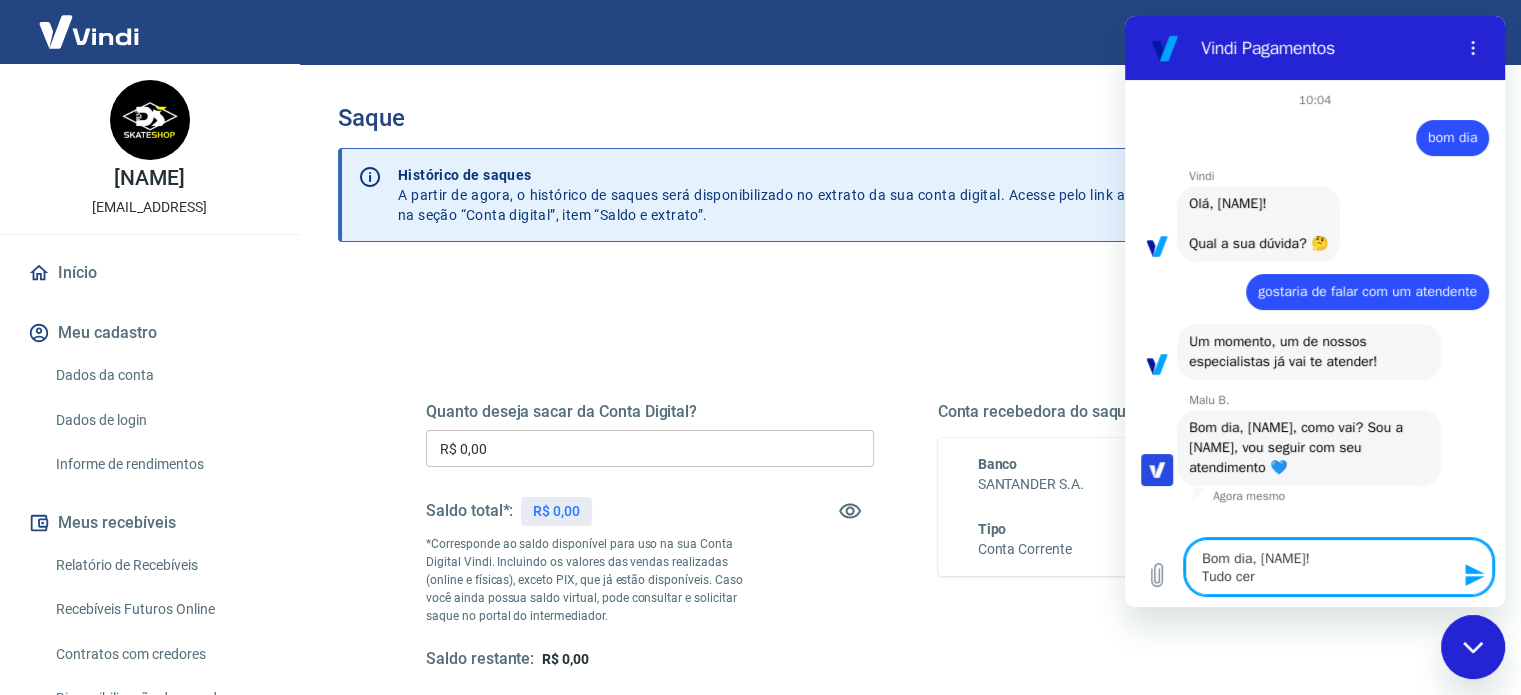 type on "Bom dia, [NAME]!
Tudo cert" 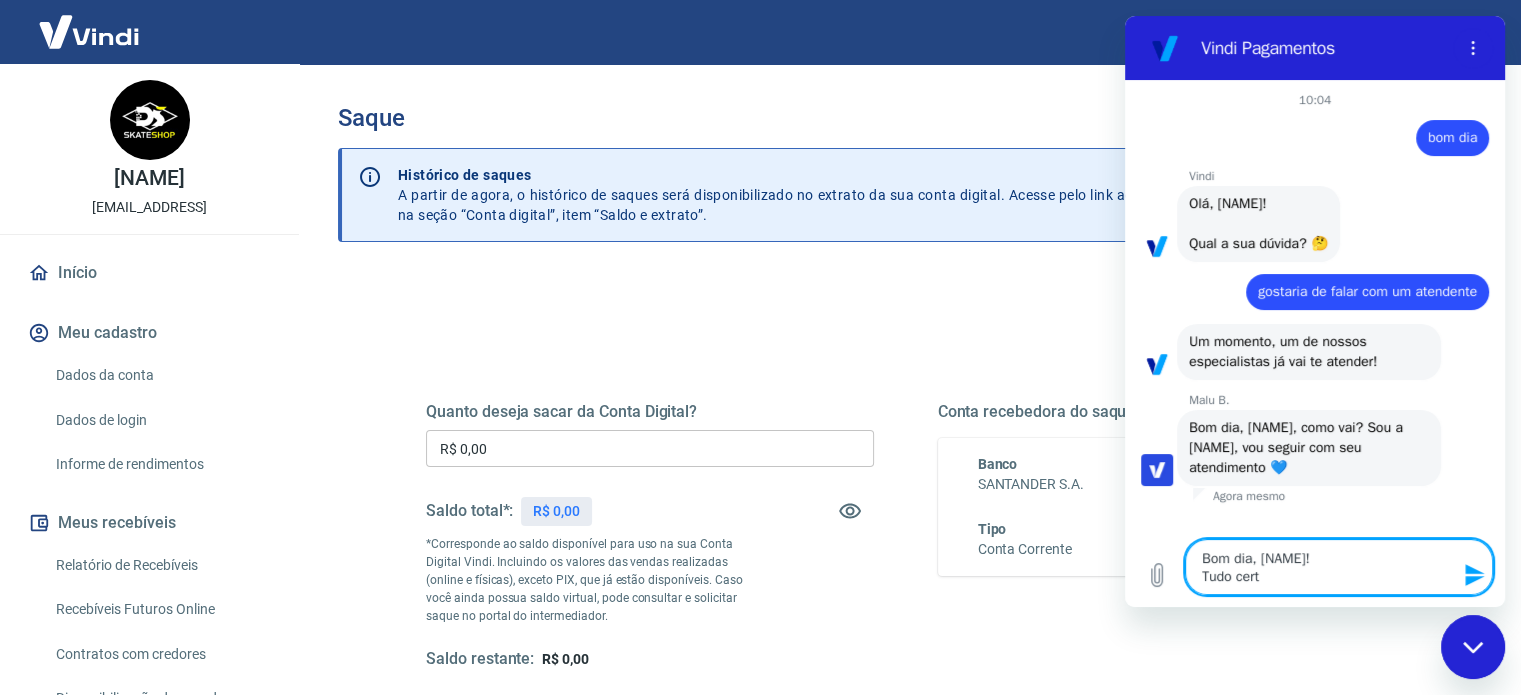 type on "Bom dia, [NAME]!
Tudo certo" 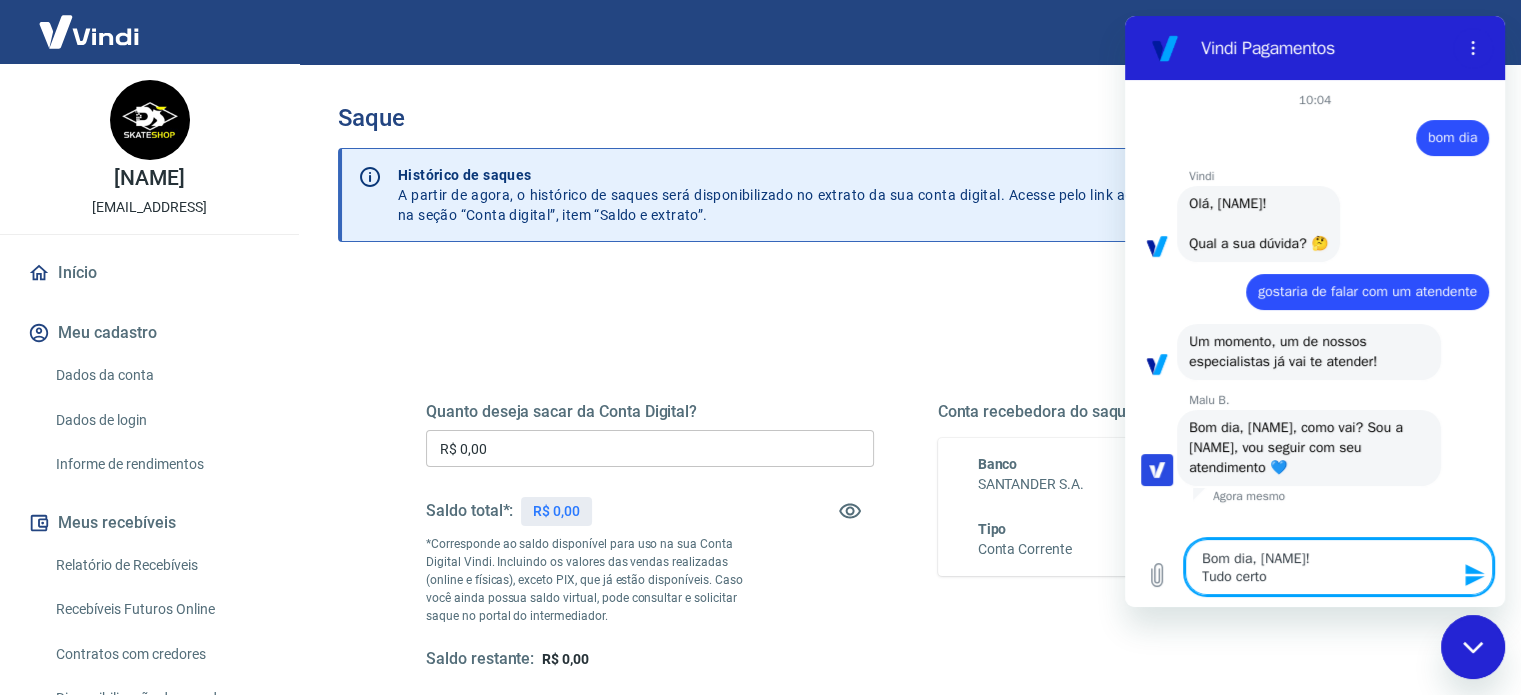 type on "x" 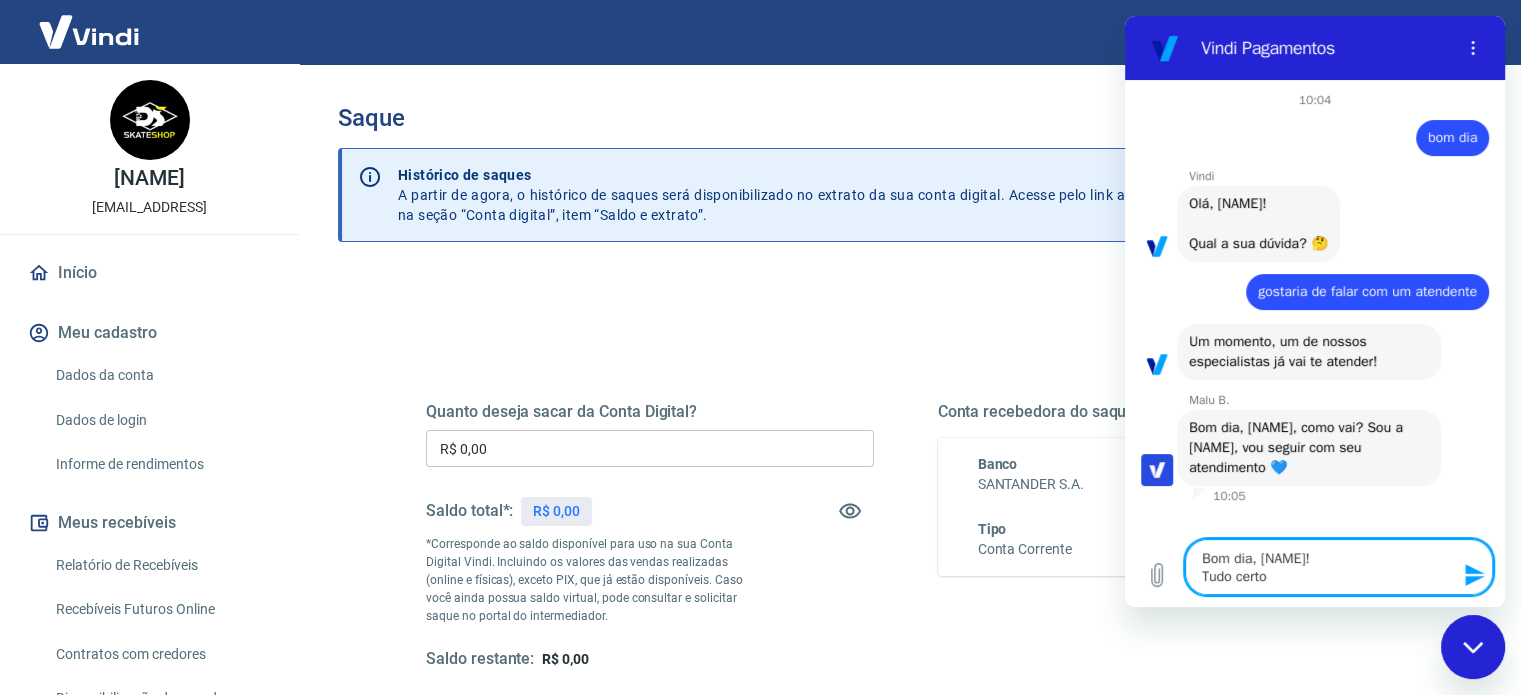 type on "Bom dia, [NAME]!
Tudo certo?" 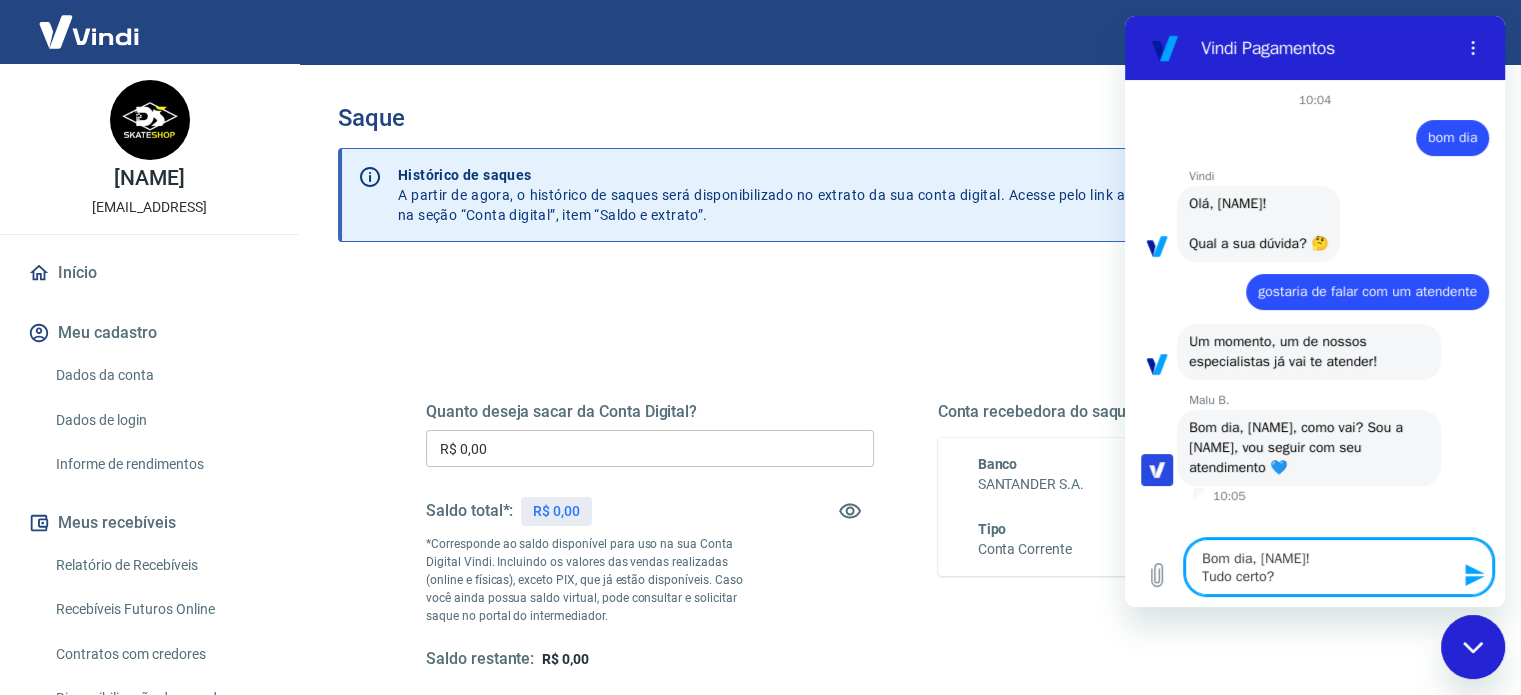 type 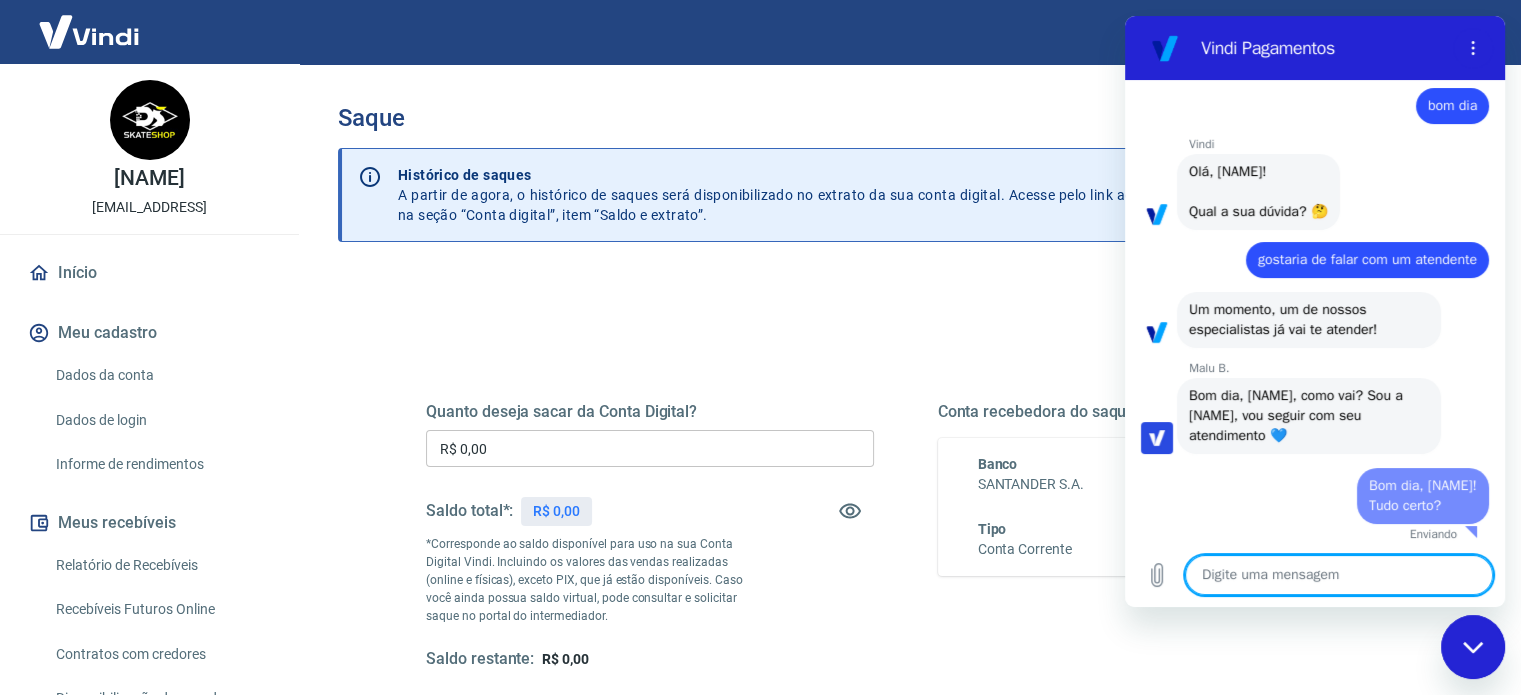 type on "x" 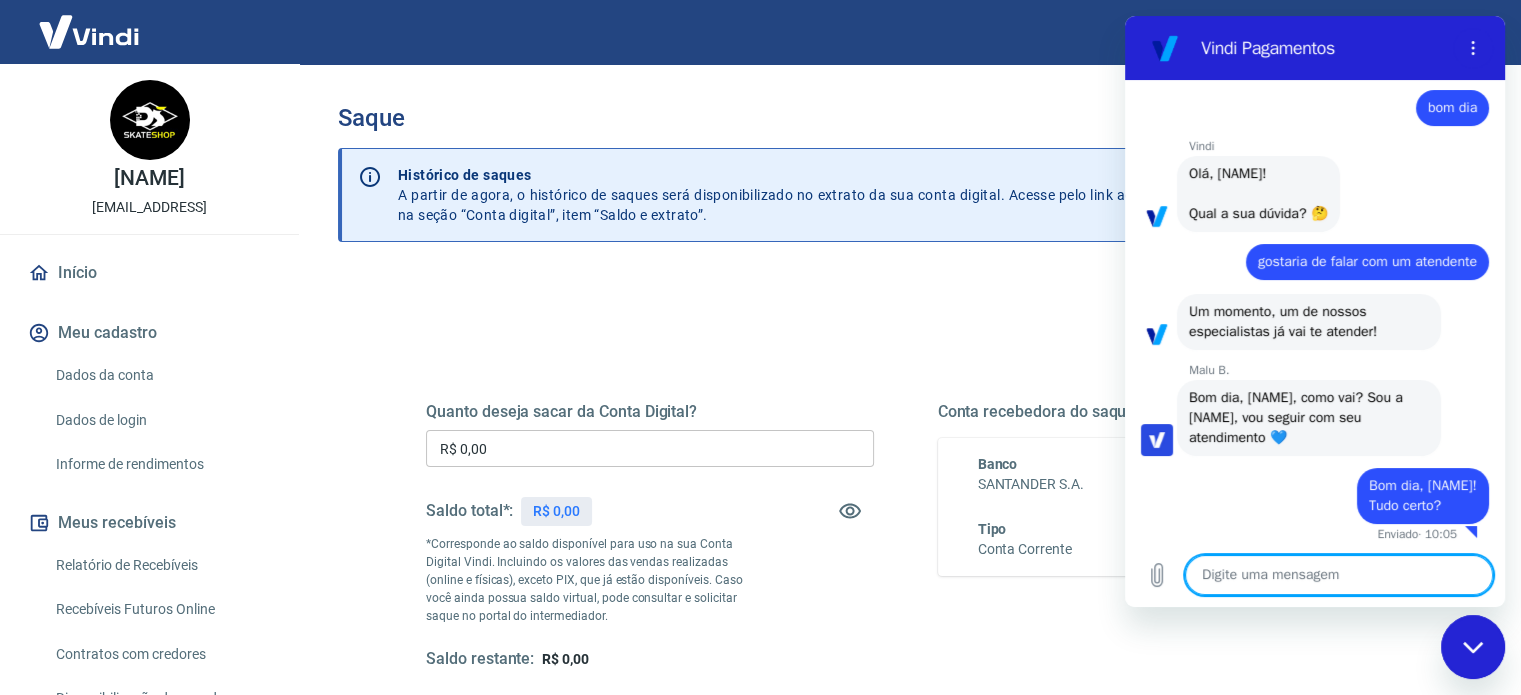 scroll, scrollTop: 53, scrollLeft: 0, axis: vertical 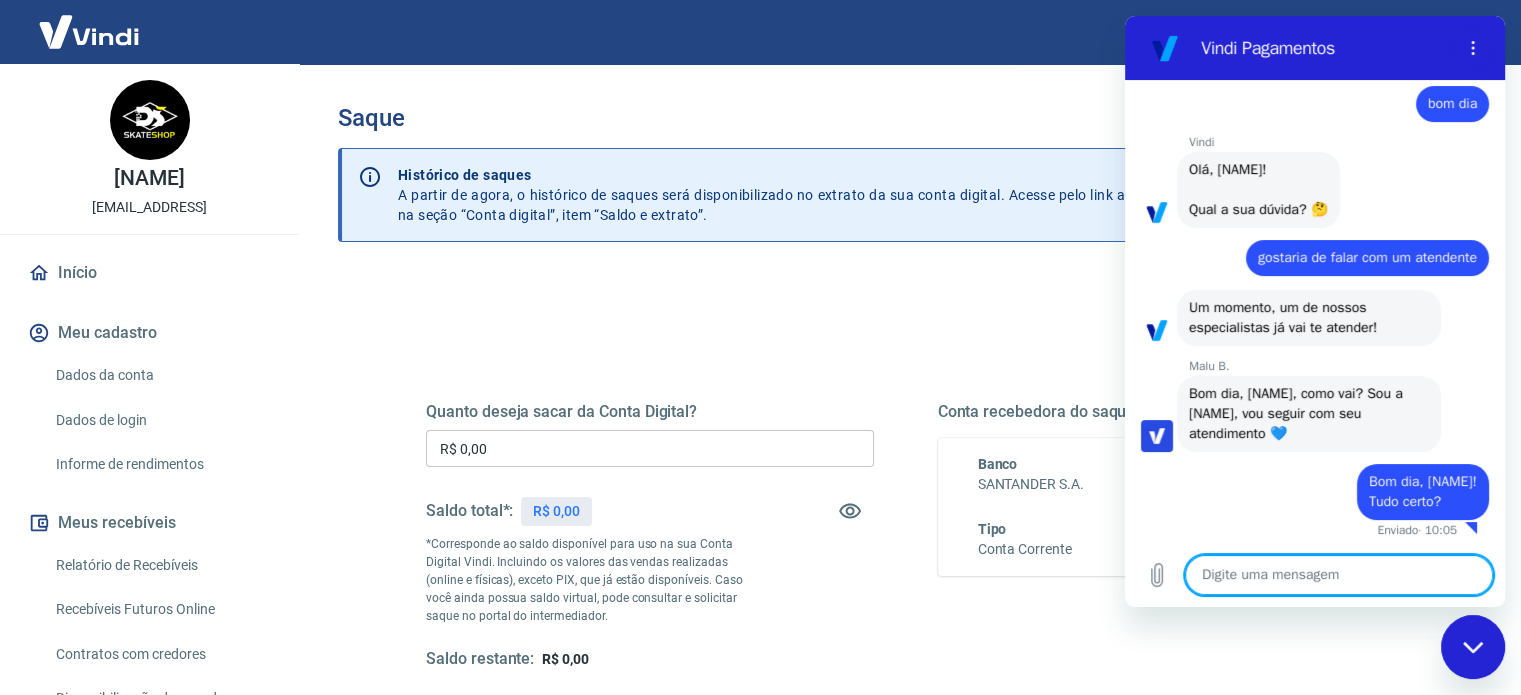 type on "Q" 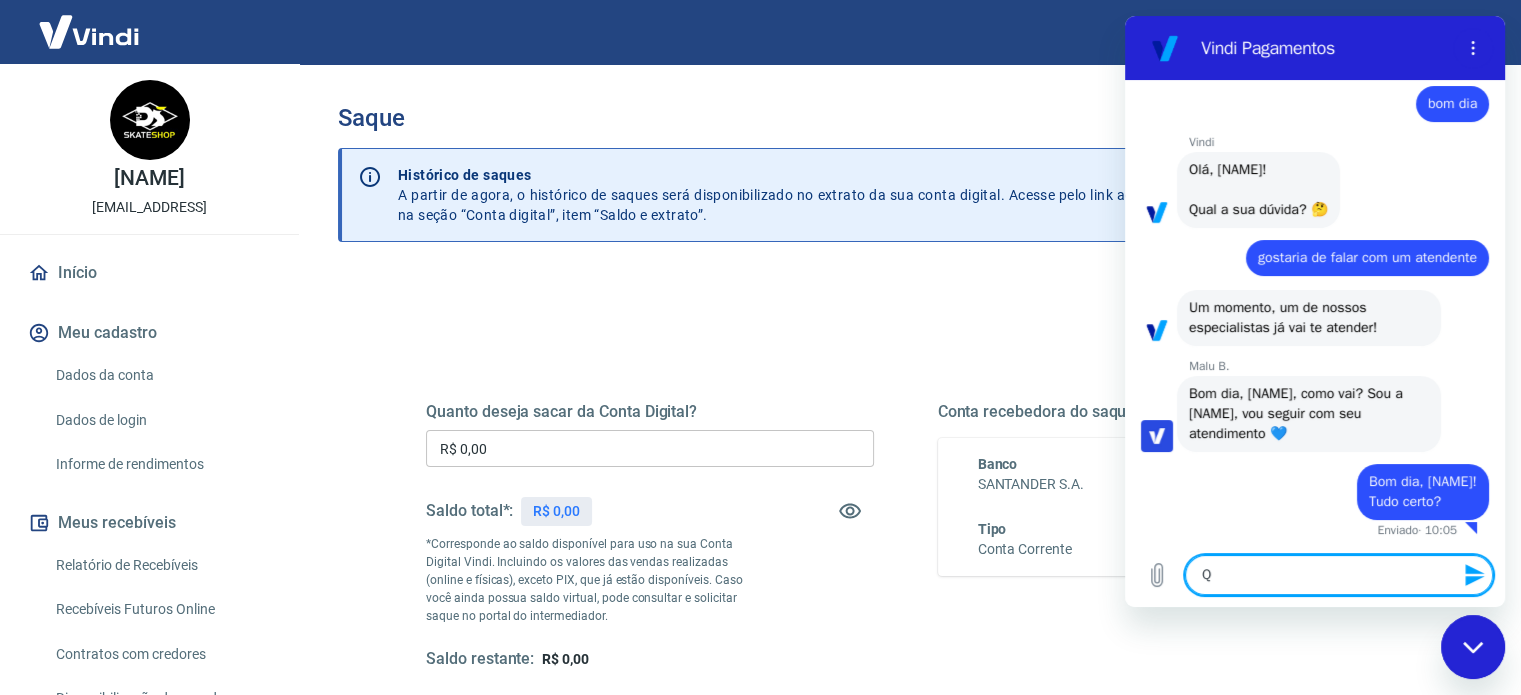 type on "Qu" 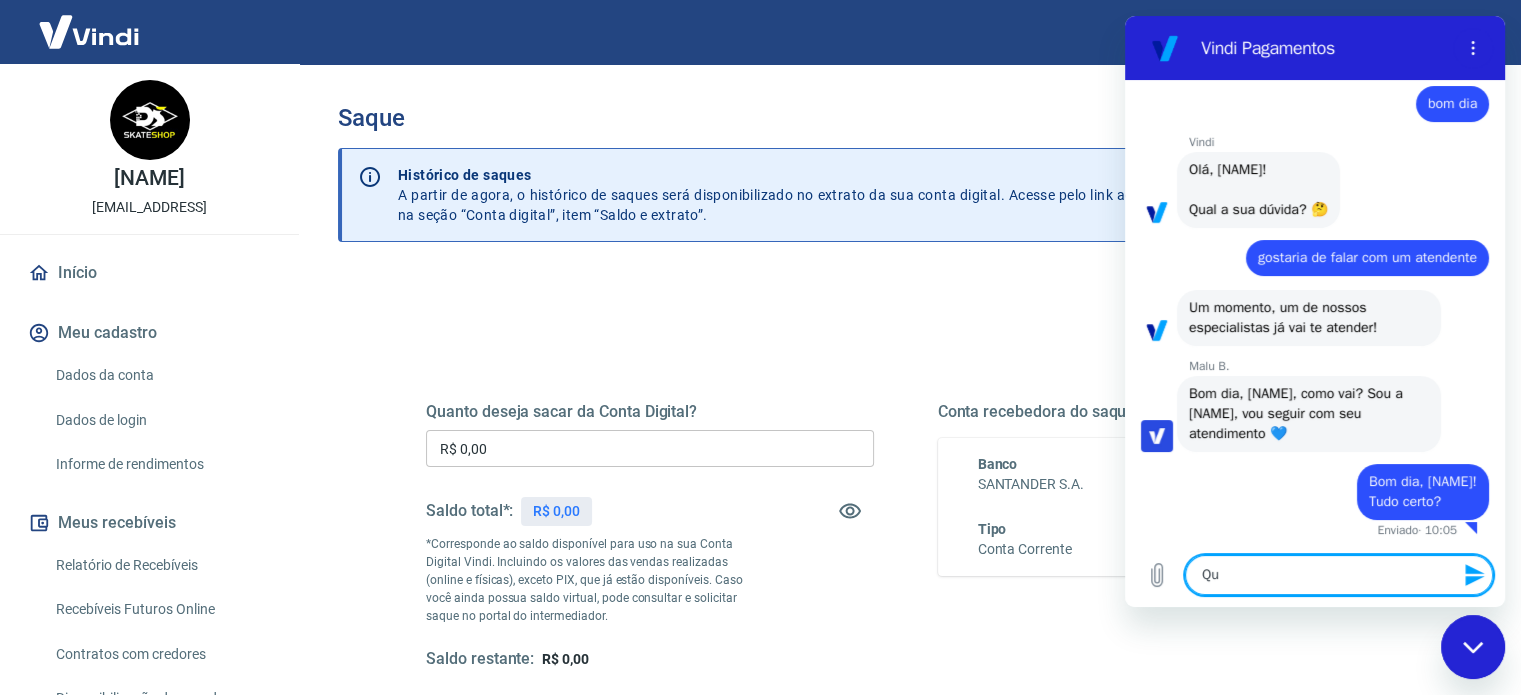 type on "Qua" 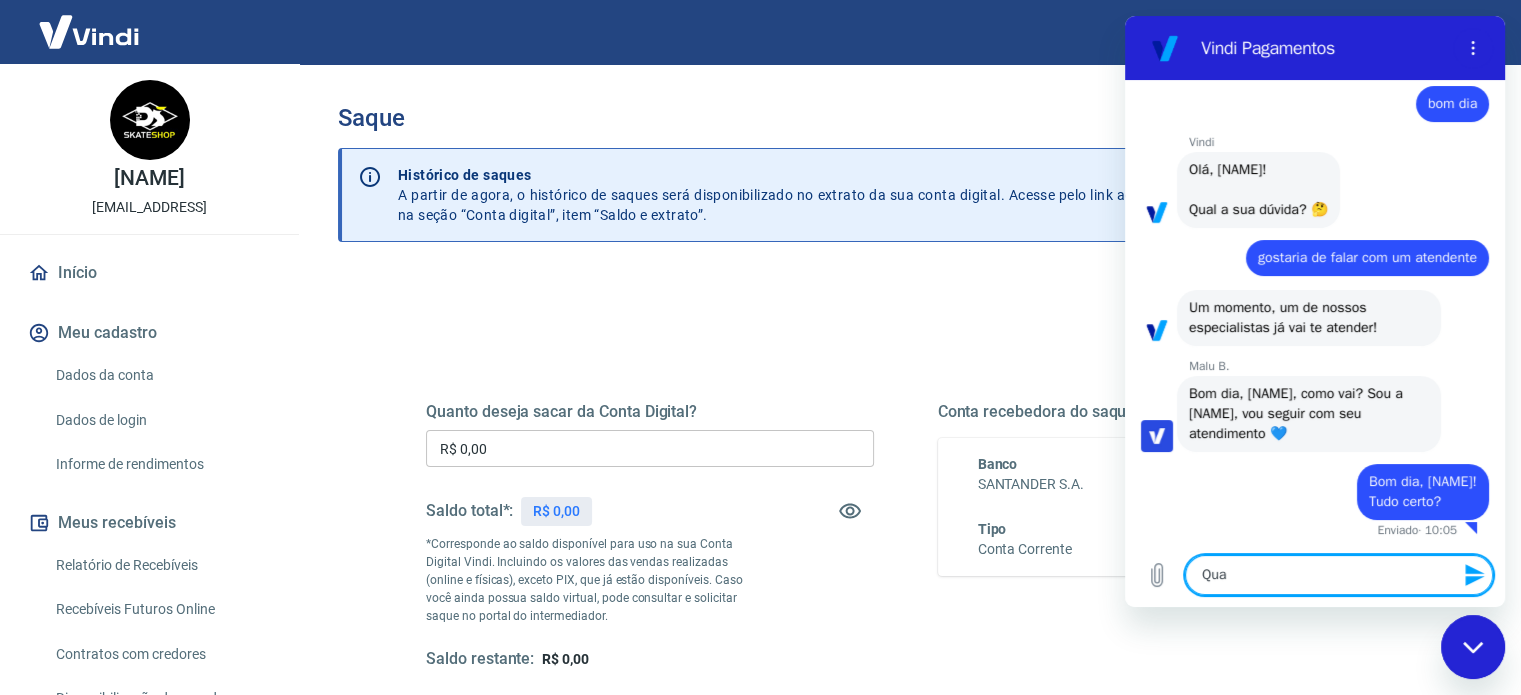 type on "Quan" 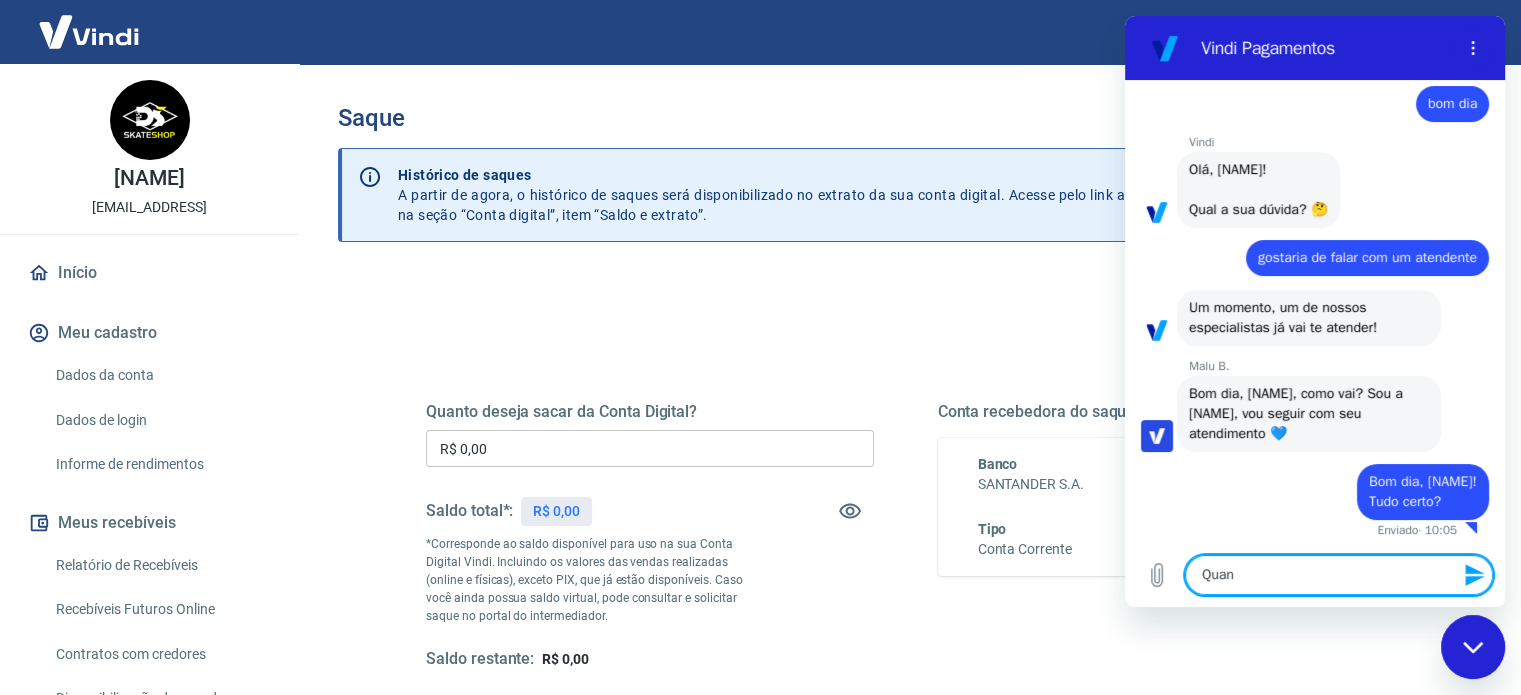 type on "Quand" 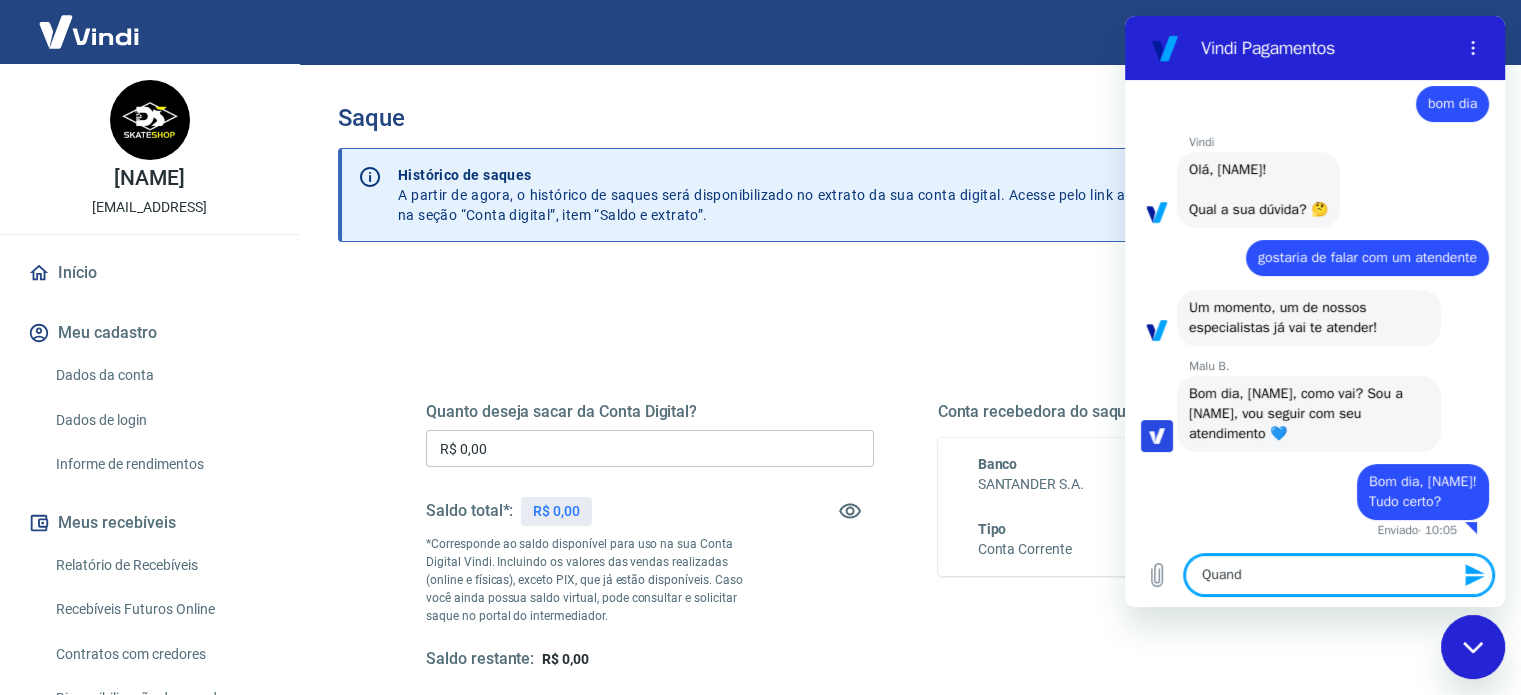 type on "Quando" 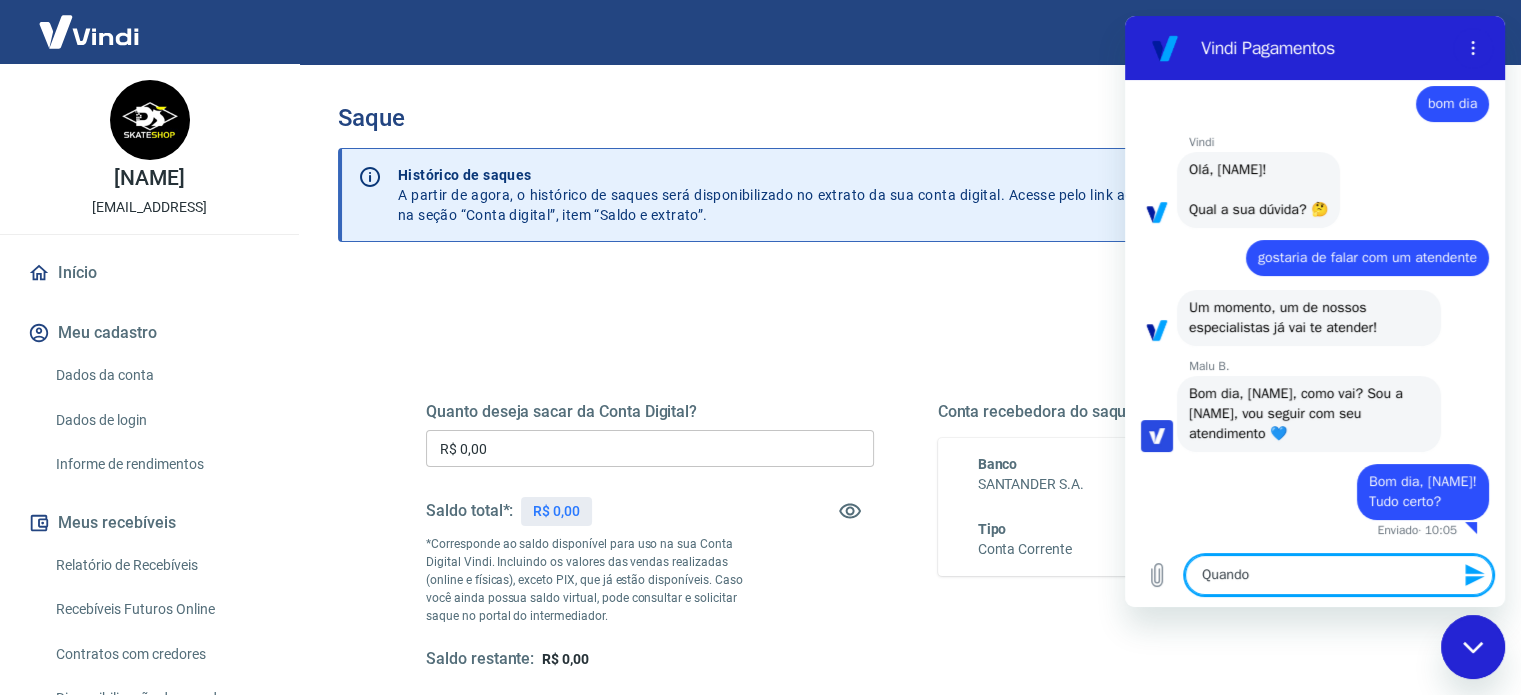 type on "Quando" 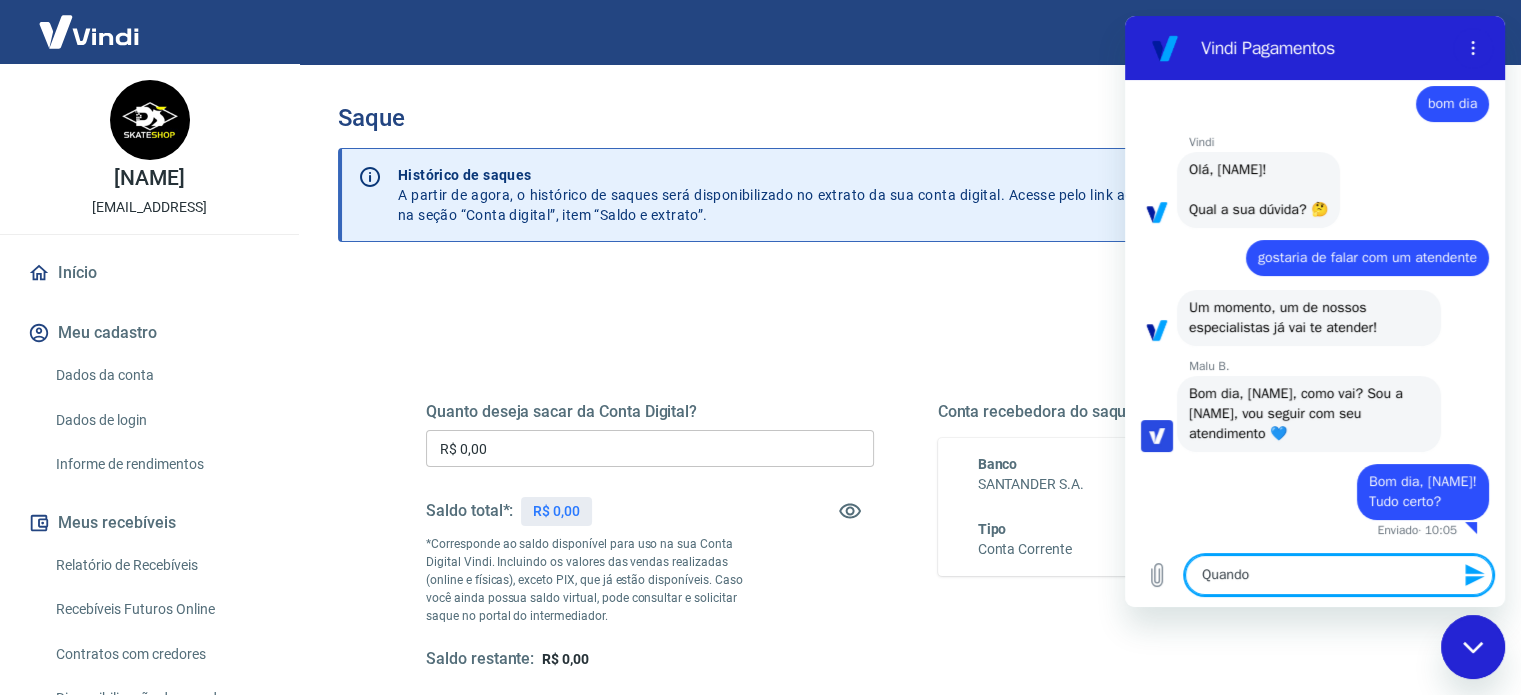 type on "Quando" 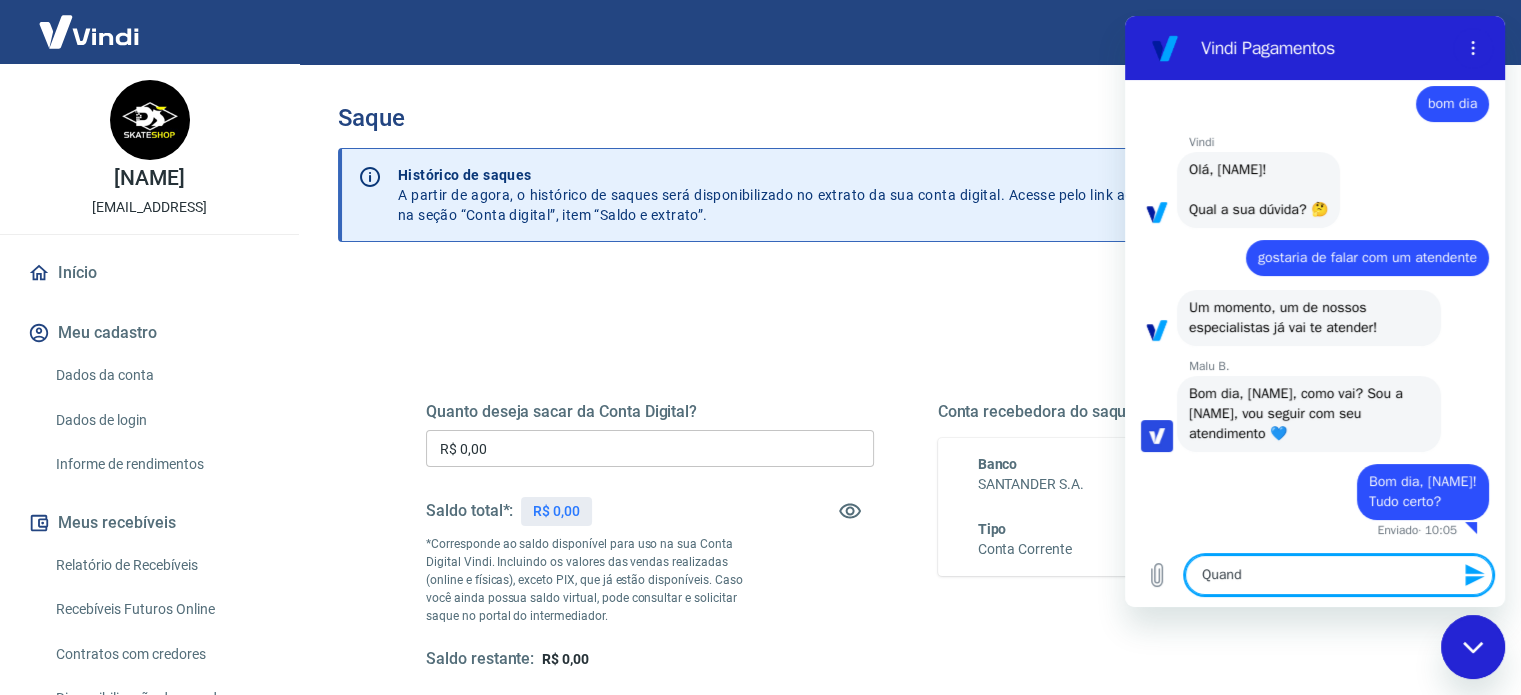 type on "Quan" 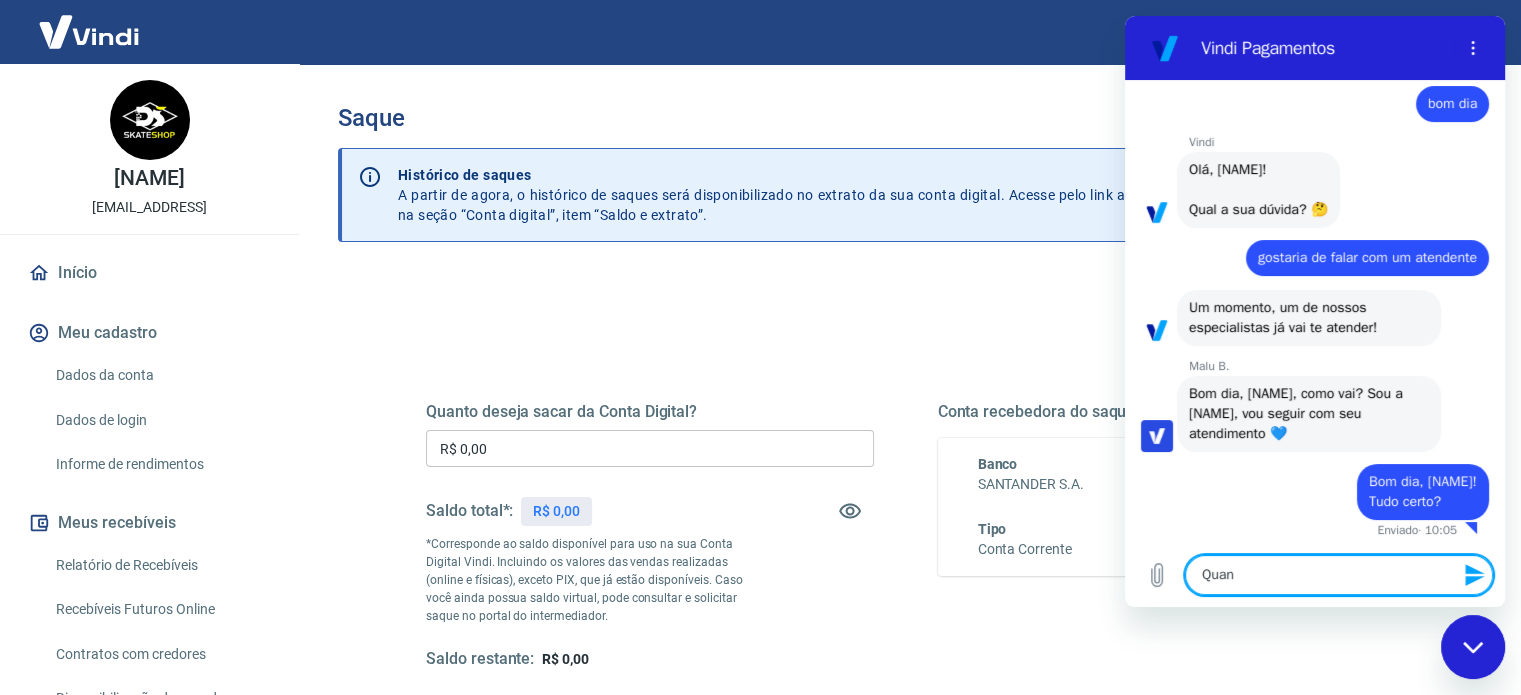 type on "Qua" 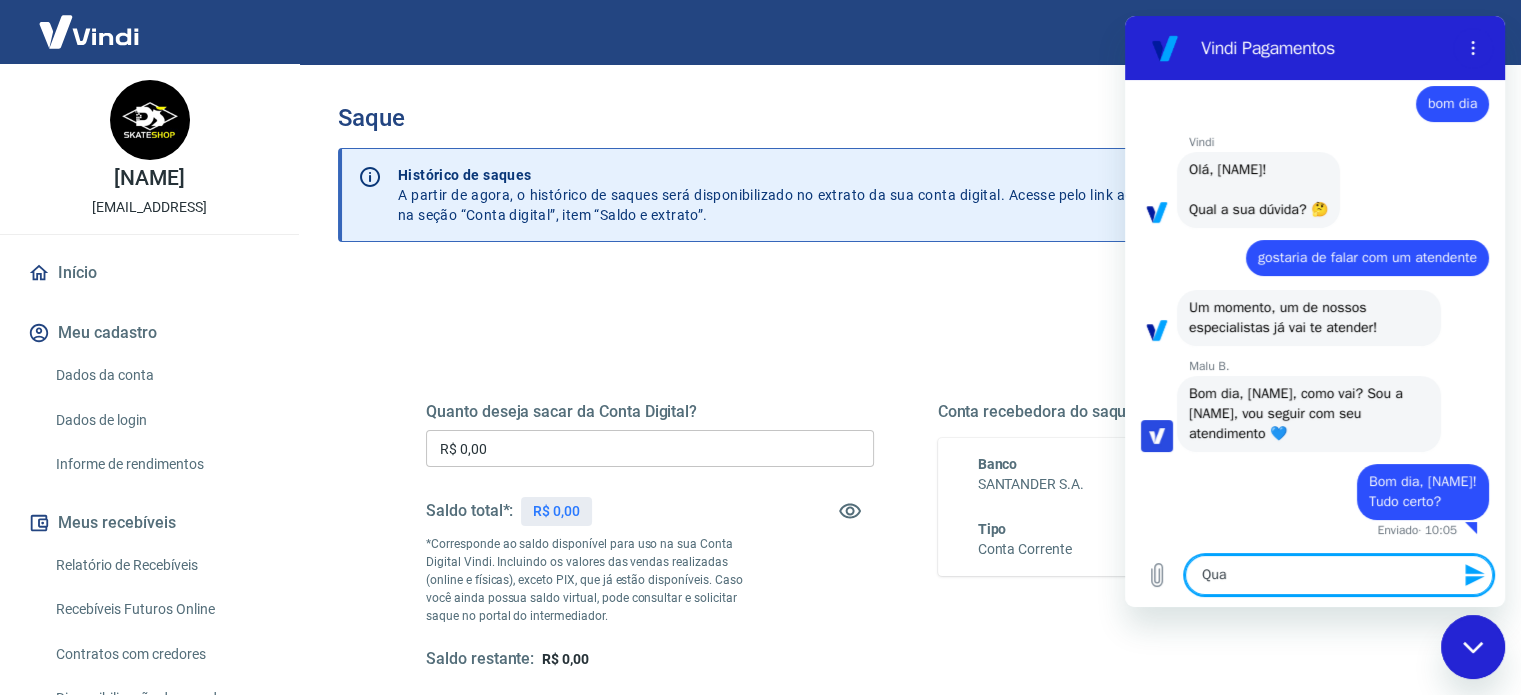 type on "Qu" 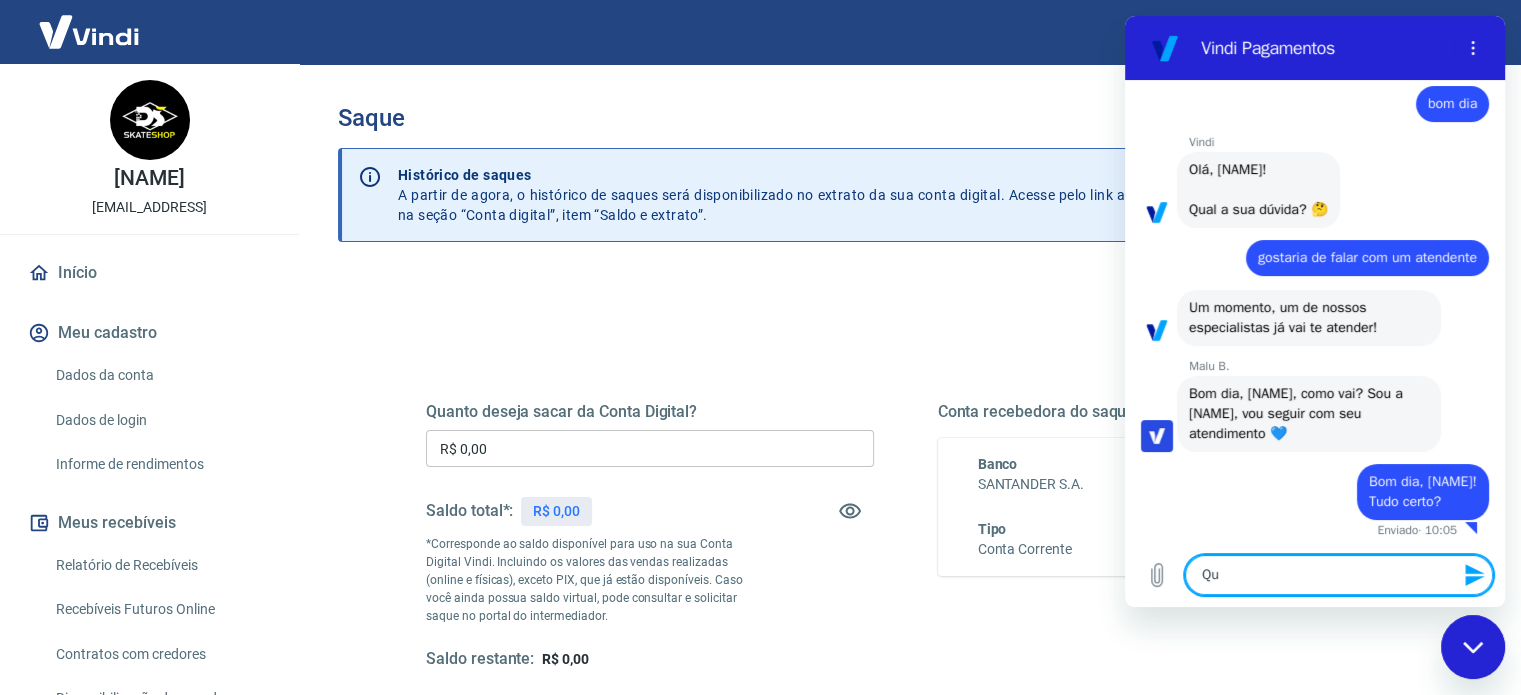 type on "Q" 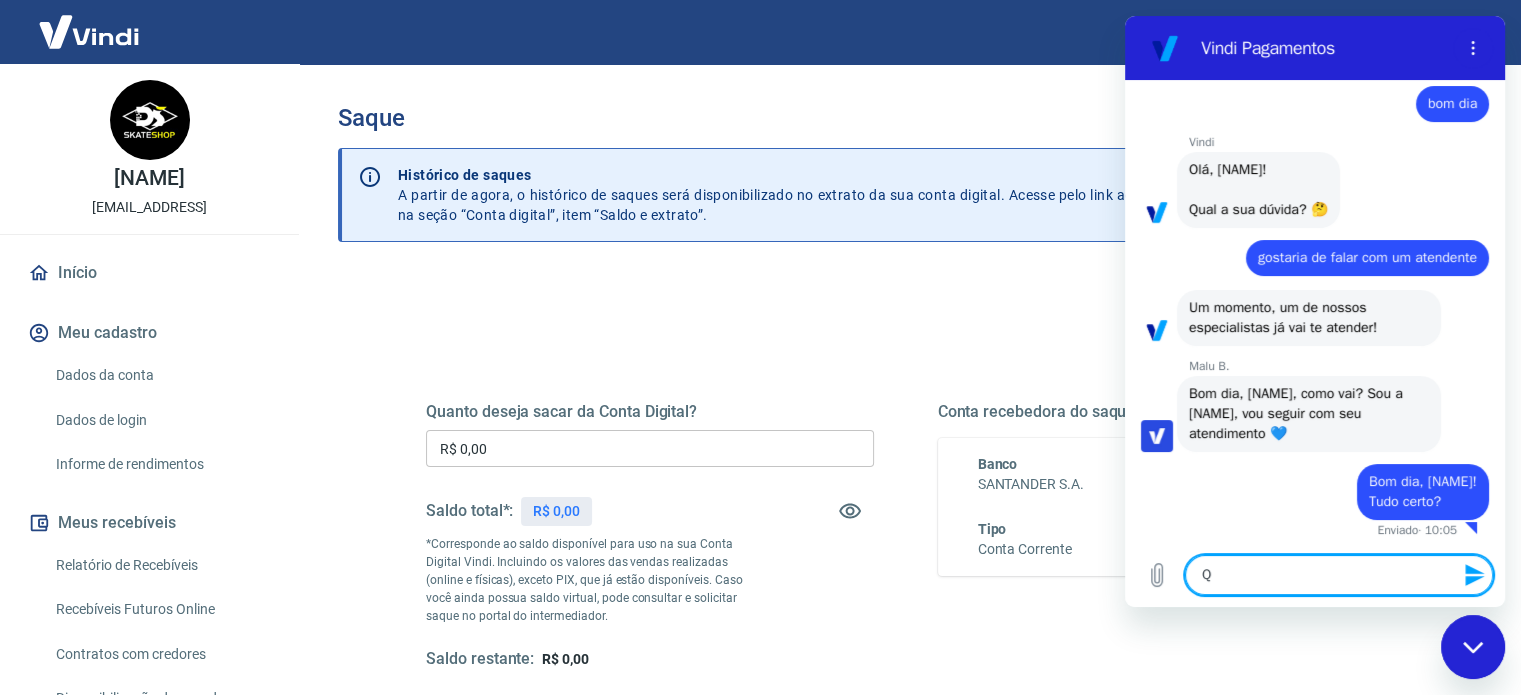 type 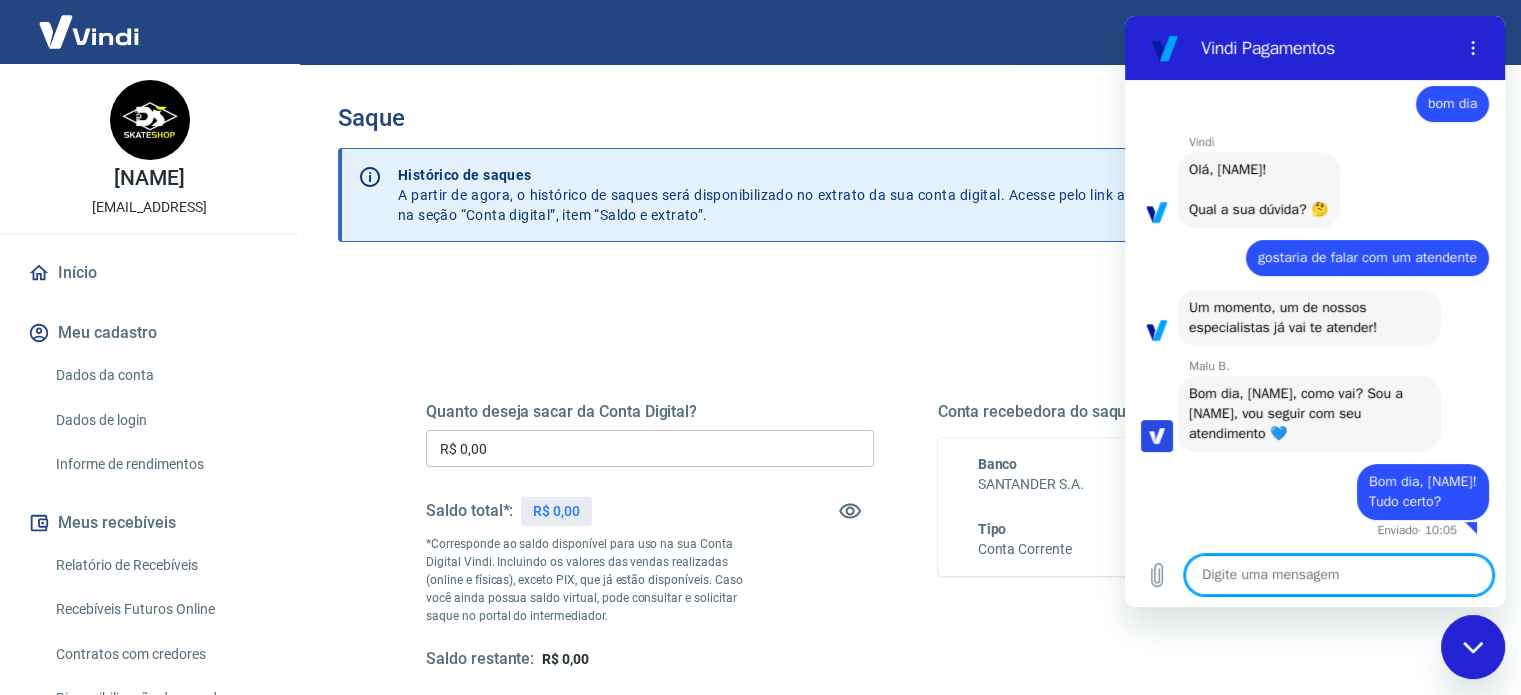 type on "P" 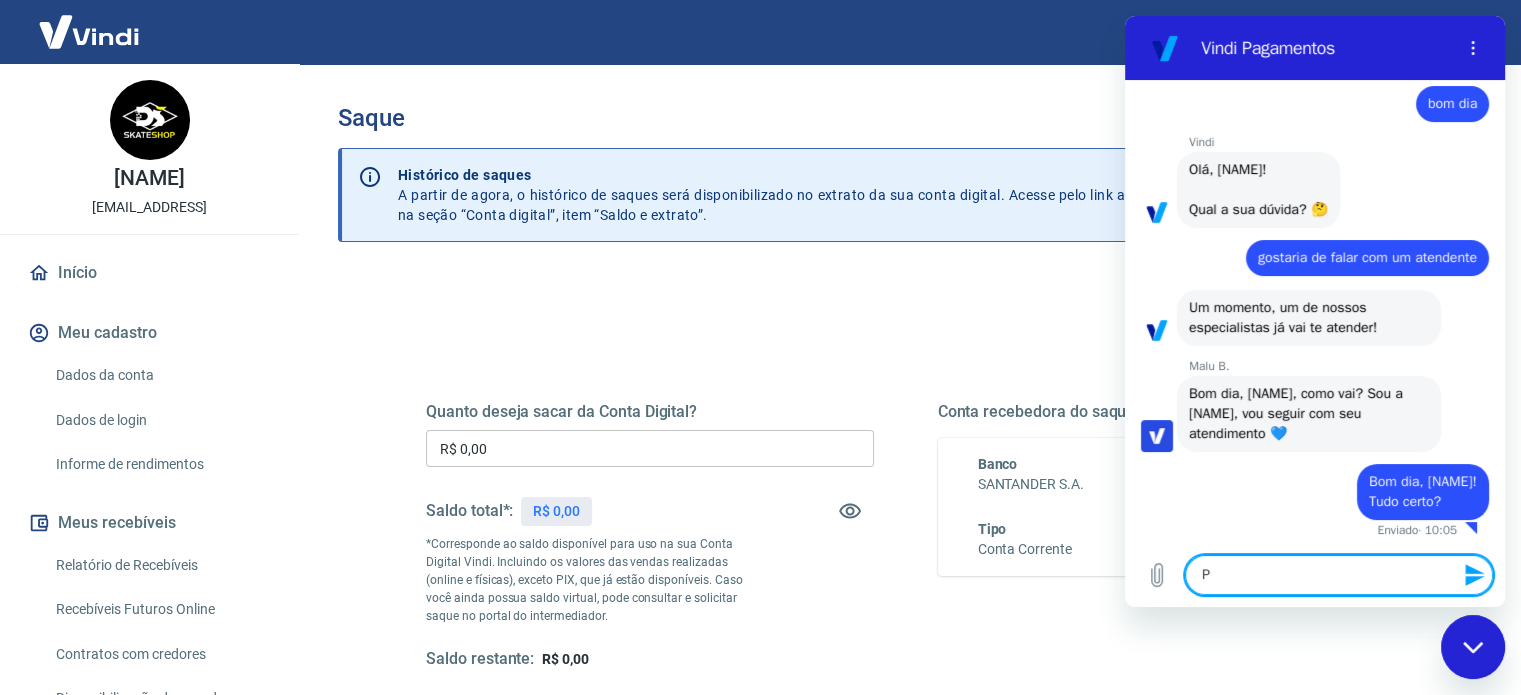 type on "Pr" 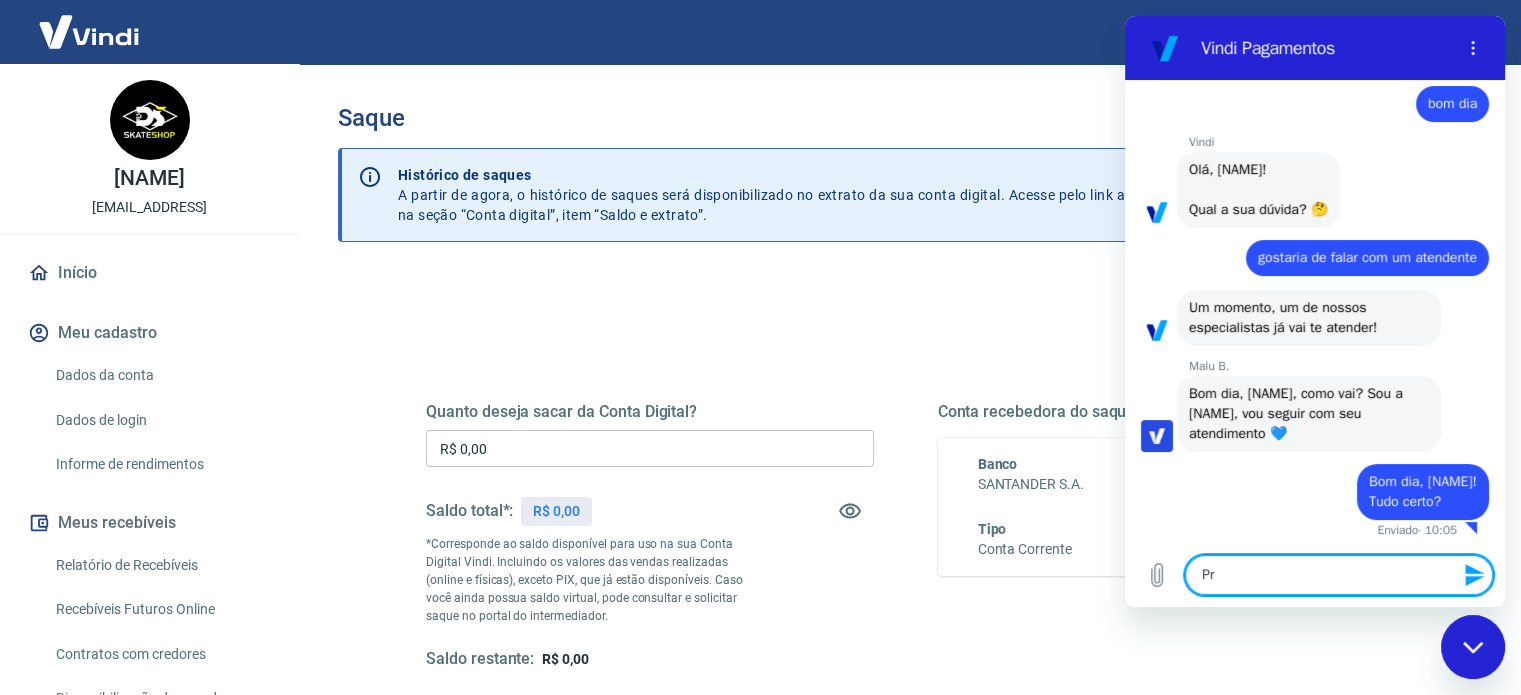 type on "Pre" 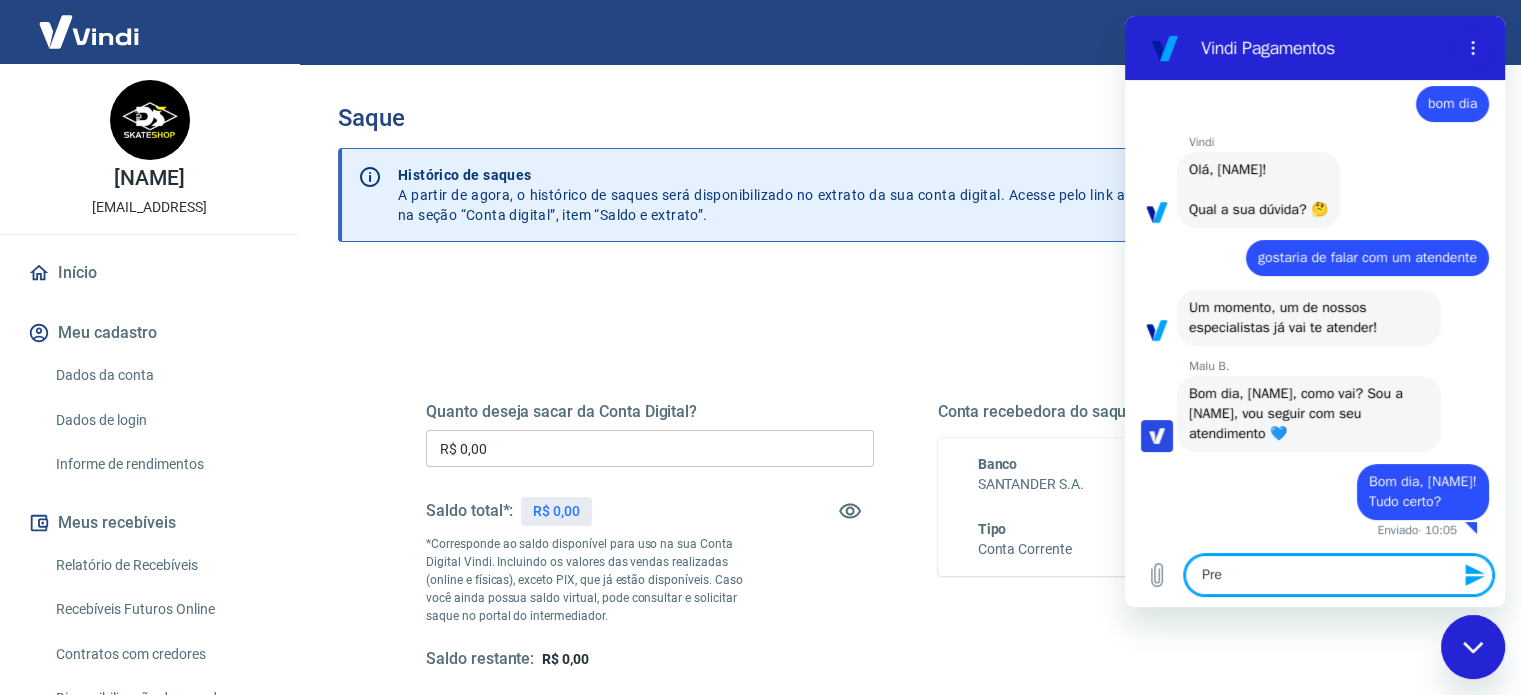 type on "Prec" 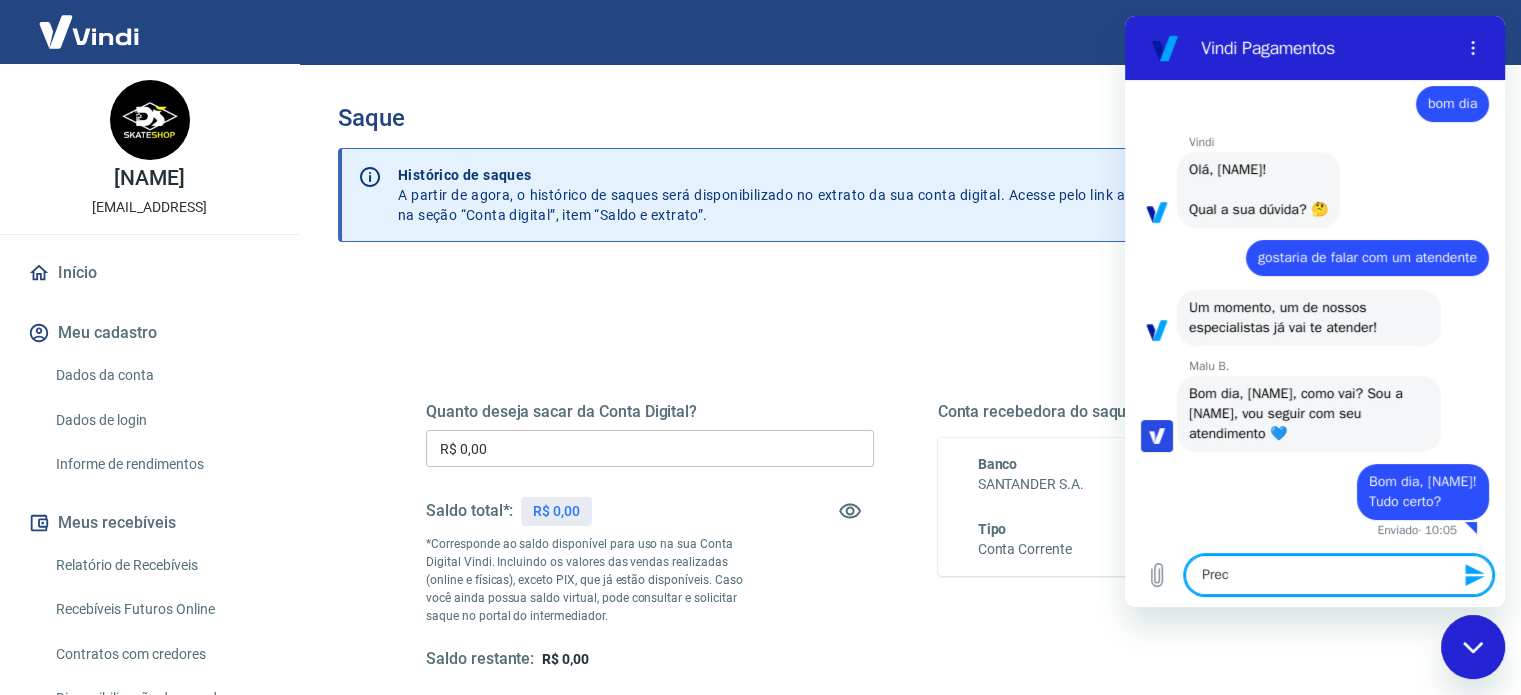 type on "Preci" 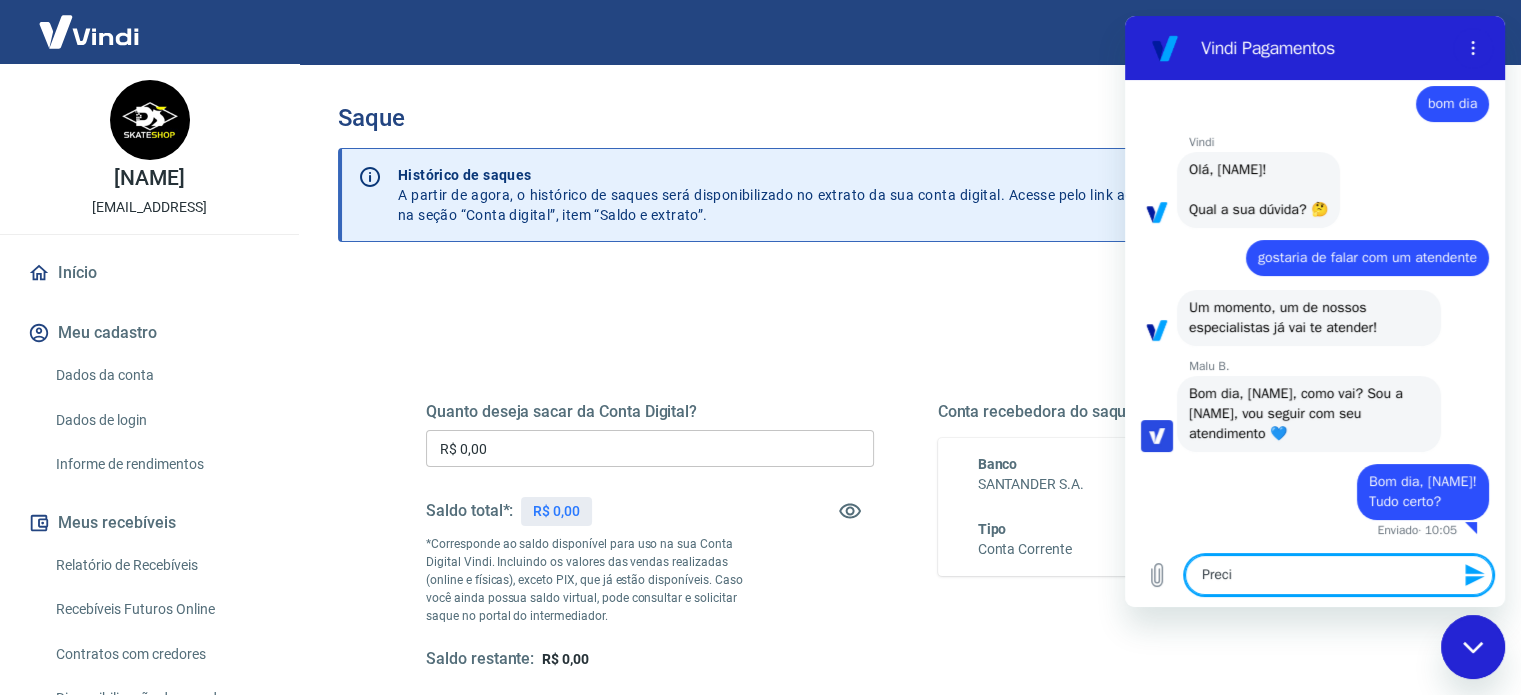 type on "Precis" 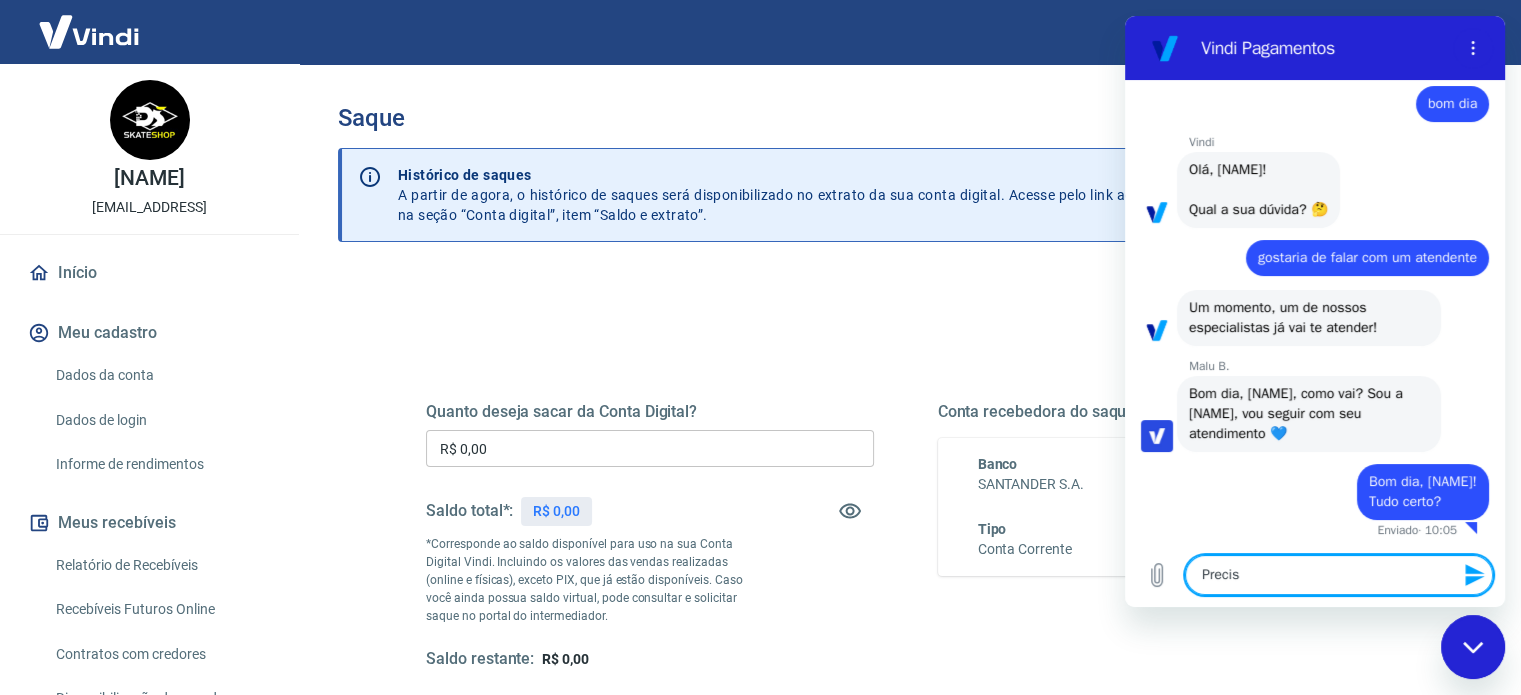 type on "x" 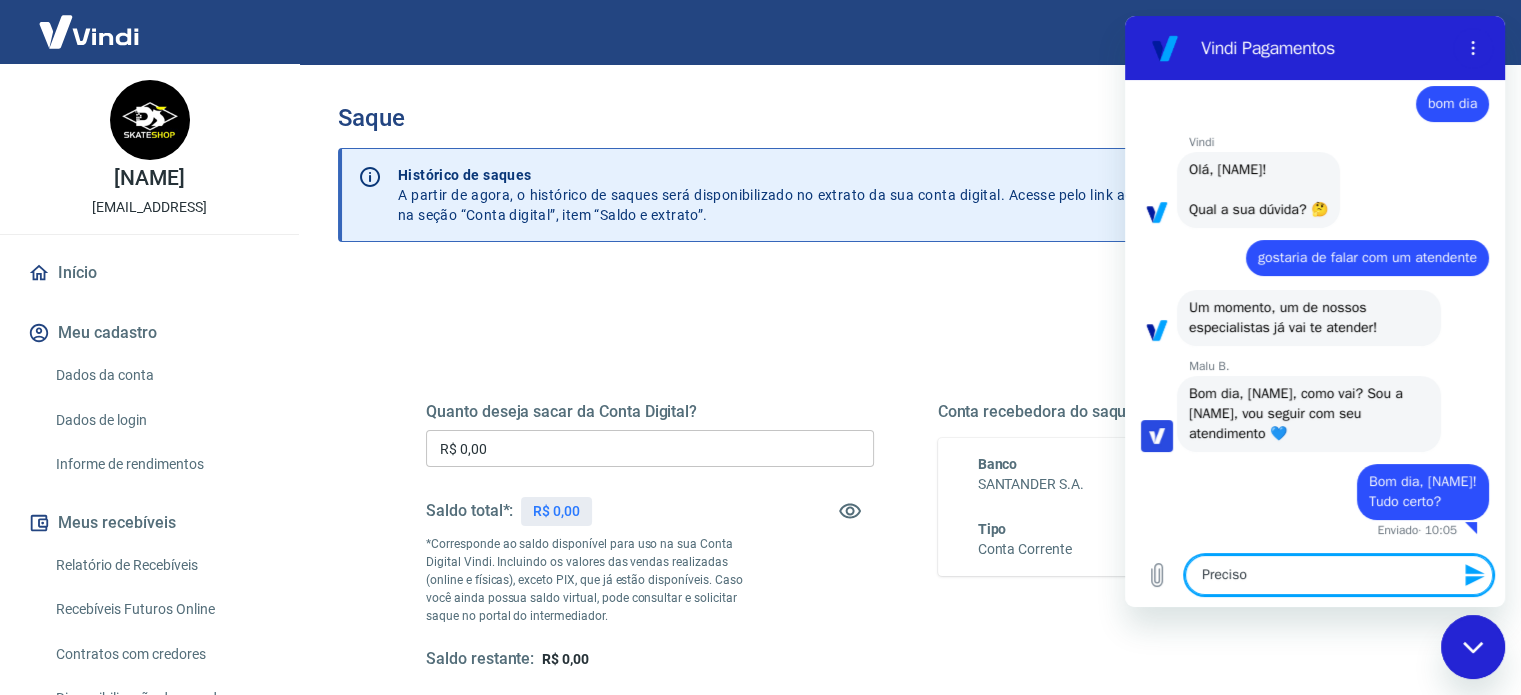 type on "Preciso" 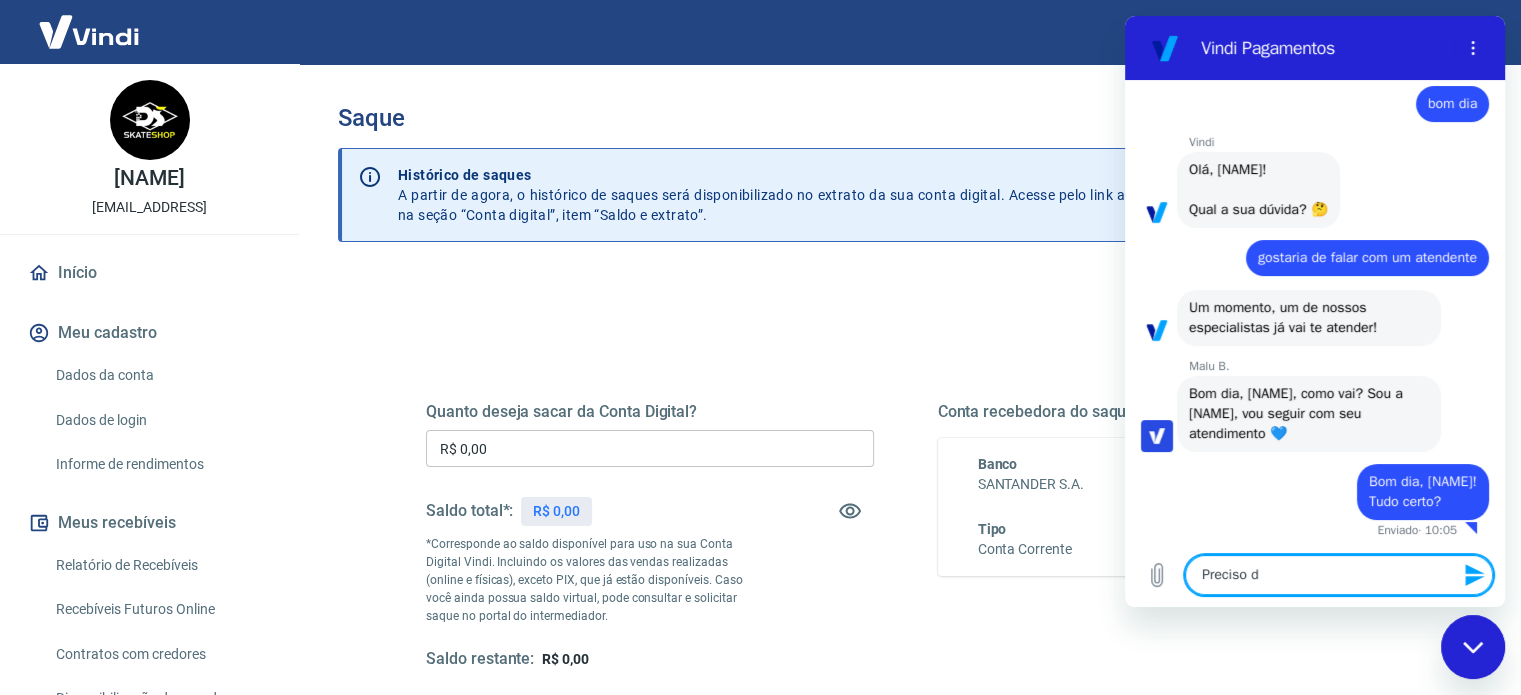 type on "Preciso de" 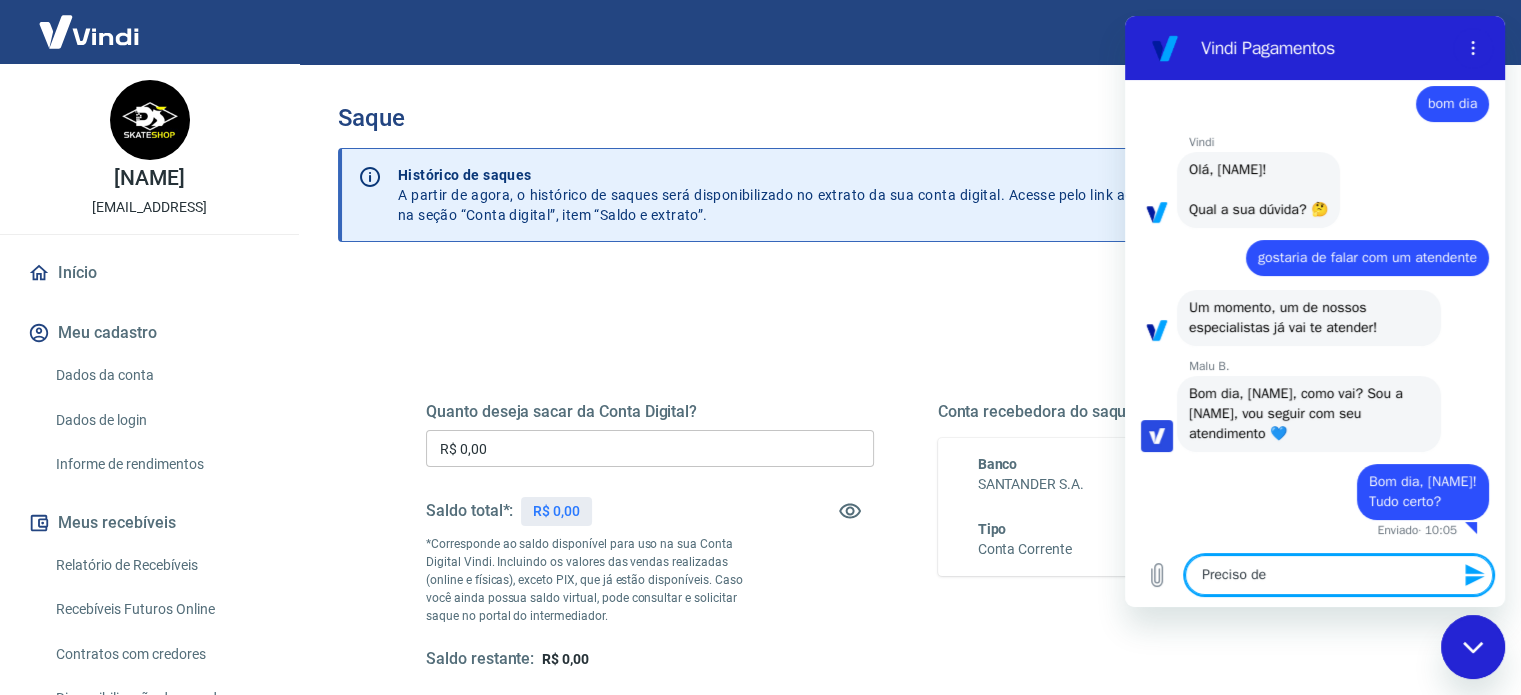 type on "Preciso de" 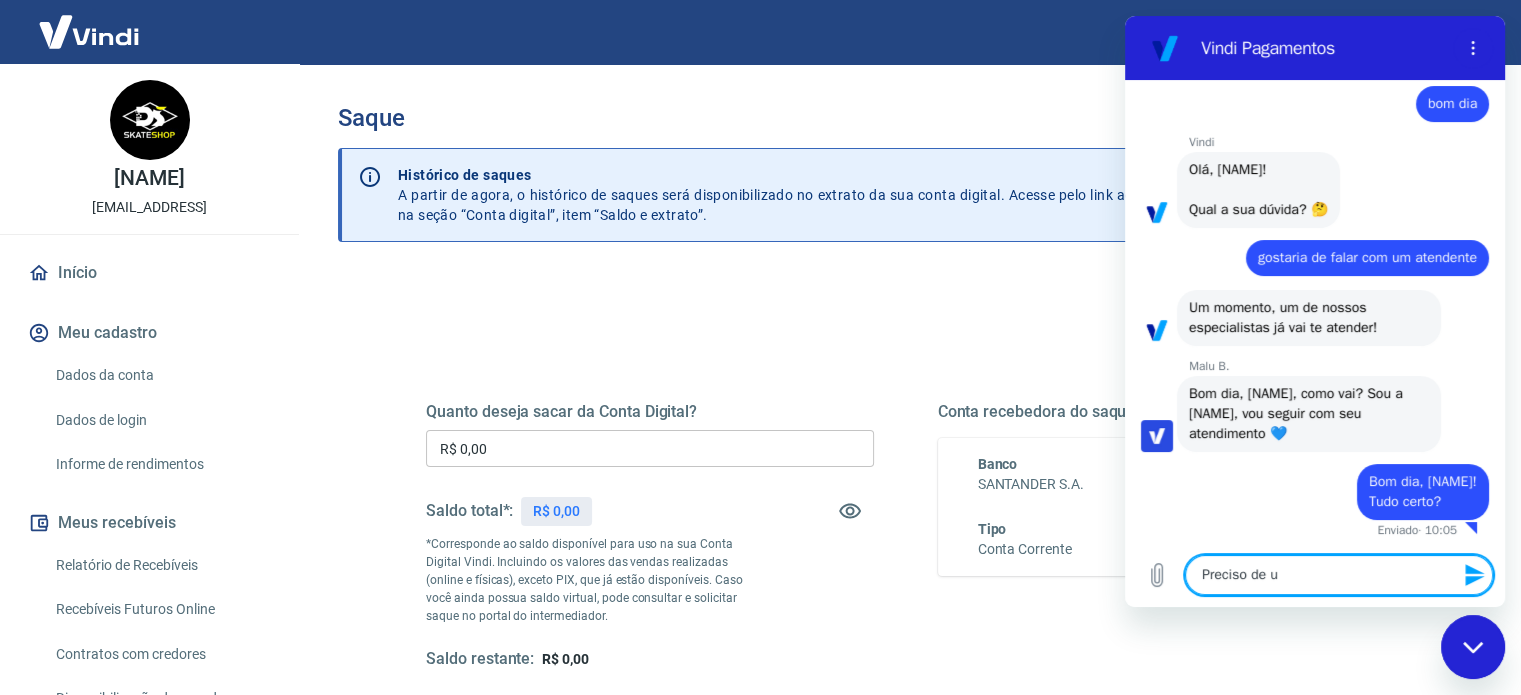 type on "Preciso de um" 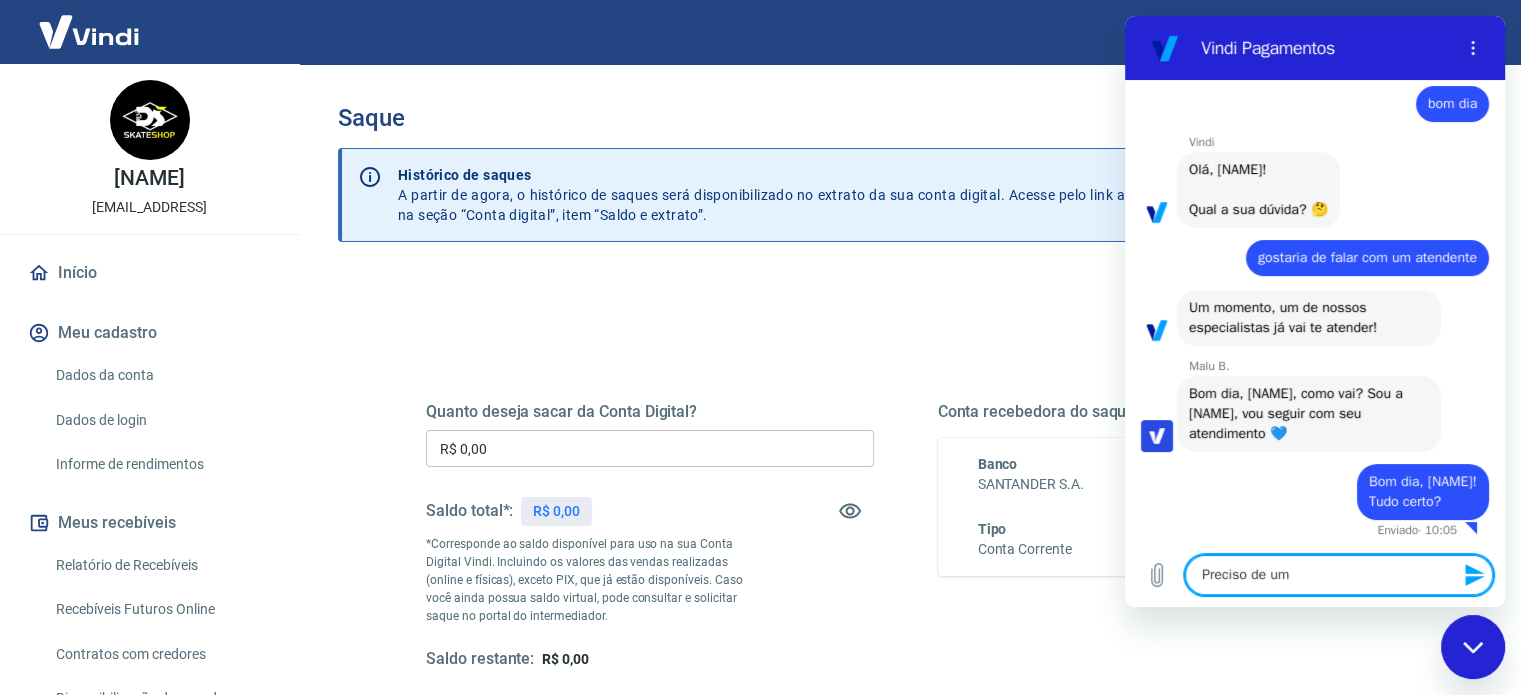 type on "x" 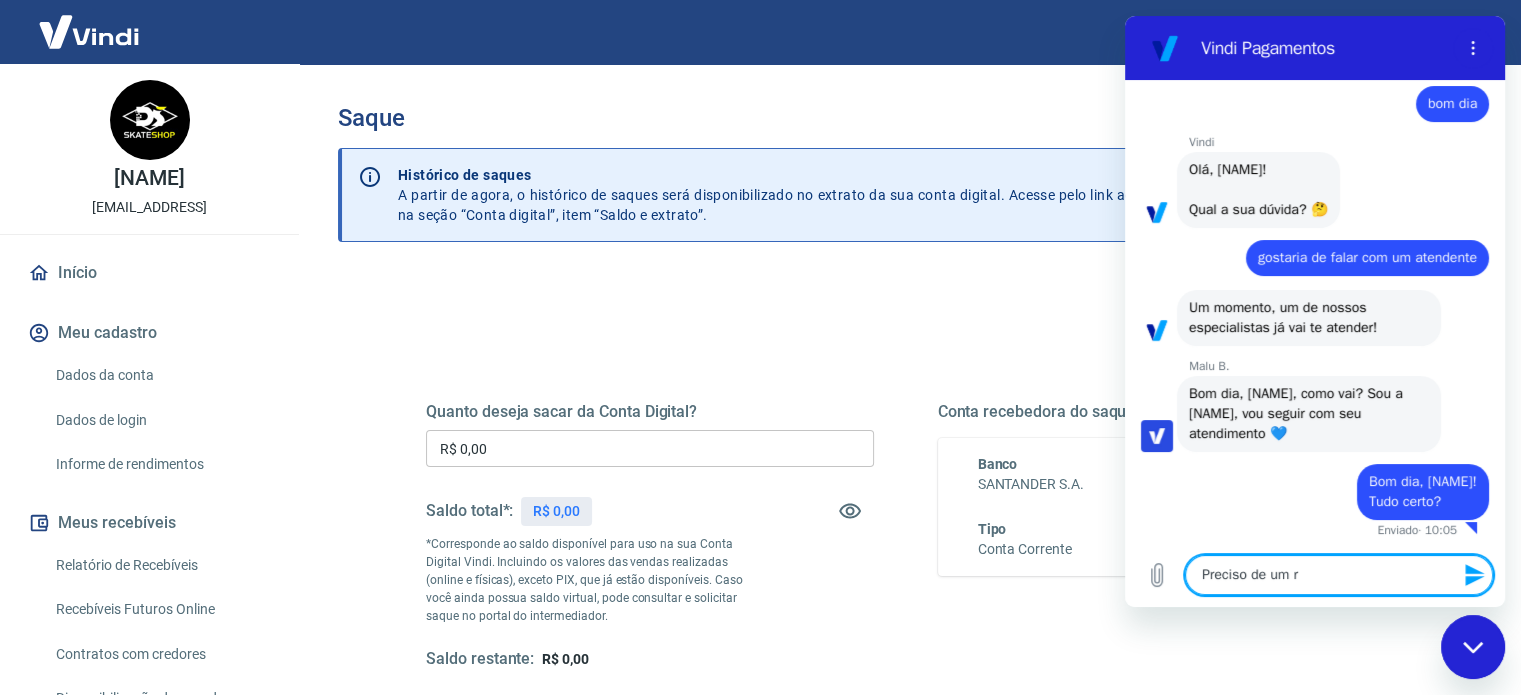 type on "Preciso de um re" 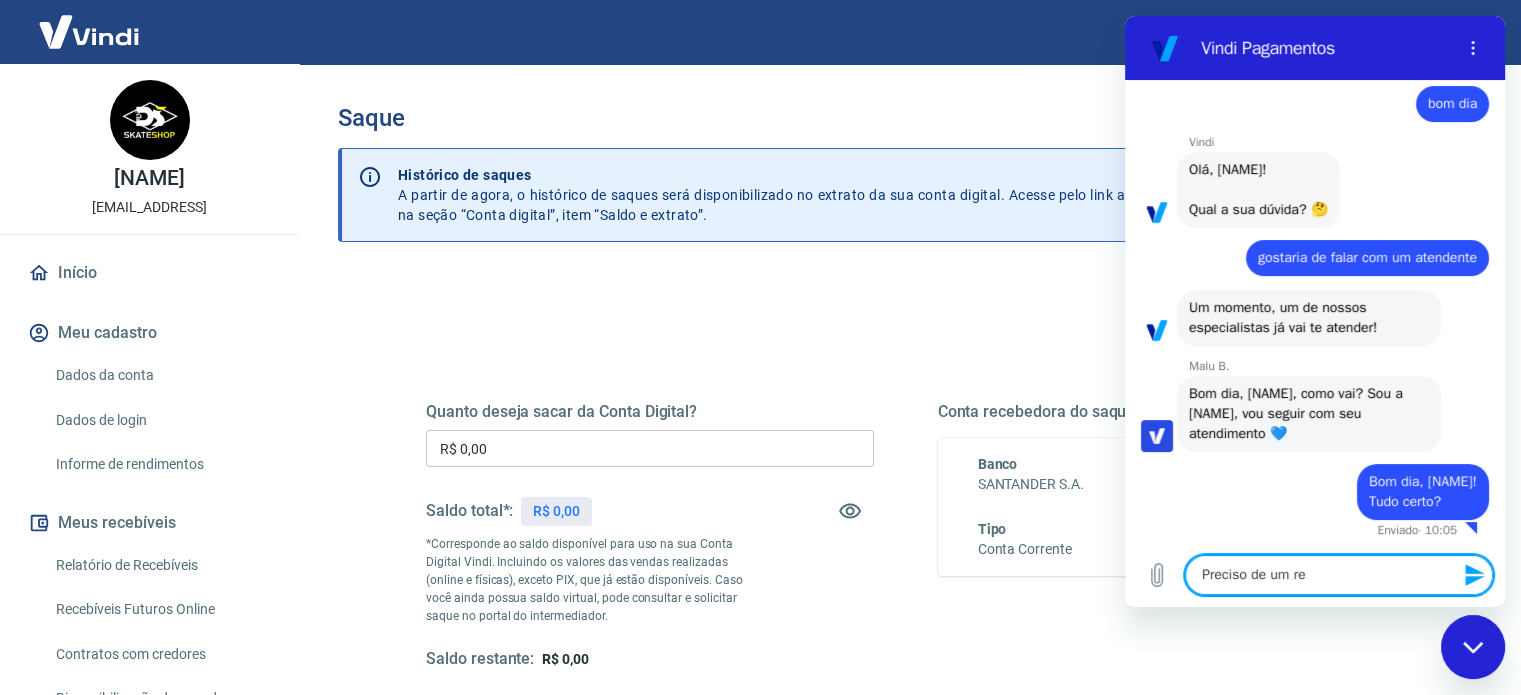 type 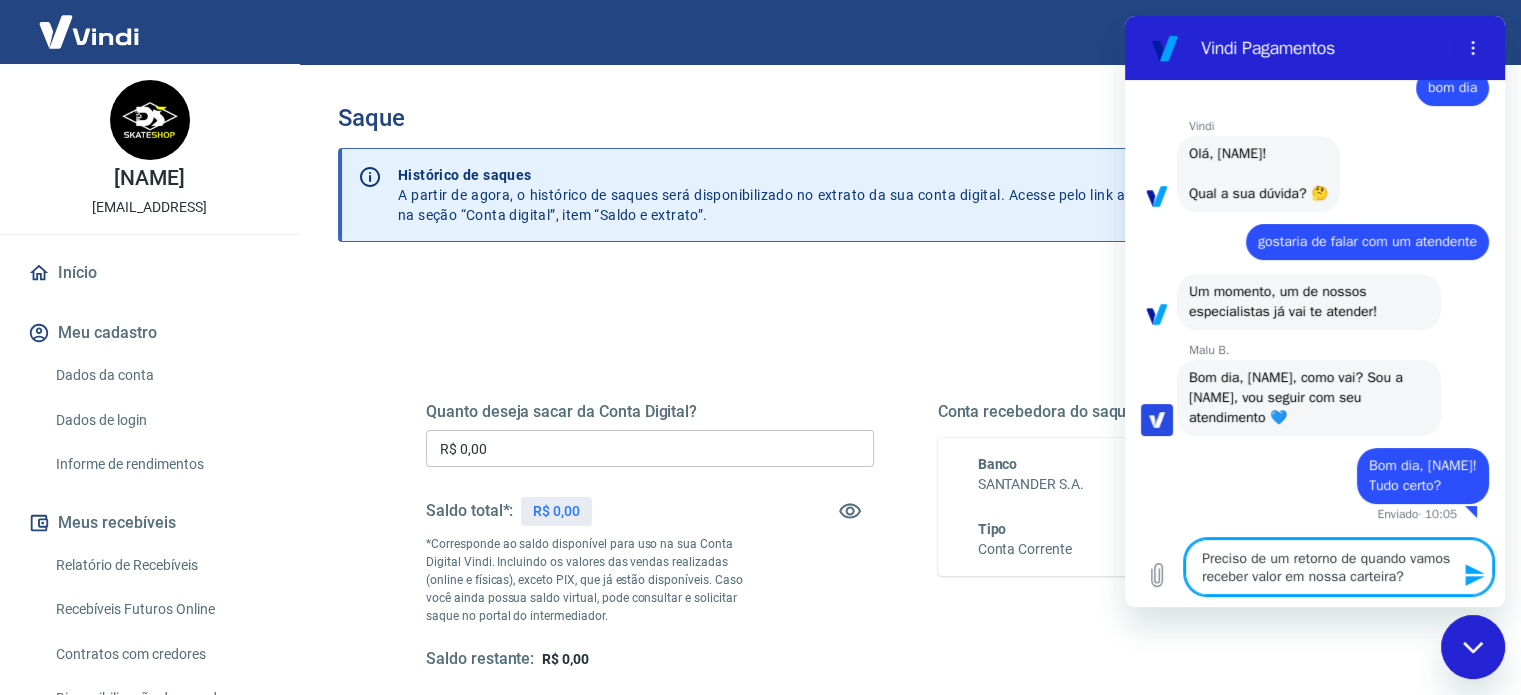 scroll, scrollTop: 69, scrollLeft: 0, axis: vertical 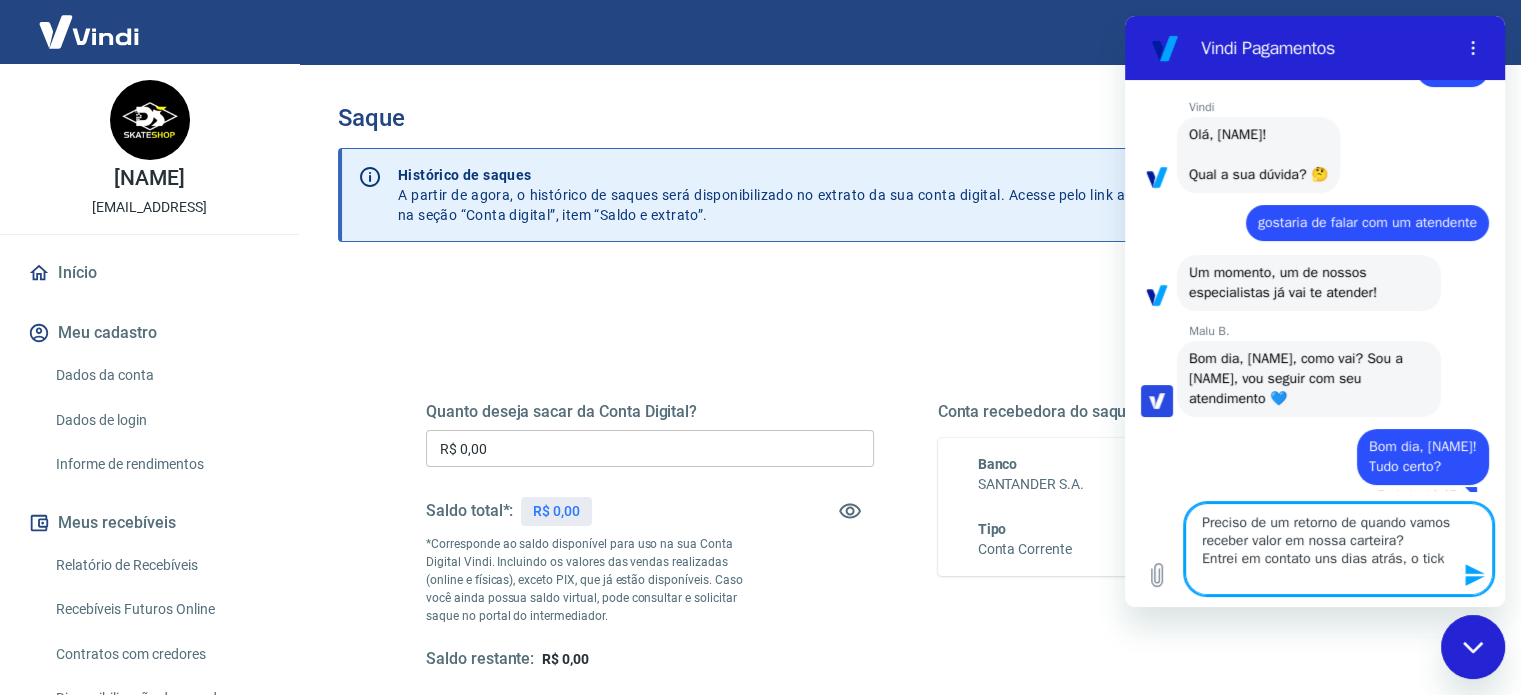 paste on "#[TICKET_NUMBER]" 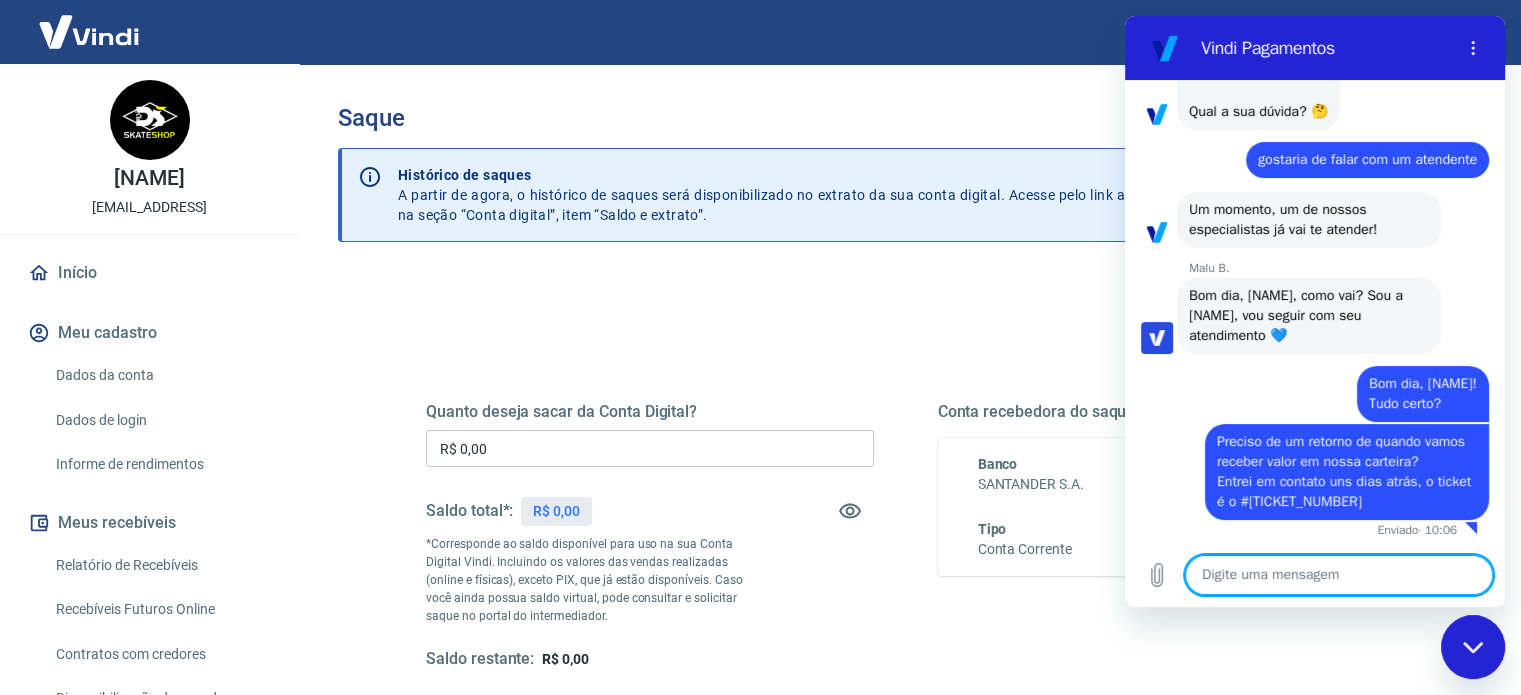 scroll, scrollTop: 152, scrollLeft: 0, axis: vertical 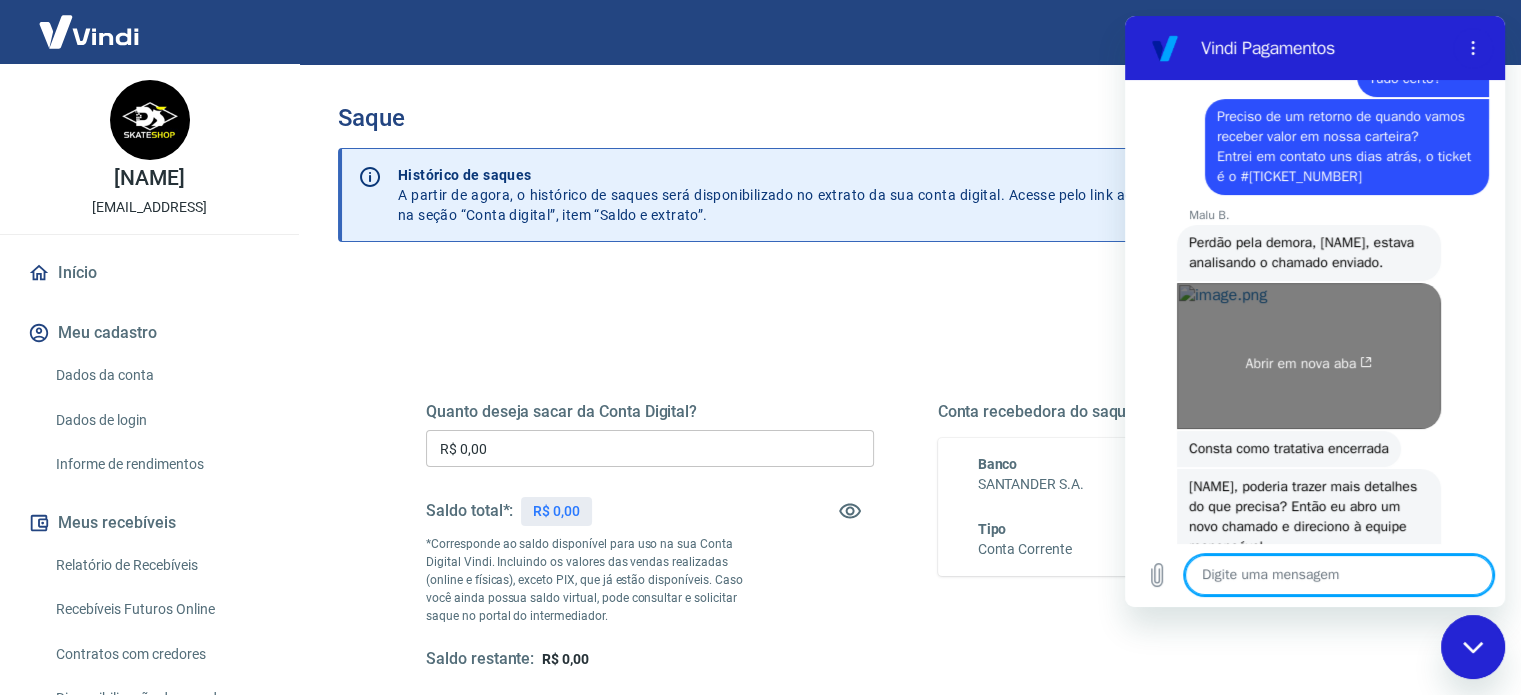 click on "Abrir em nova aba" at bounding box center (1309, 356) 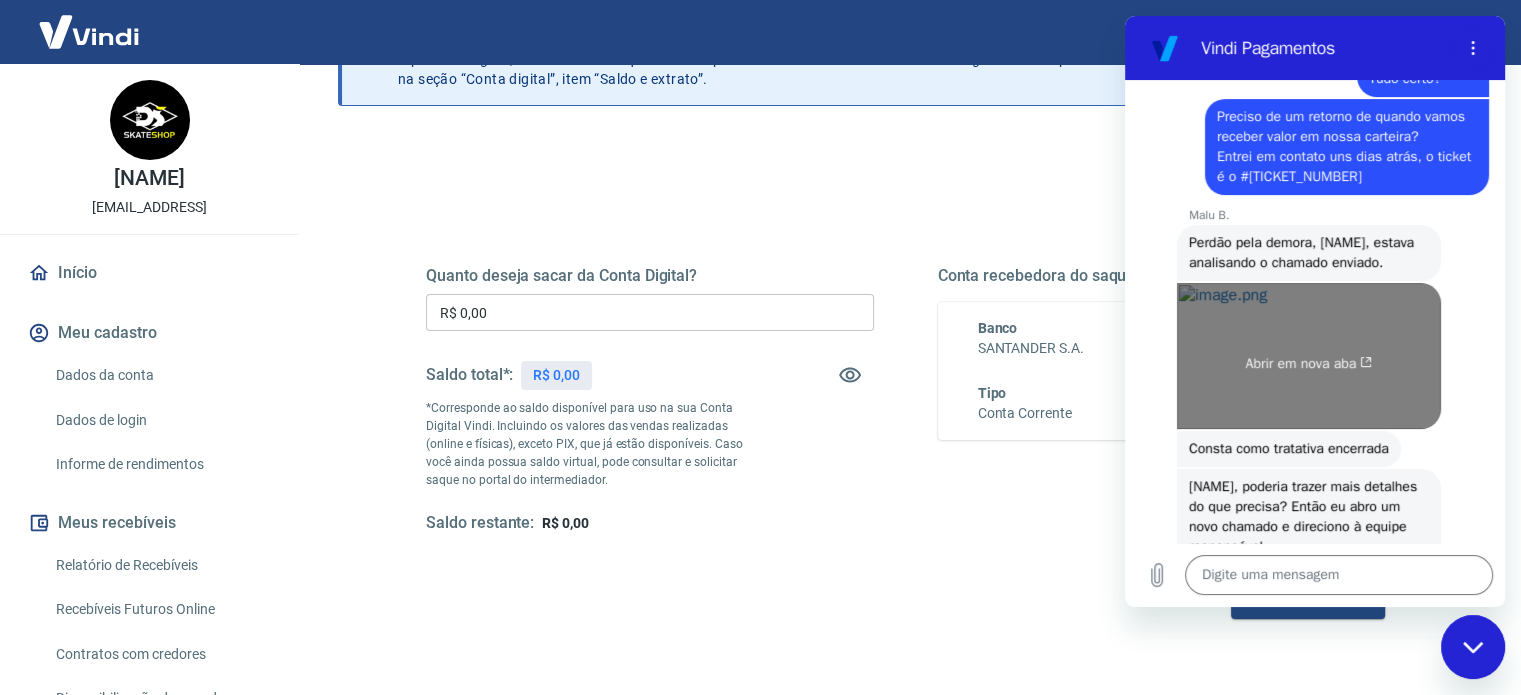 scroll, scrollTop: 200, scrollLeft: 0, axis: vertical 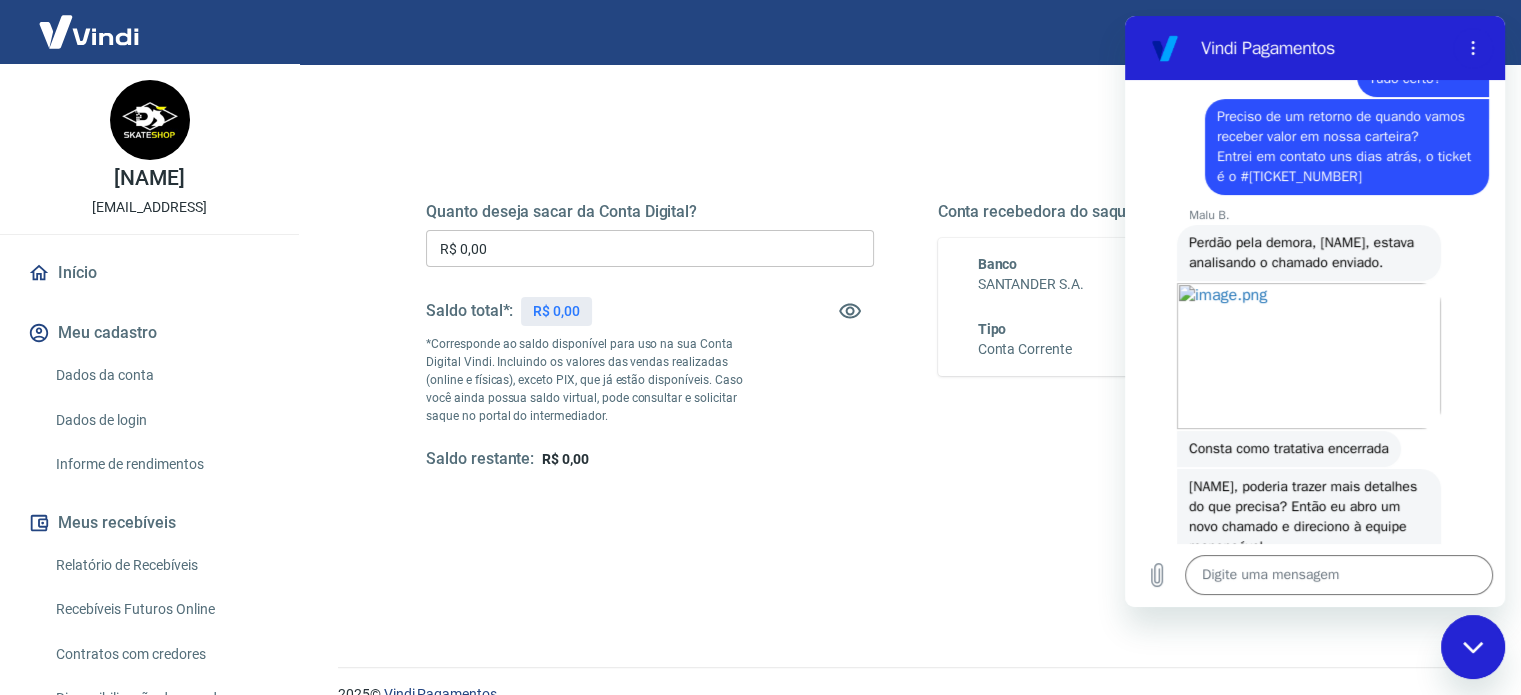 click on "[NAME] B. diz:  Consta como tratativa encerrada" 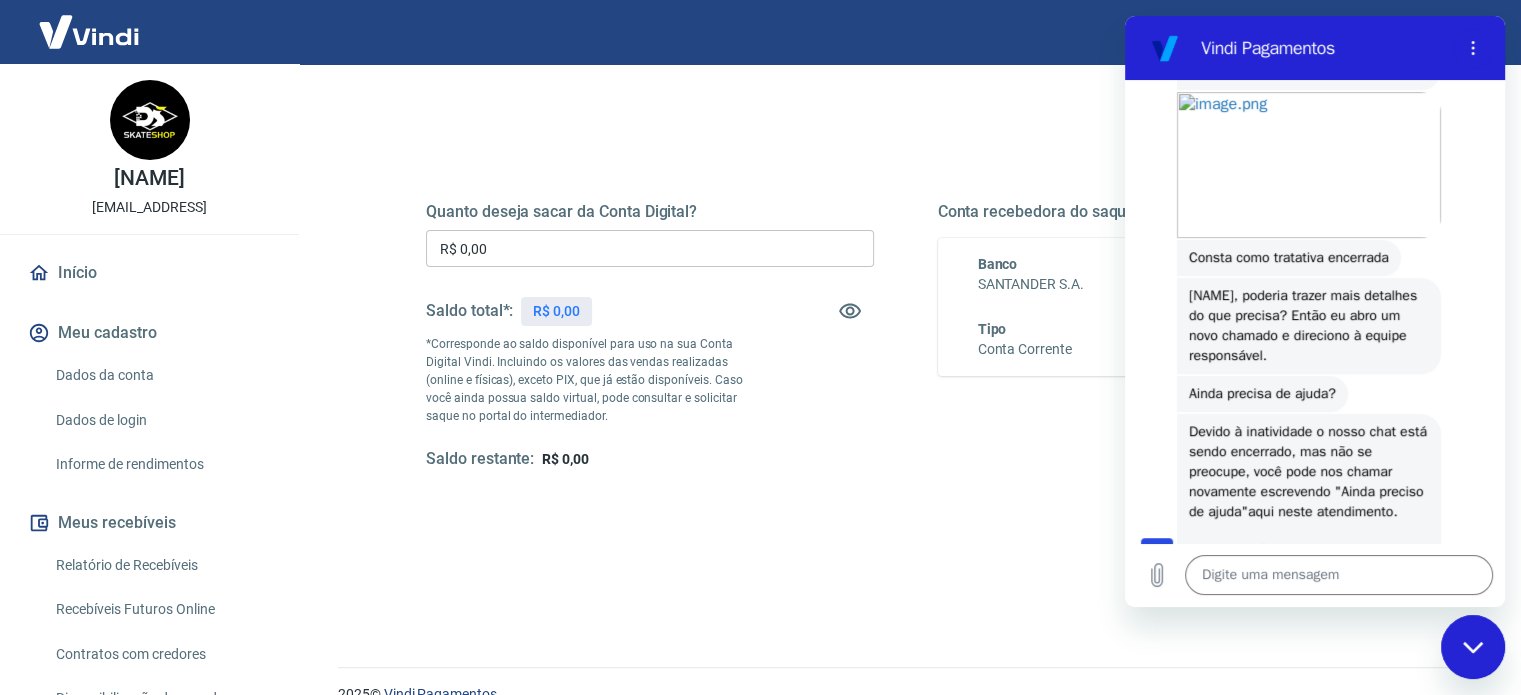 scroll, scrollTop: 657, scrollLeft: 0, axis: vertical 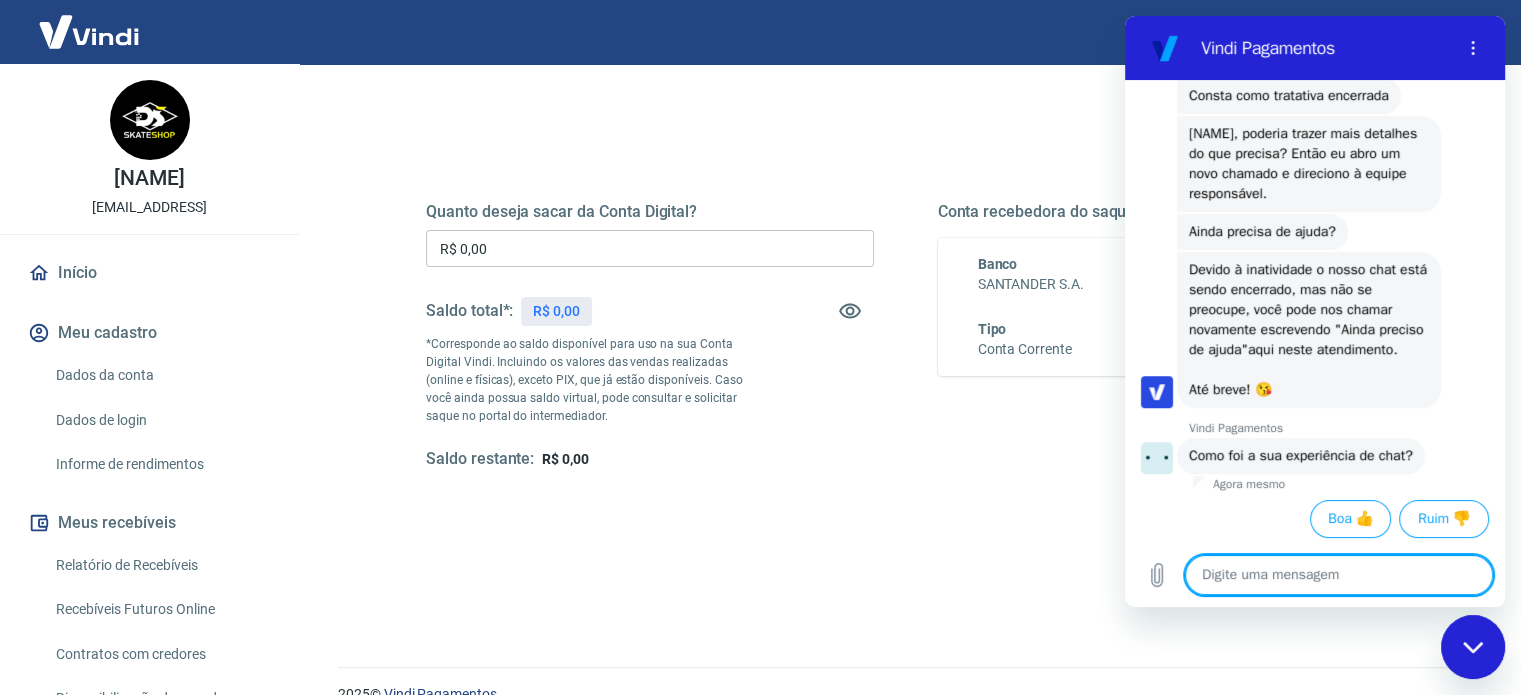 click at bounding box center [1473, 647] 